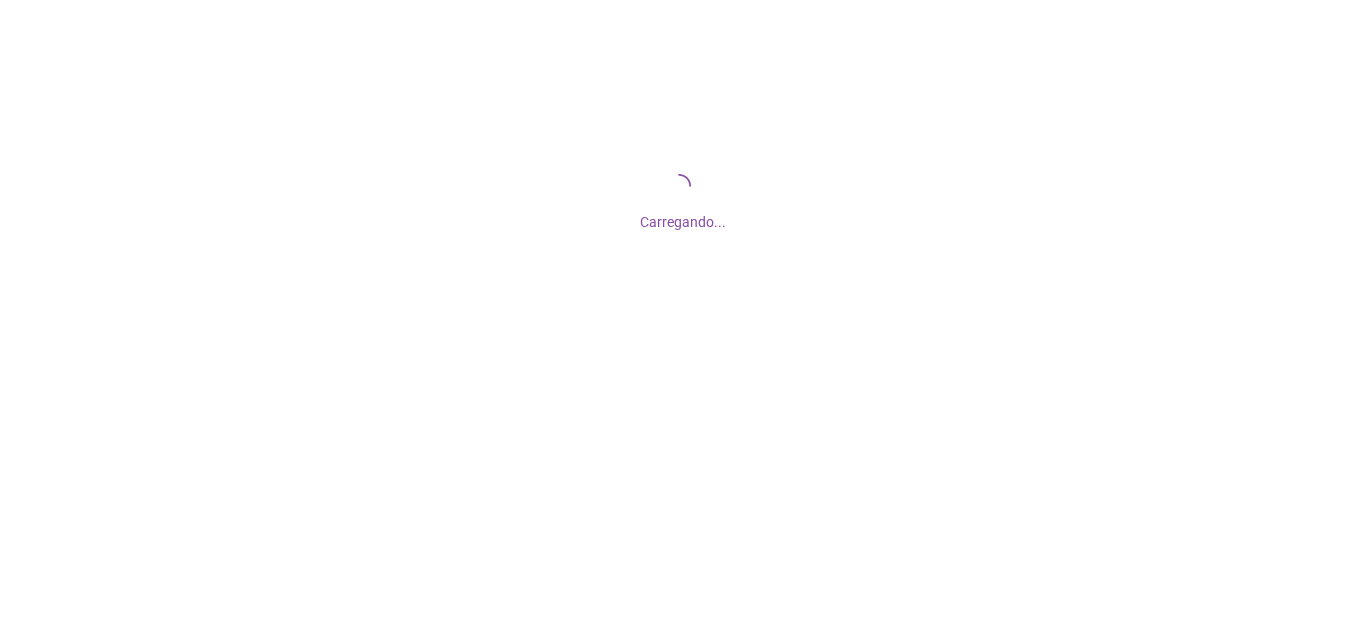 scroll, scrollTop: 0, scrollLeft: 0, axis: both 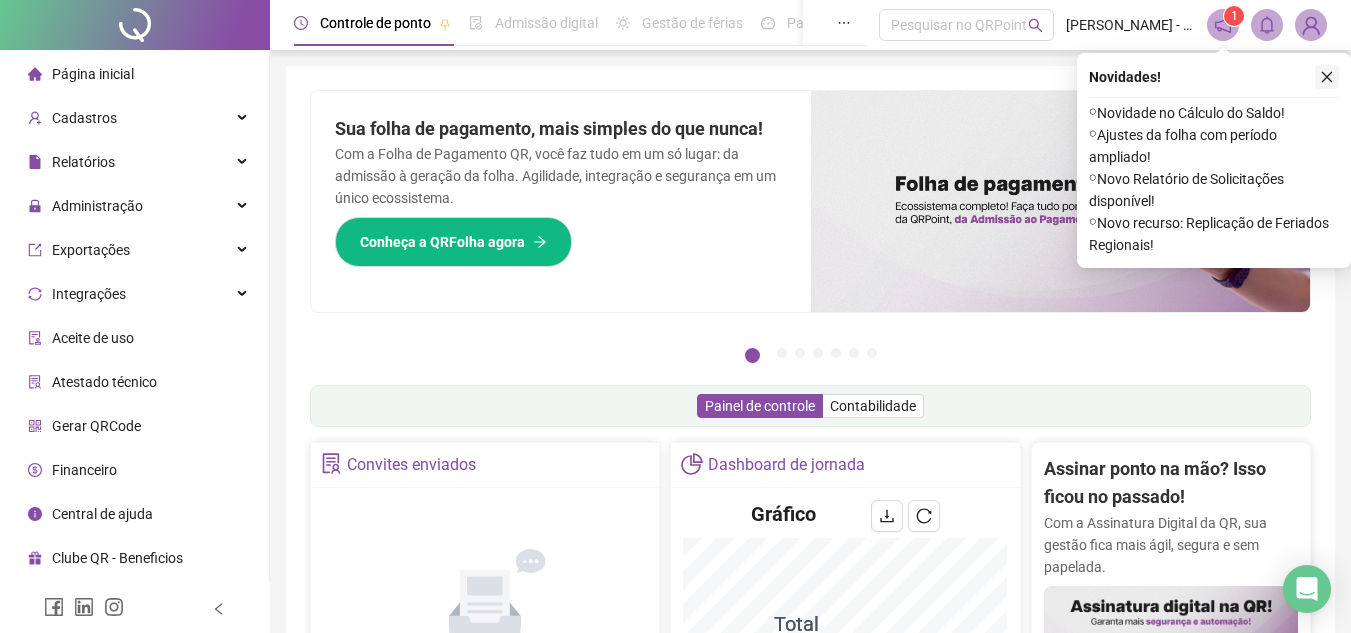 click 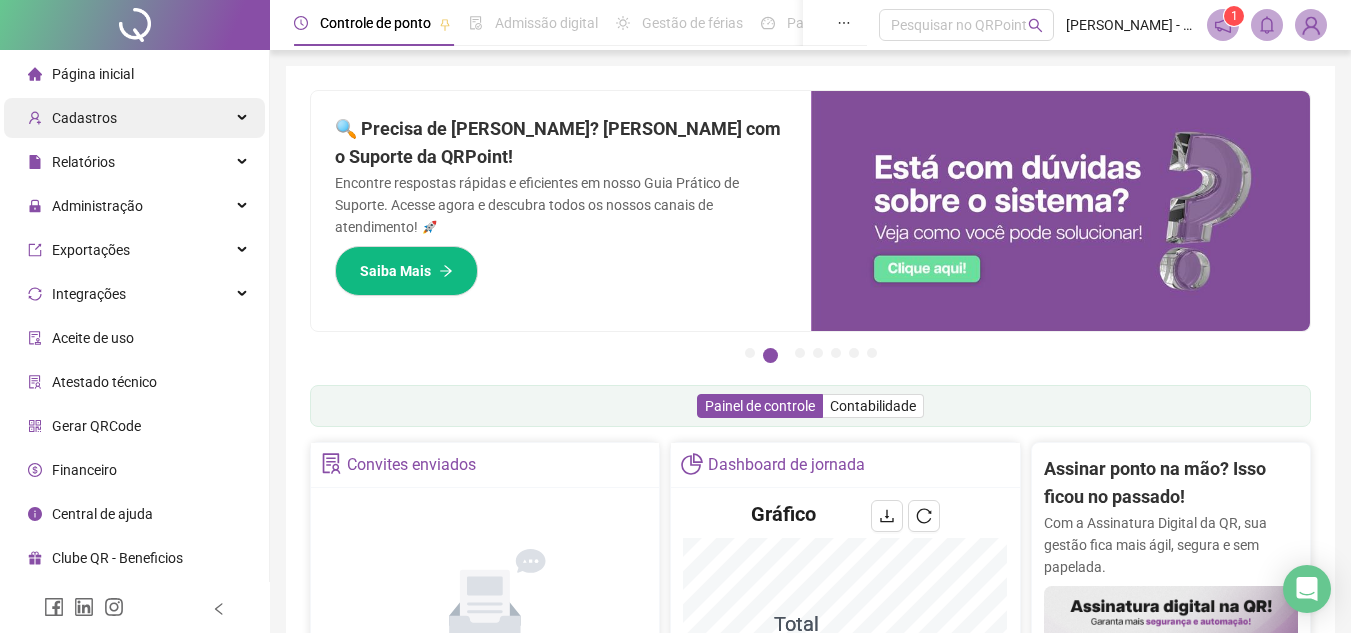 click on "Cadastros" at bounding box center (134, 118) 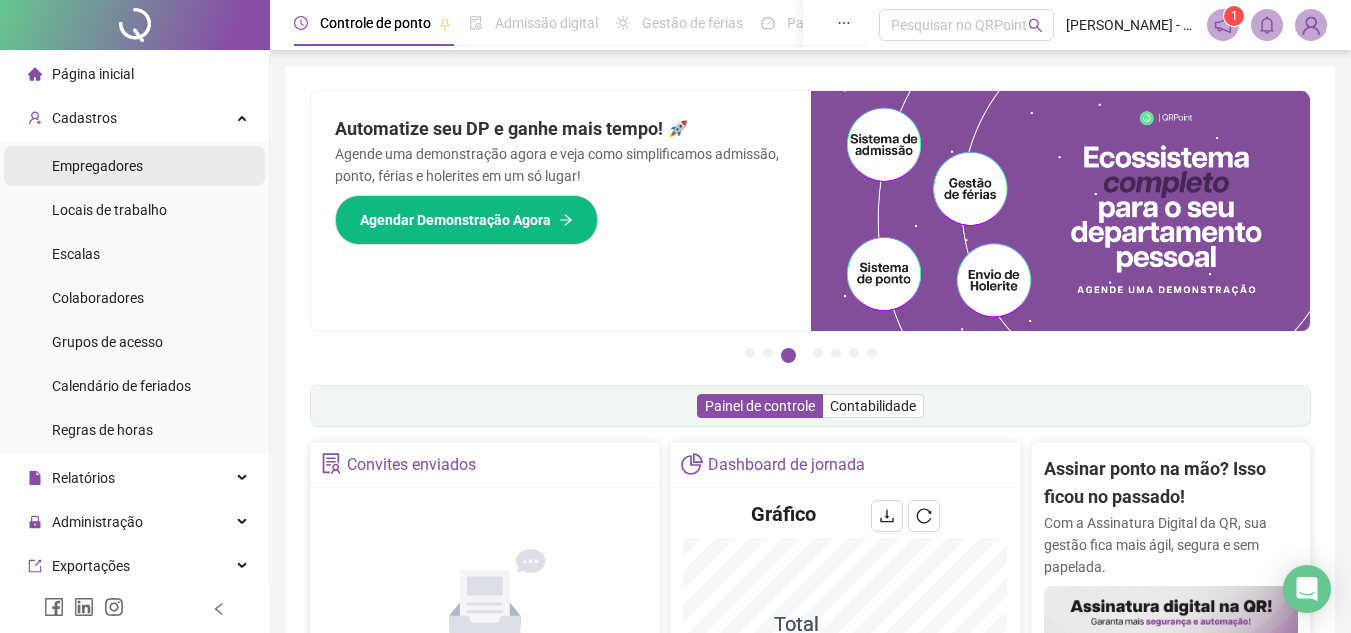 click on "Empregadores" at bounding box center [134, 166] 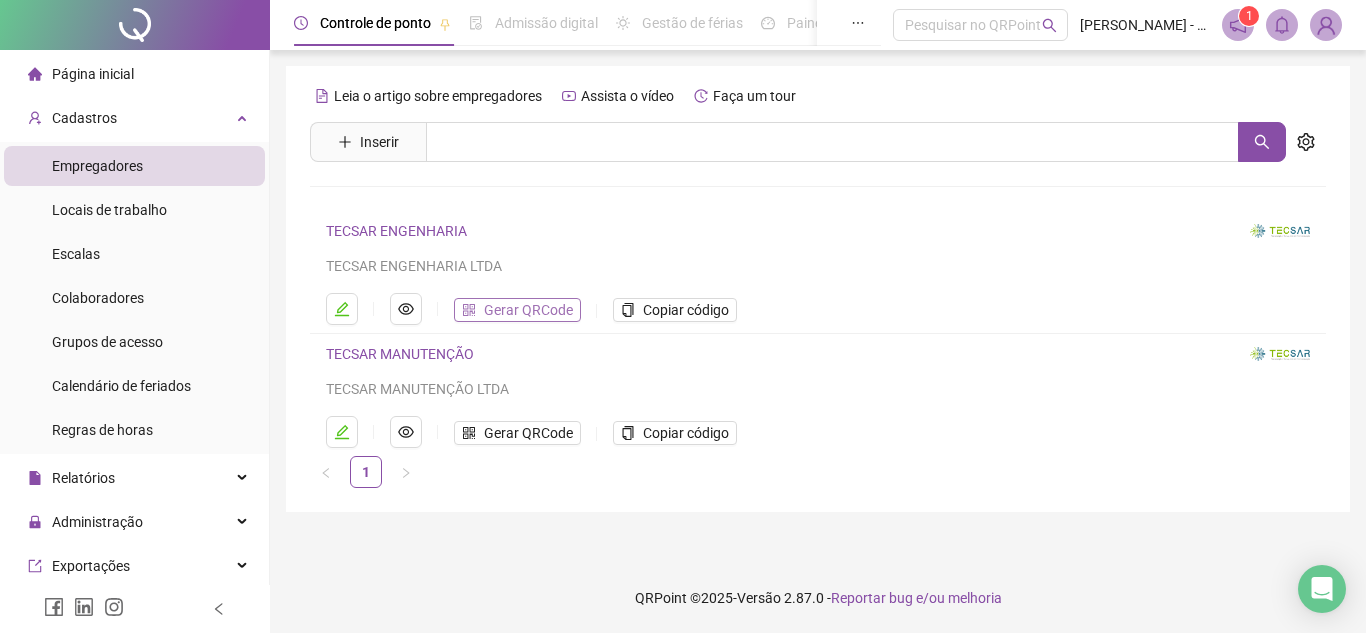 click on "Gerar QRCode" at bounding box center [528, 310] 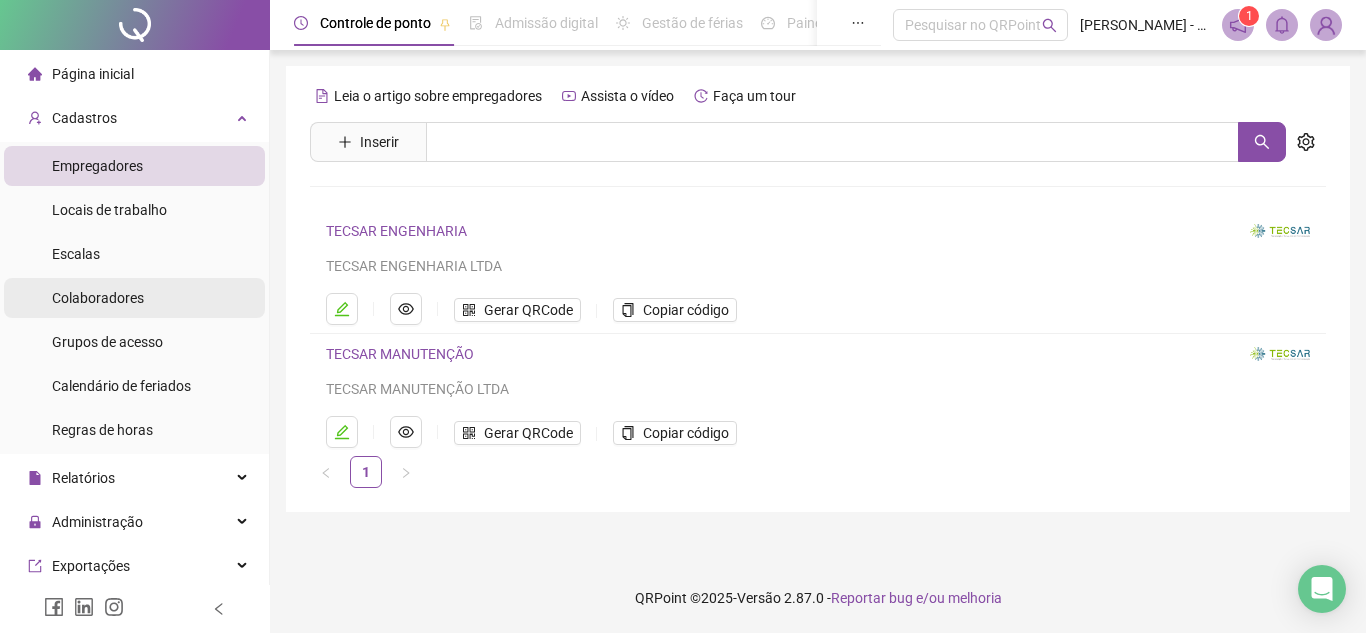 click on "Colaboradores" at bounding box center (98, 298) 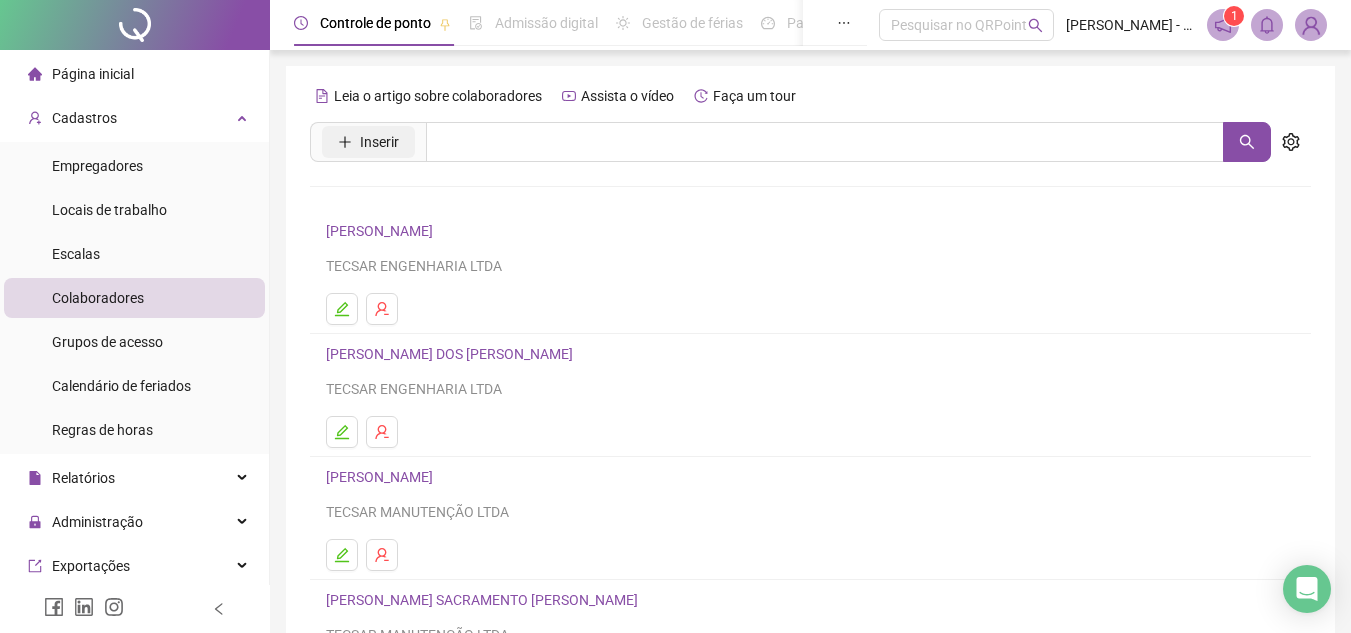 click on "Inserir" at bounding box center (379, 142) 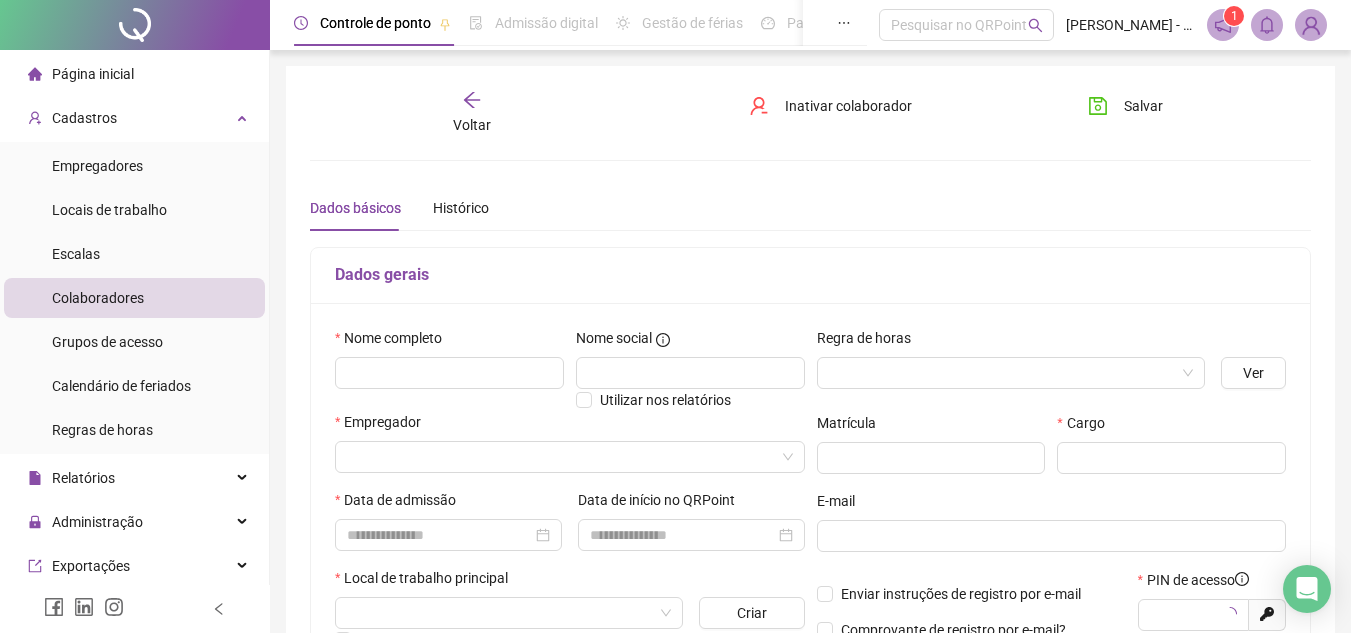 type on "*****" 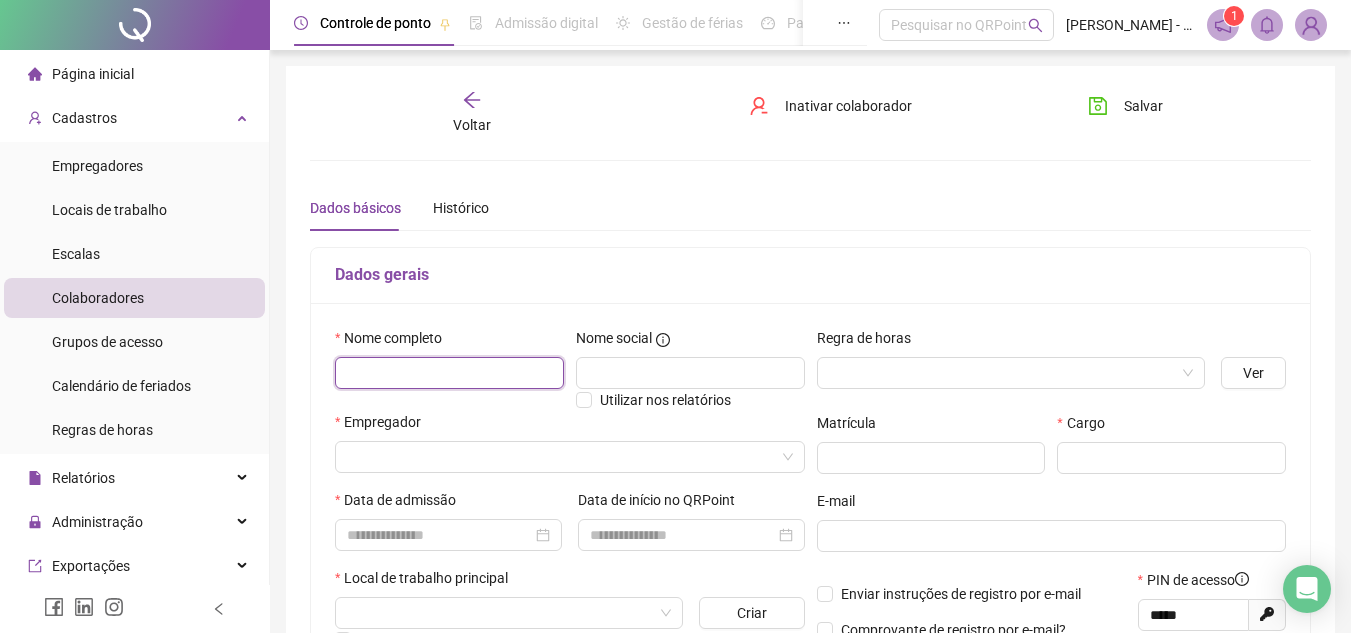 click at bounding box center [449, 373] 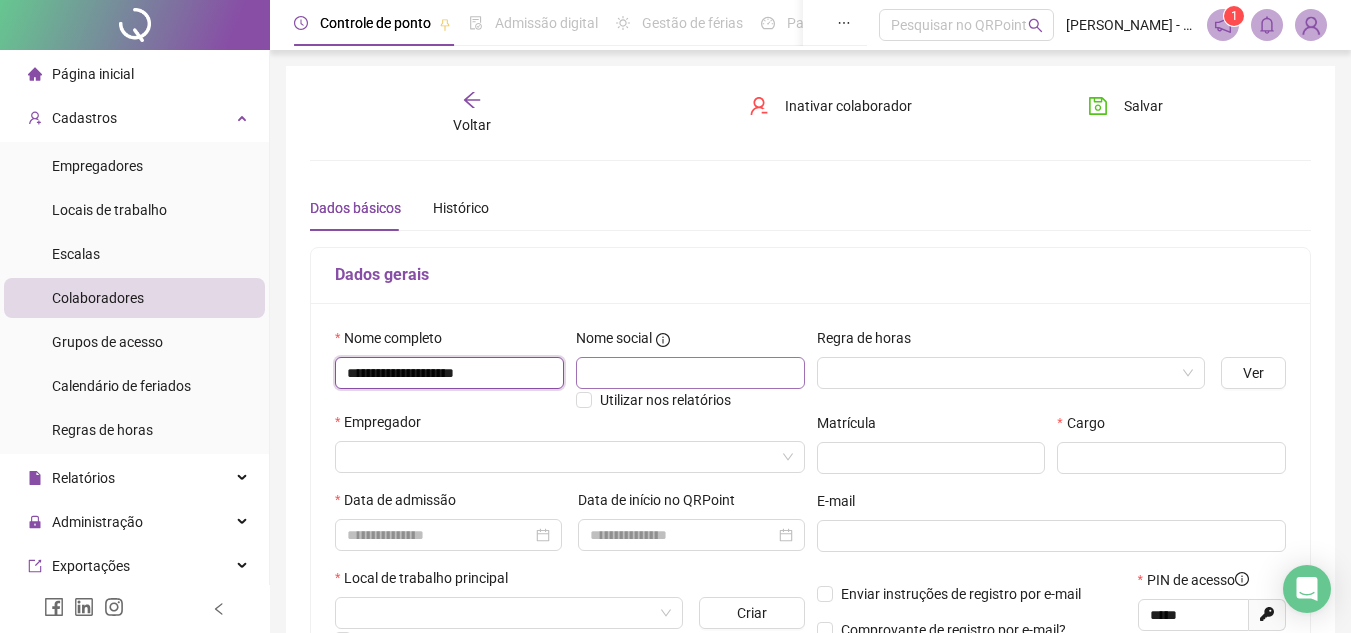 type on "**********" 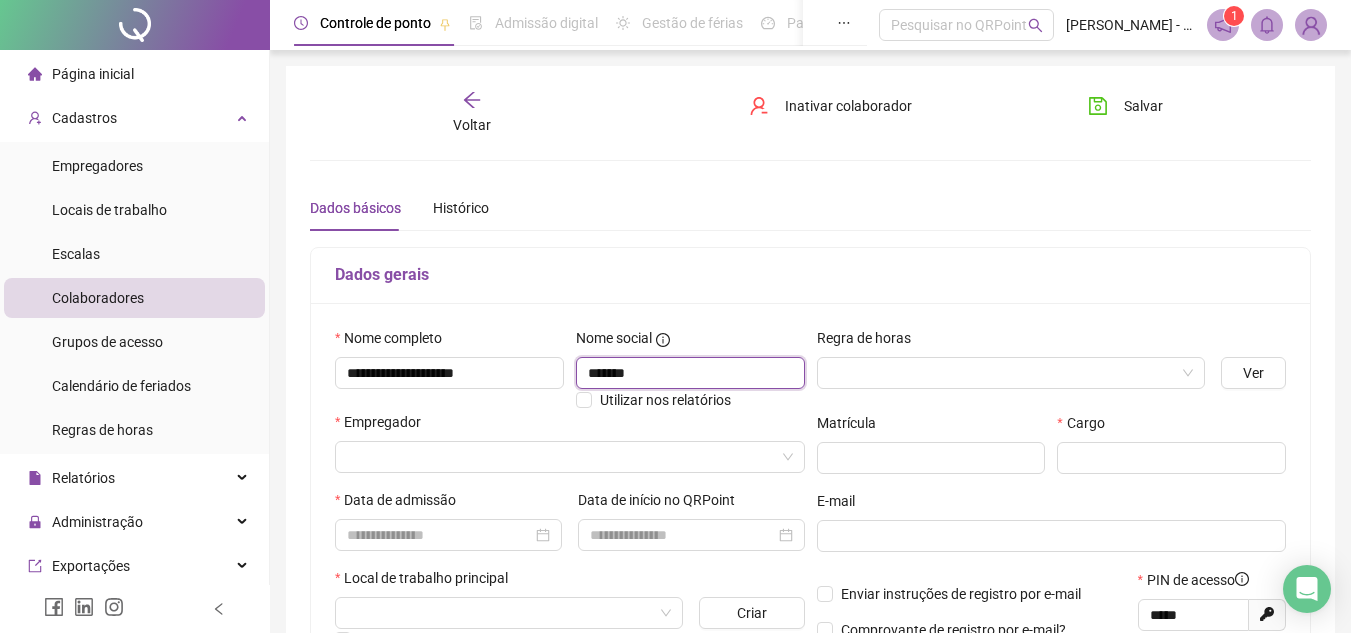 type on "*******" 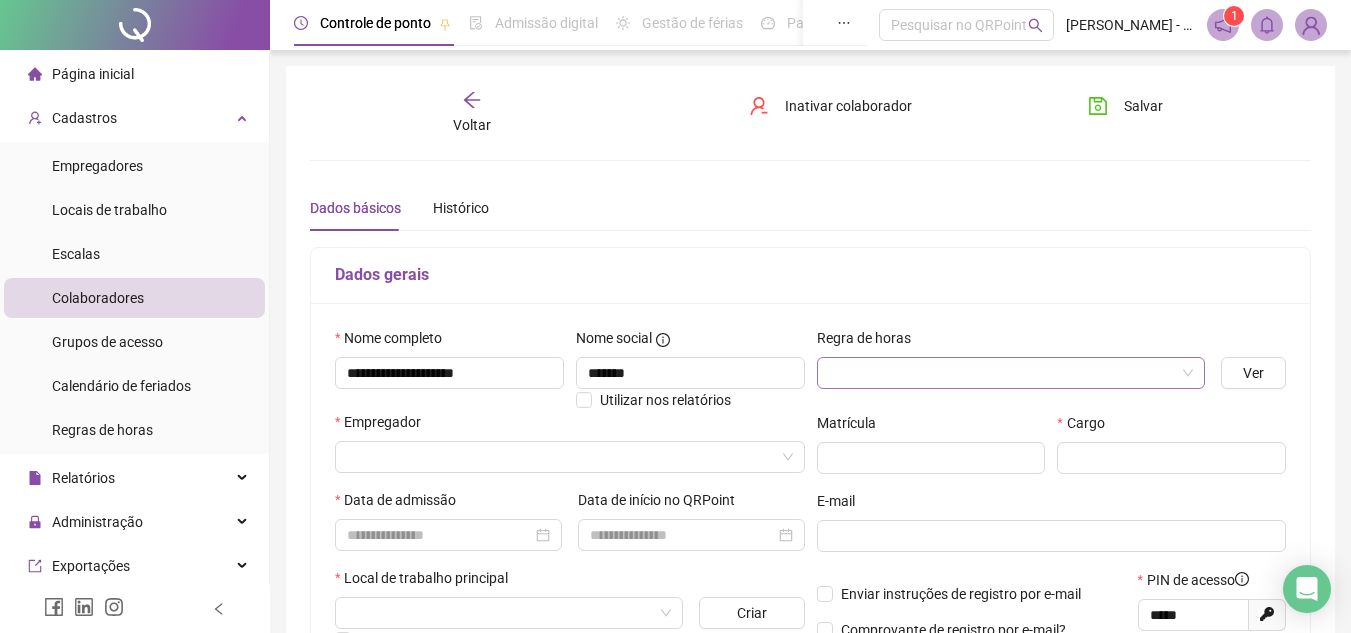 click at bounding box center (1005, 373) 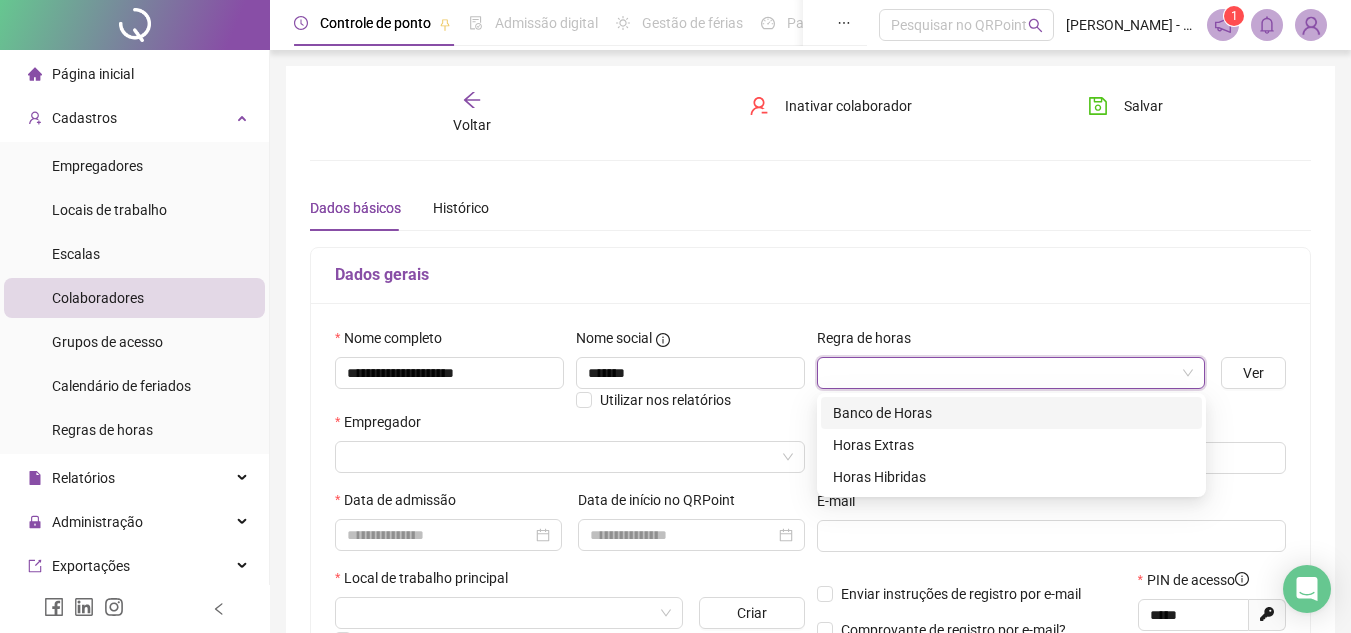 click on "Banco de Horas" at bounding box center (1011, 413) 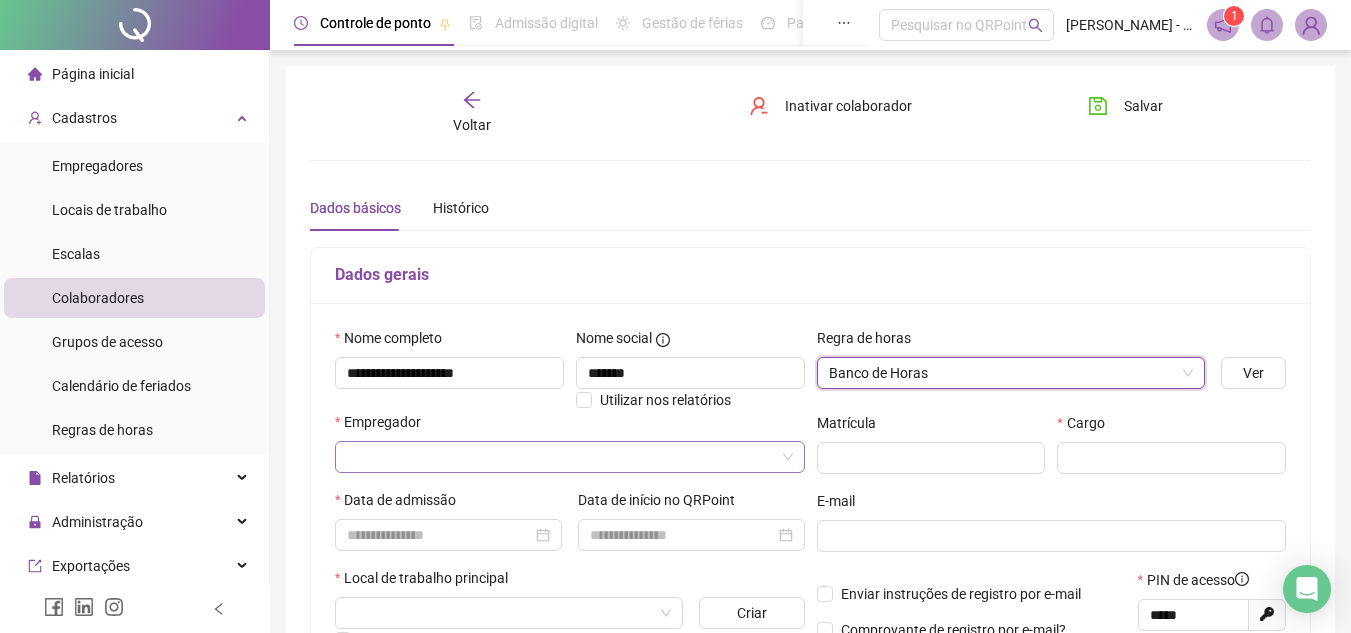 click at bounding box center (564, 457) 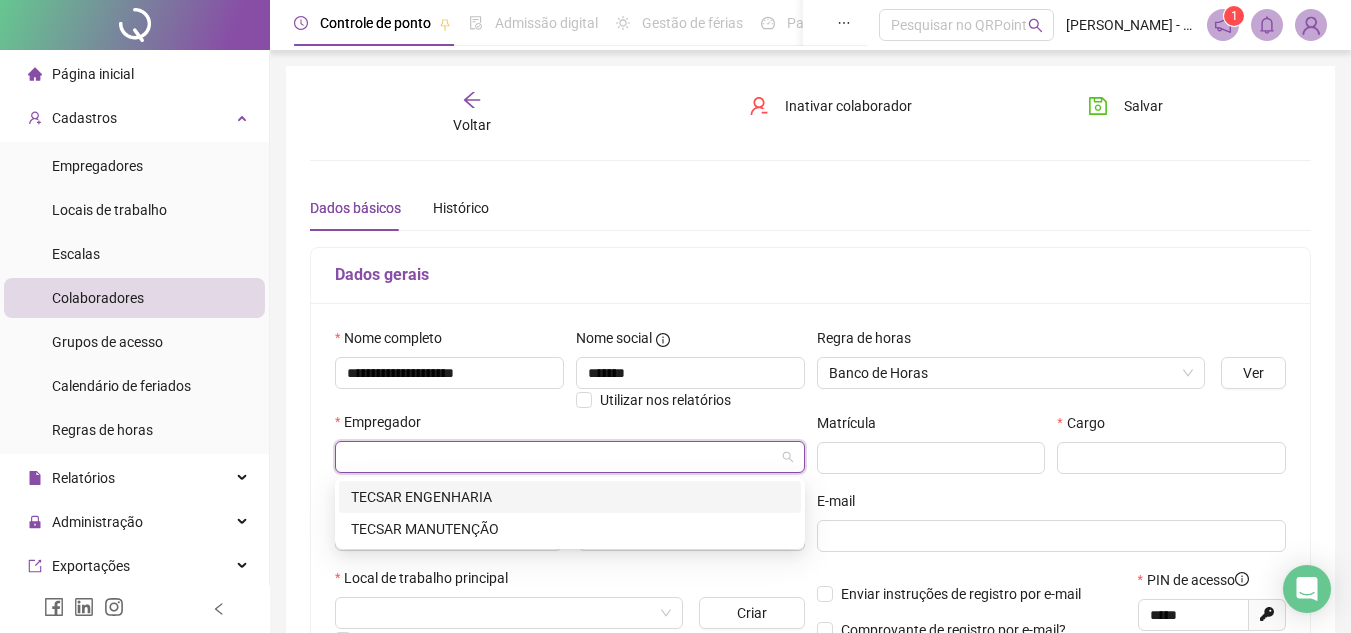 click on "TECSAR ENGENHARIA" at bounding box center [570, 497] 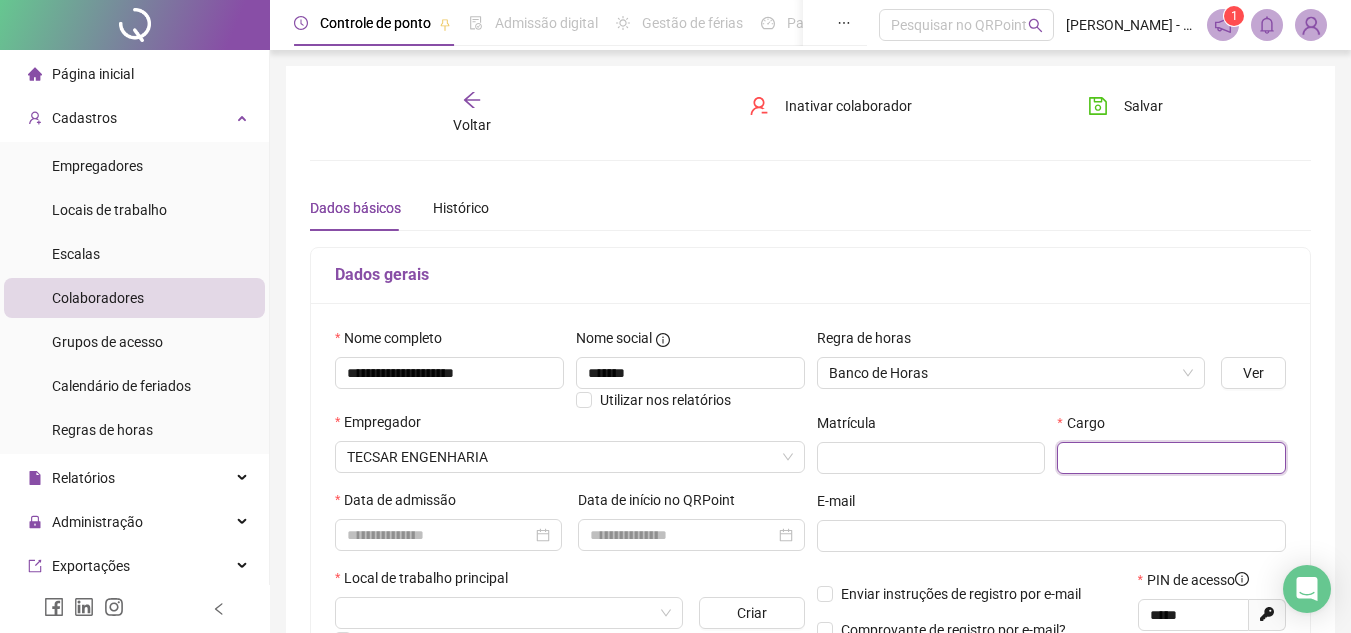 click at bounding box center [1171, 458] 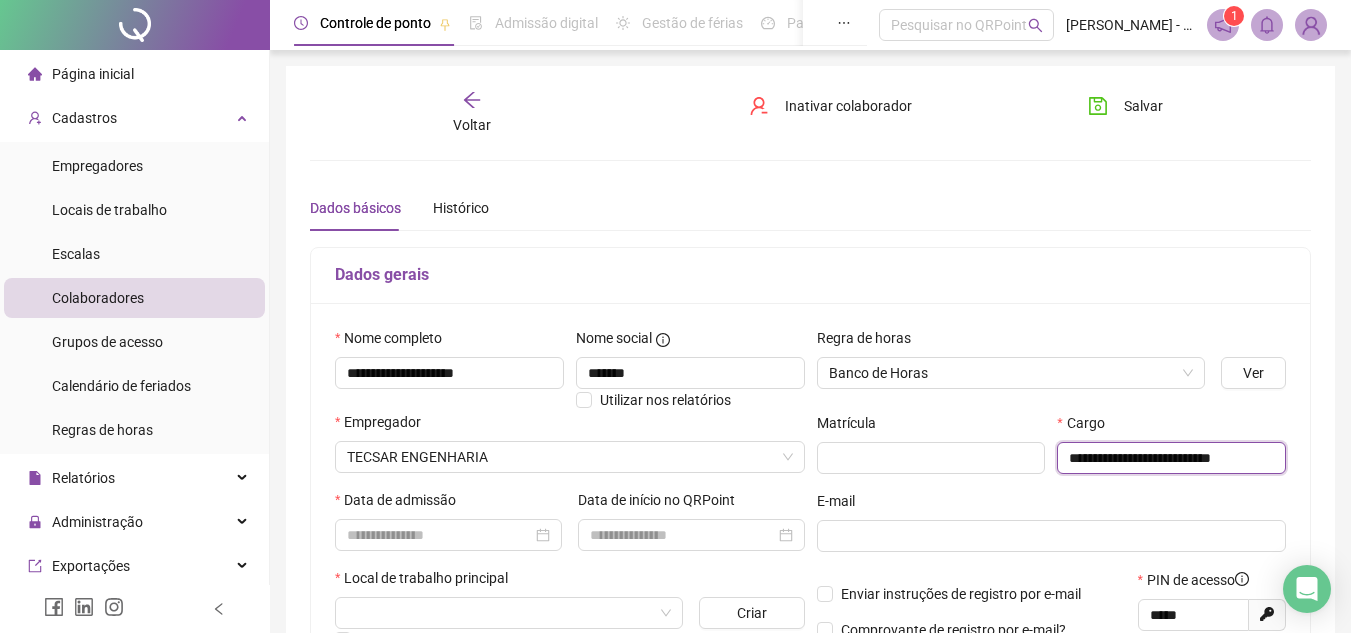 scroll, scrollTop: 0, scrollLeft: 15, axis: horizontal 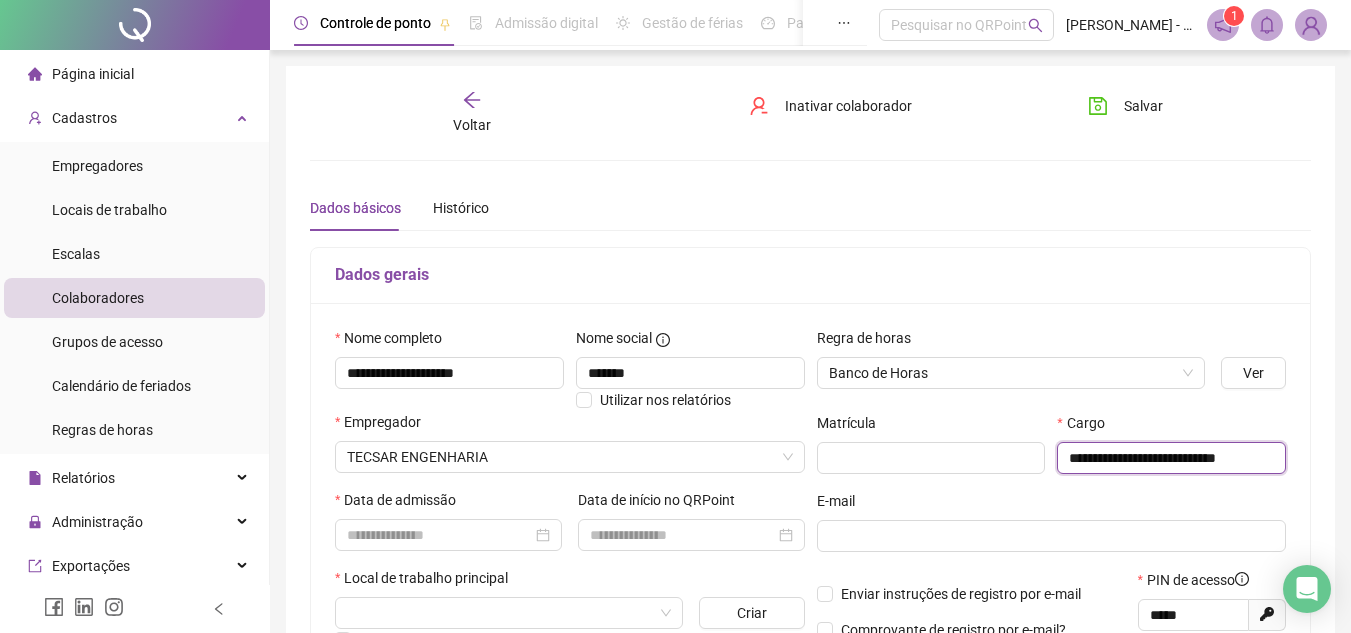 type on "**********" 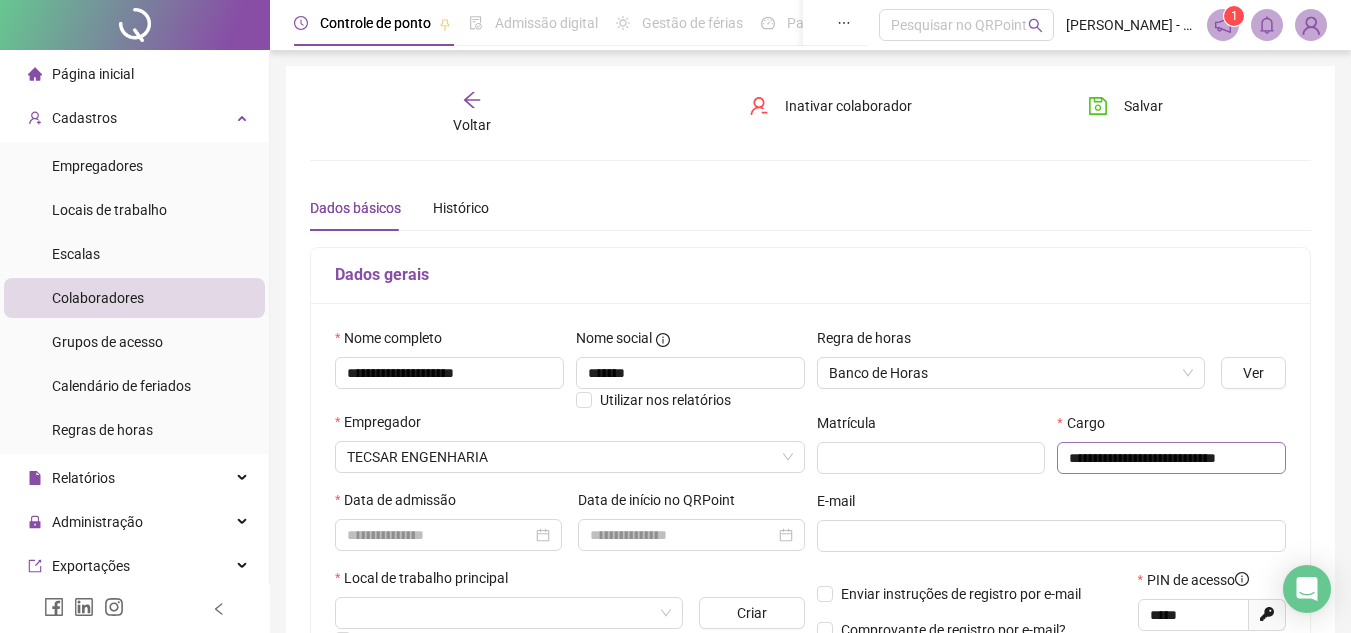 scroll, scrollTop: 0, scrollLeft: 0, axis: both 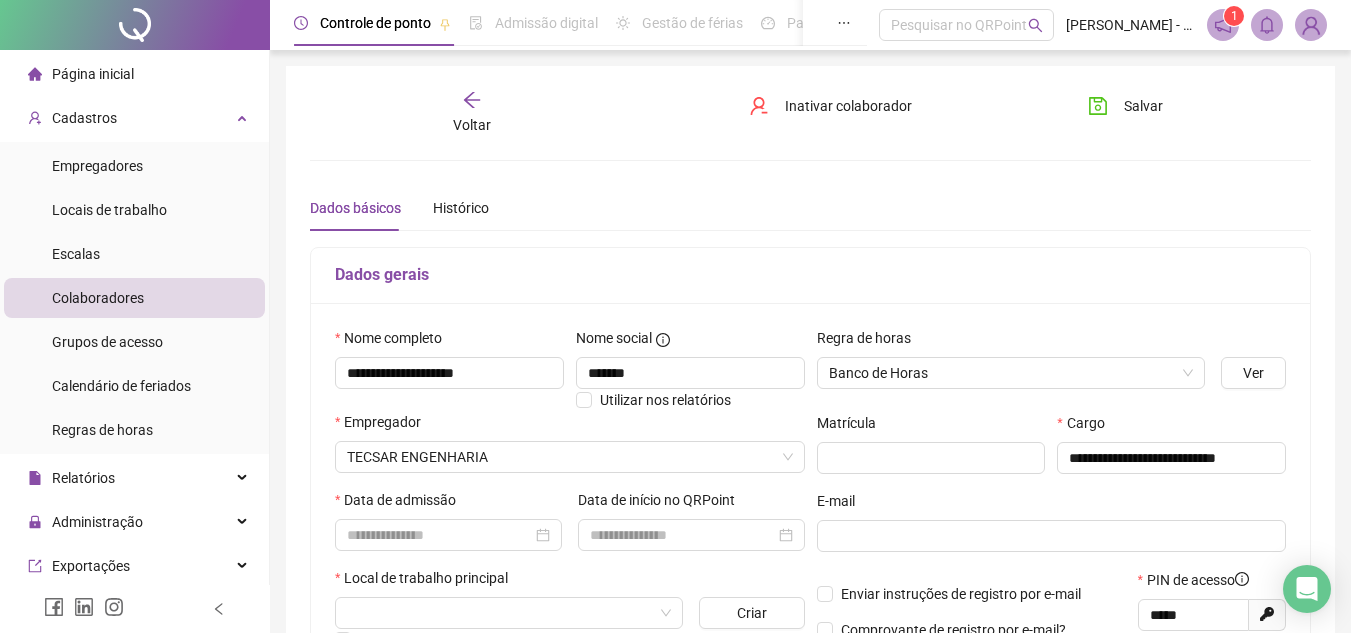 click on "E-mail" at bounding box center (1052, 505) 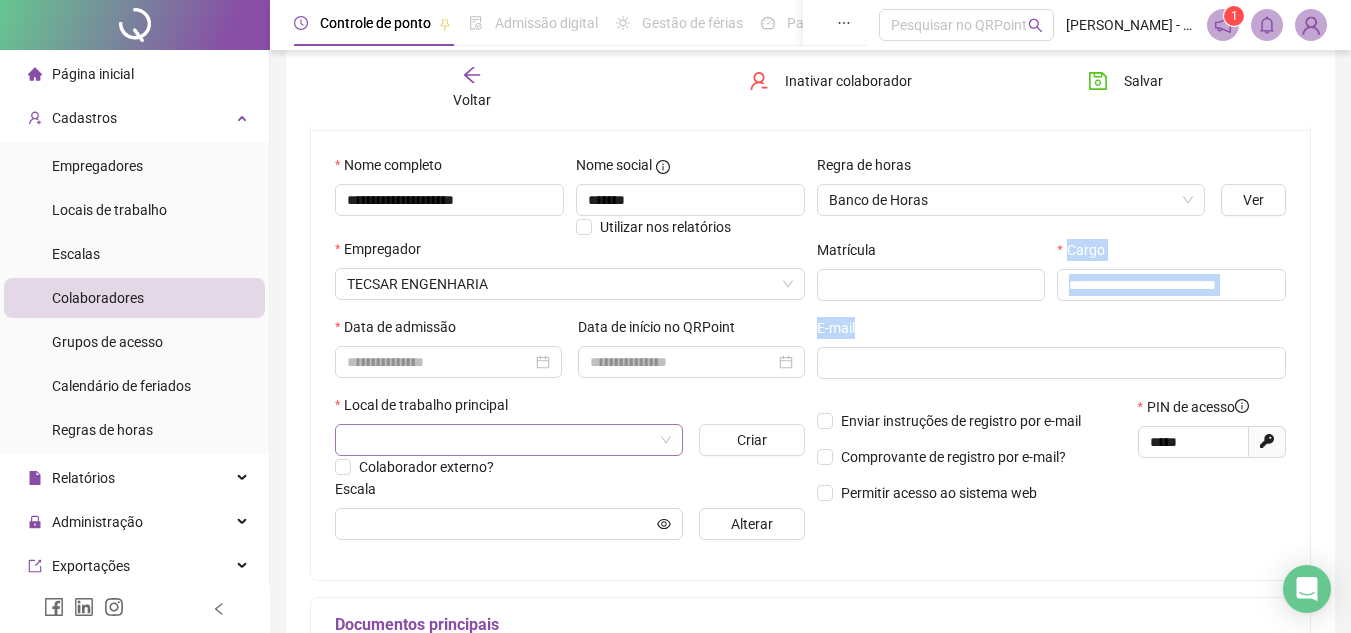 scroll, scrollTop: 200, scrollLeft: 0, axis: vertical 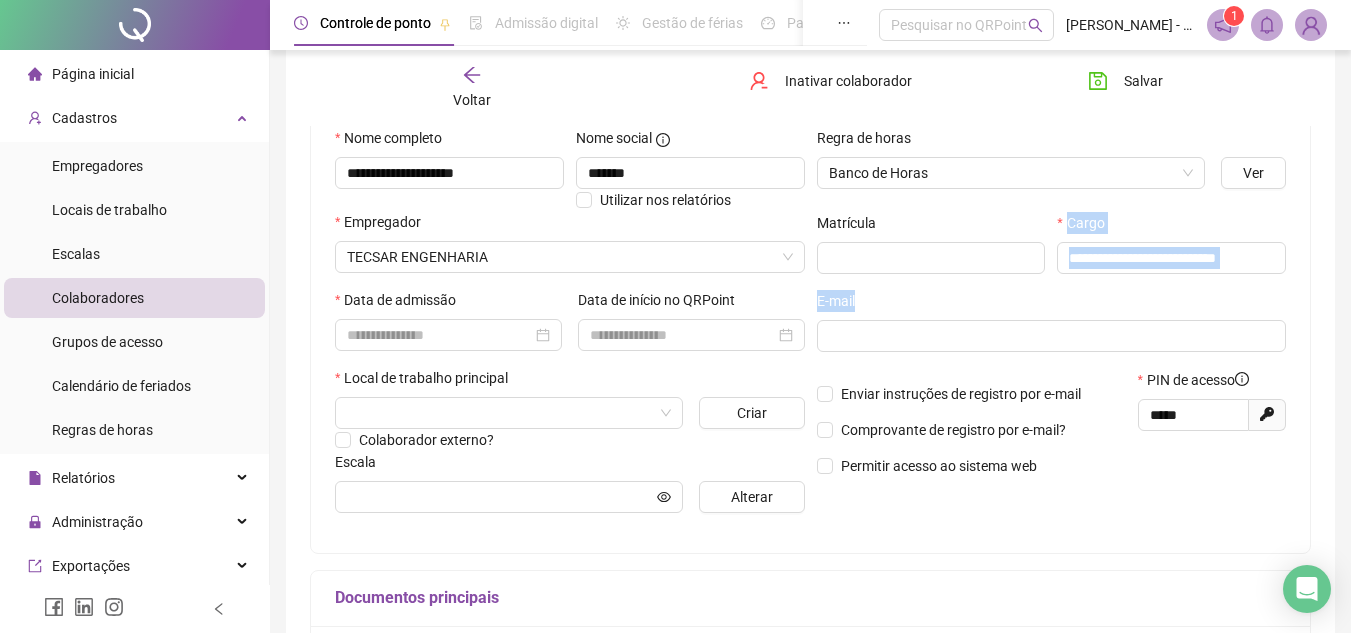 click on "**********" at bounding box center (810, 328) 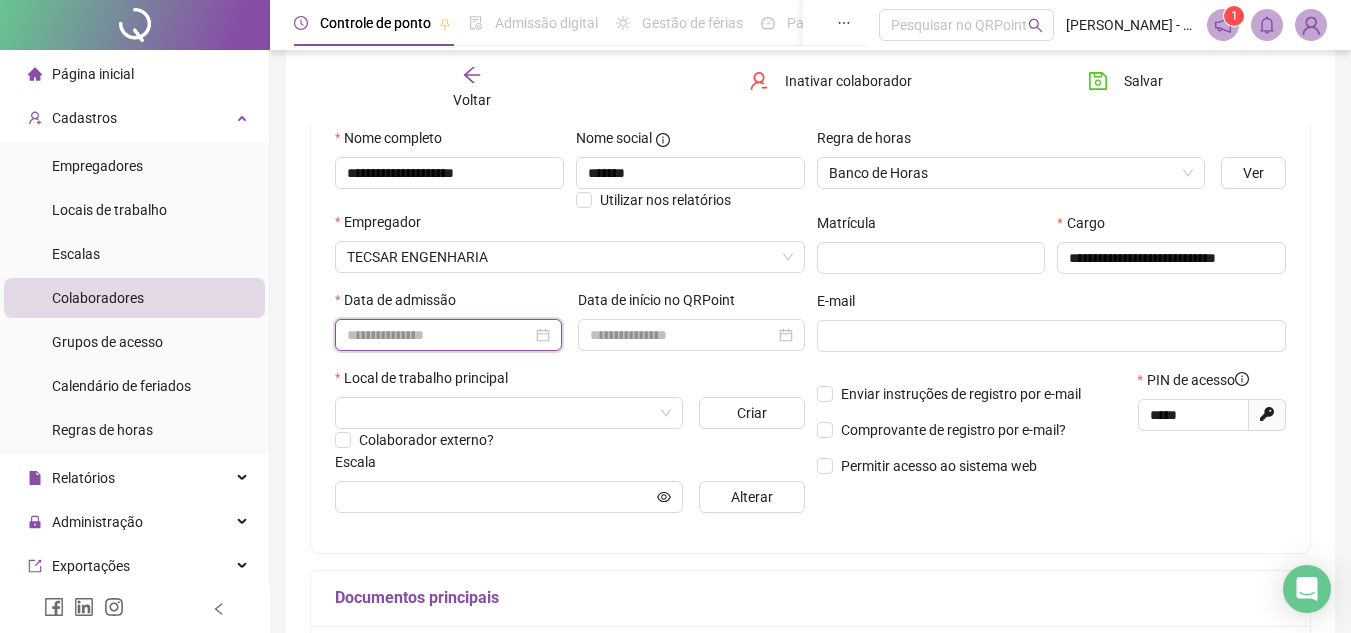 click at bounding box center [439, 335] 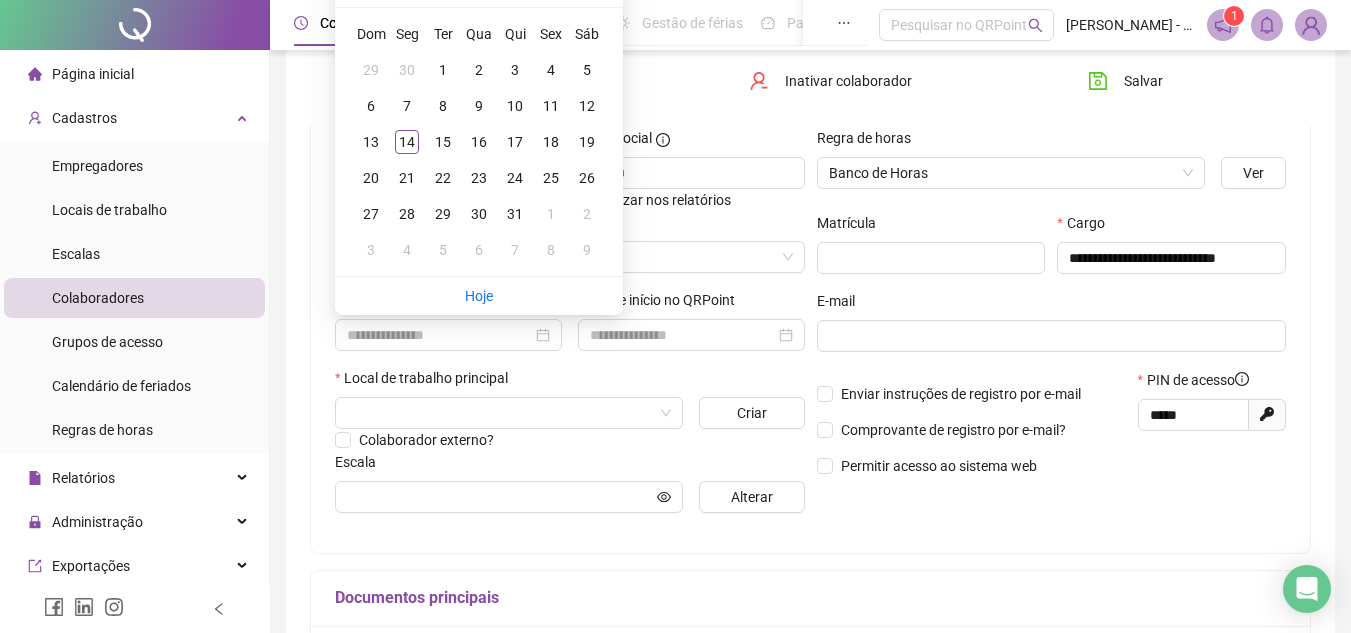 click on "Local de trabalho principal" at bounding box center (570, 382) 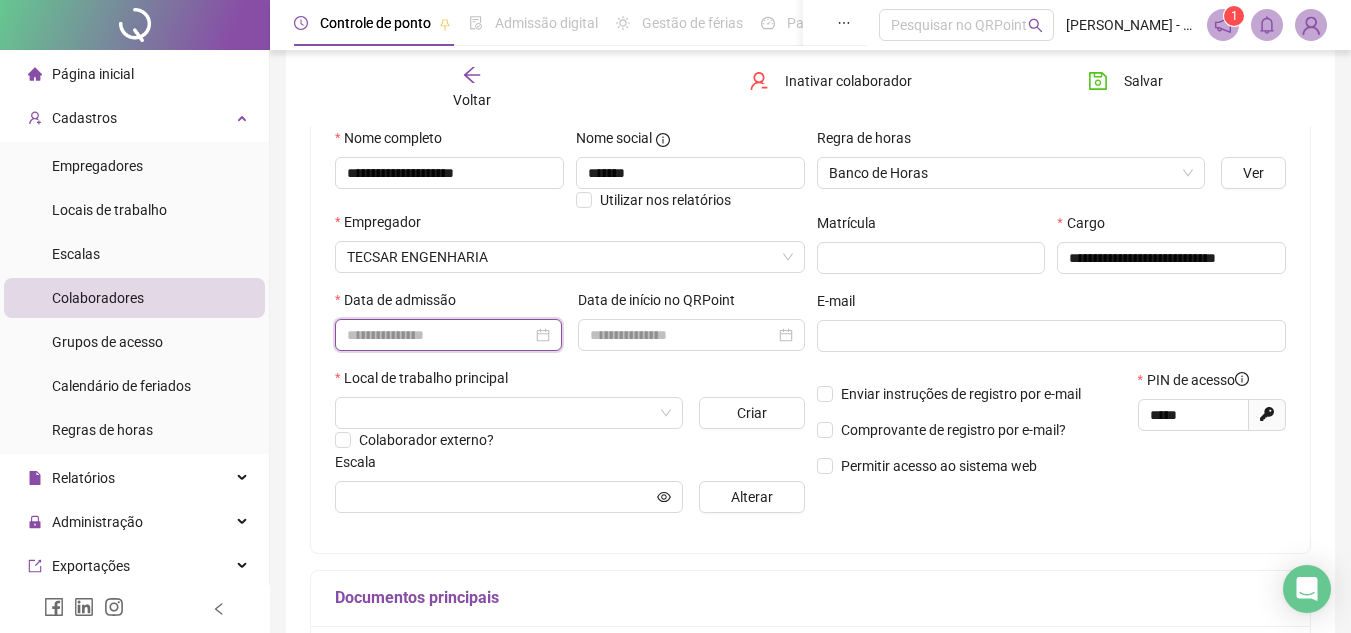 click at bounding box center (439, 335) 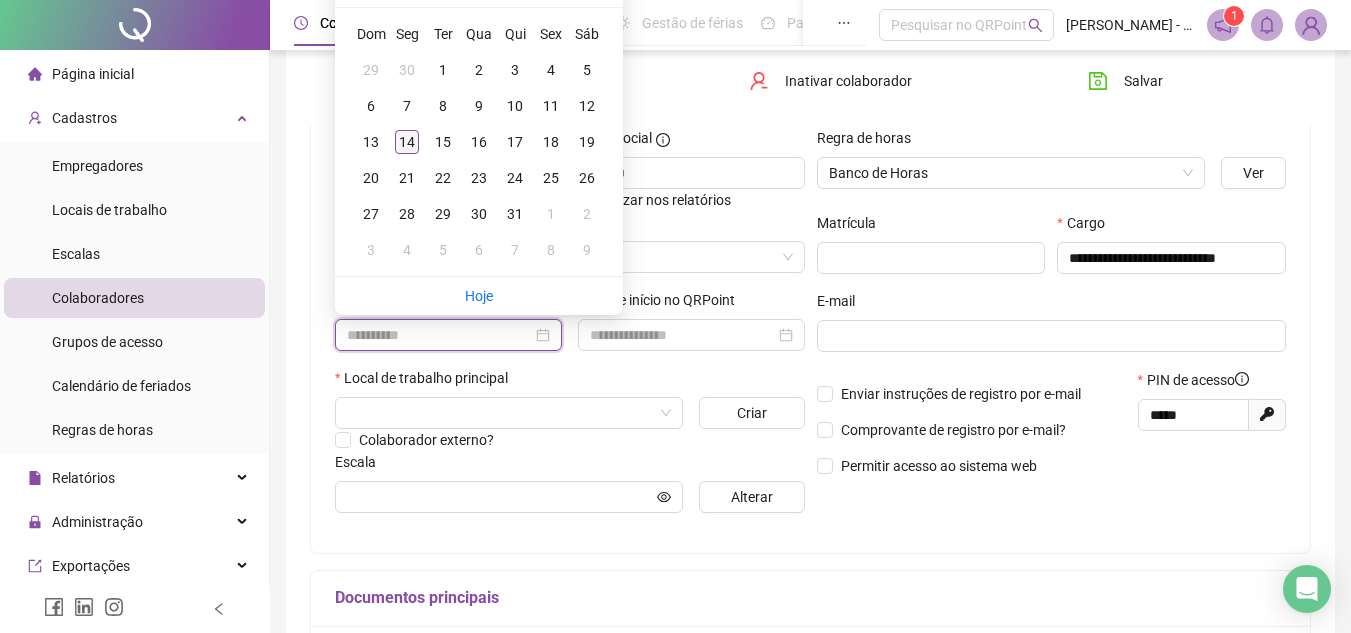 type on "**********" 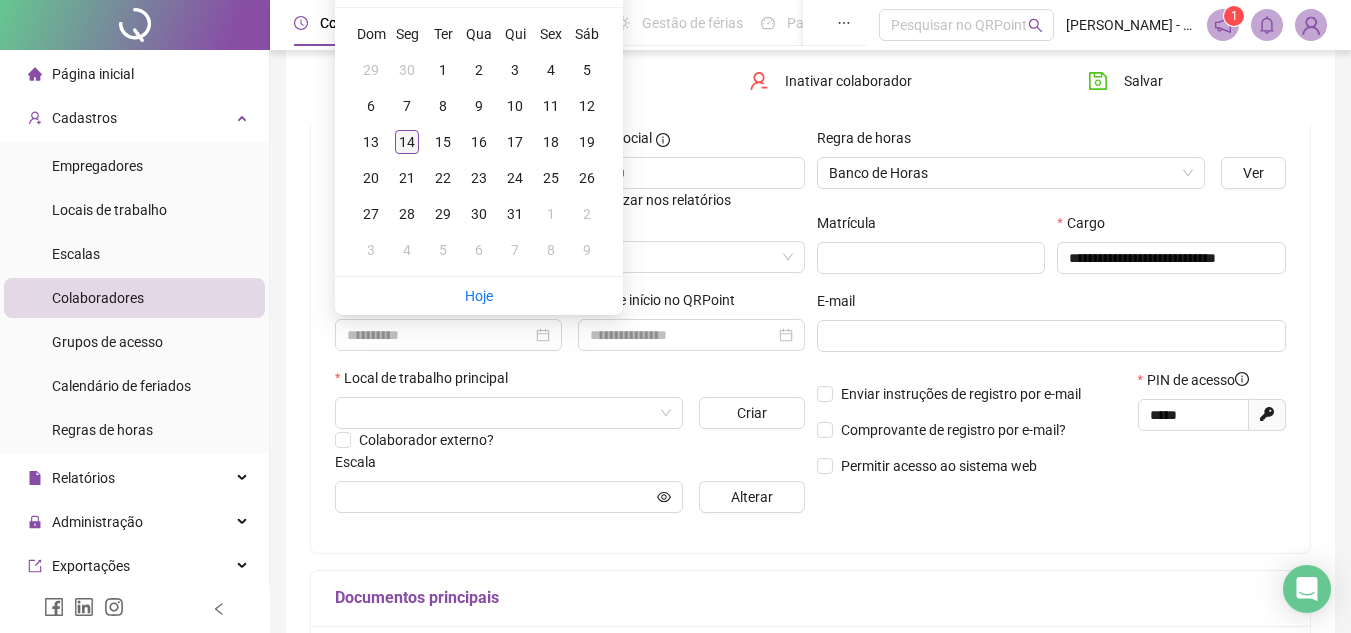 click on "14" at bounding box center [407, 142] 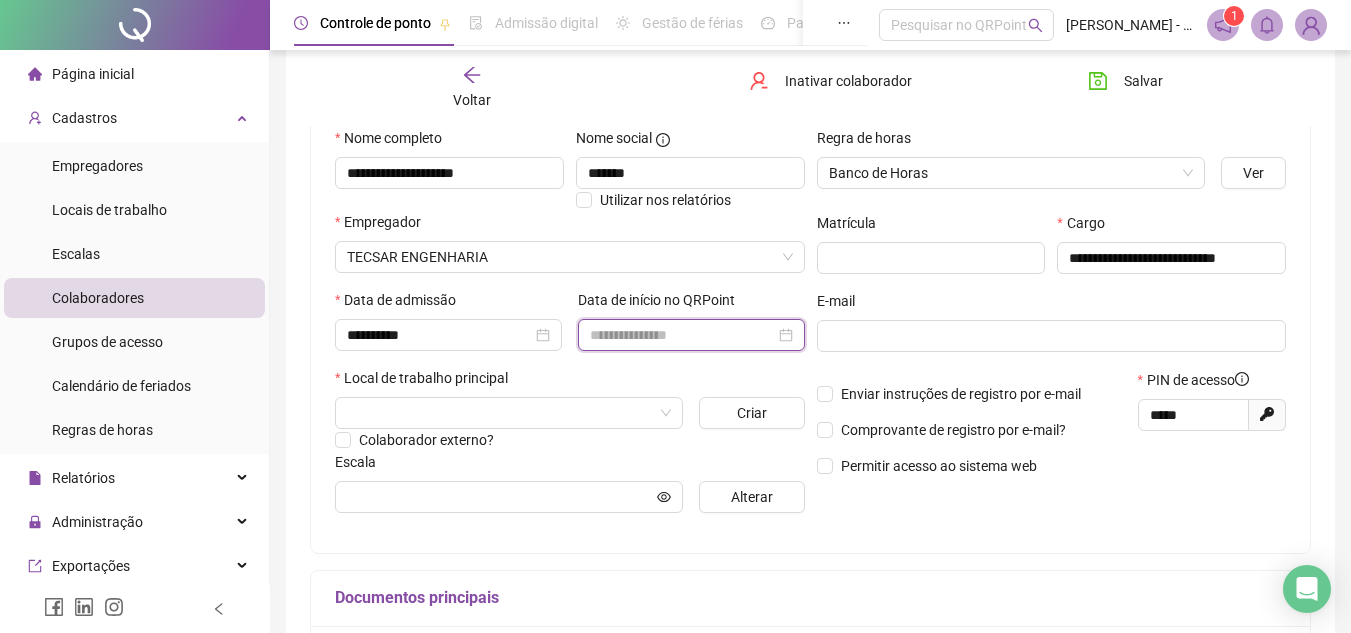 click at bounding box center (682, 335) 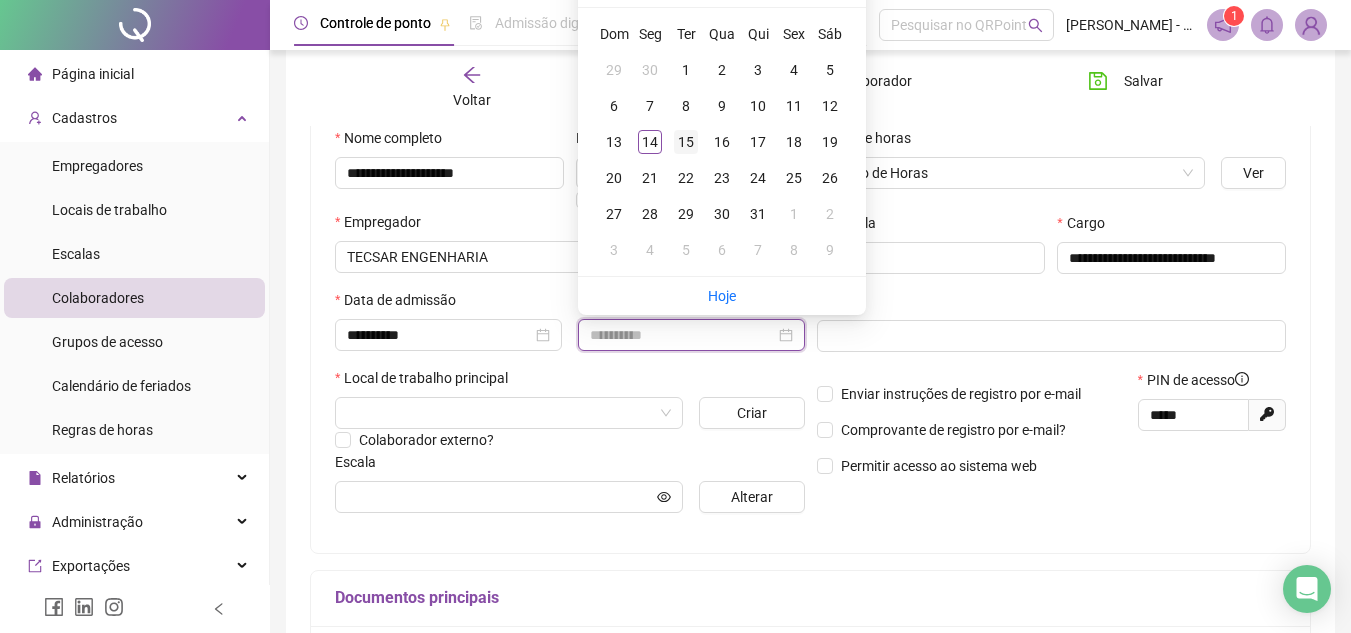 type on "**********" 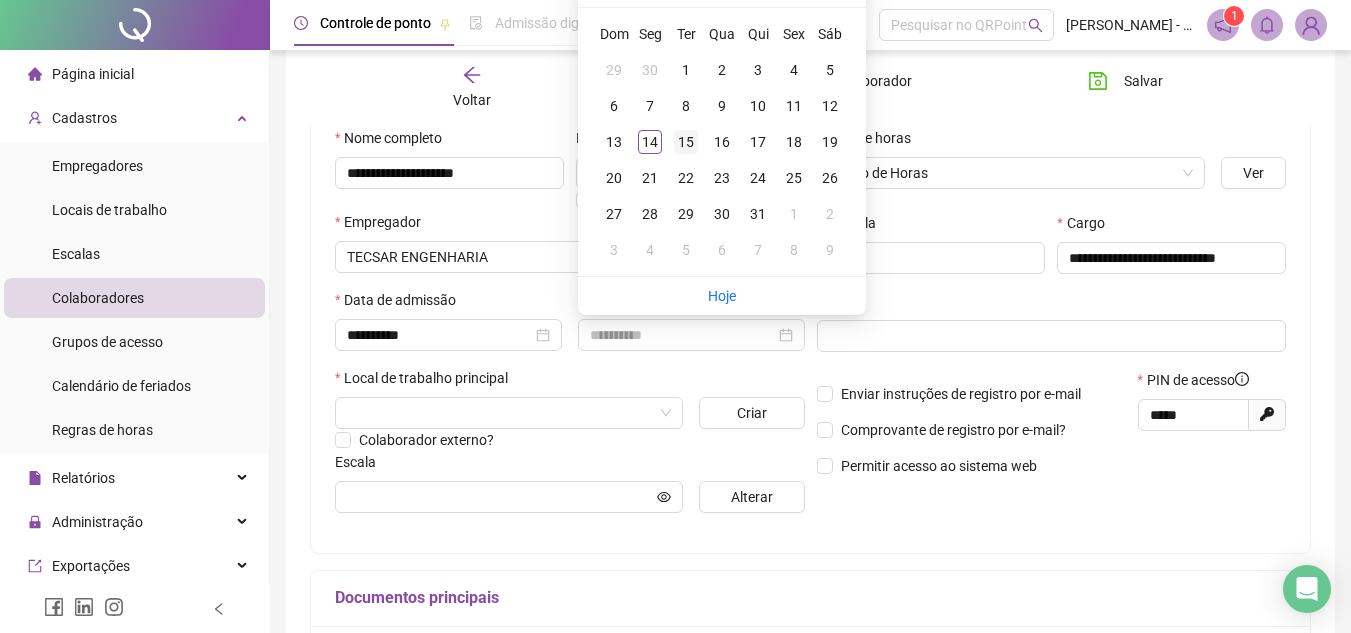 click on "15" at bounding box center (686, 142) 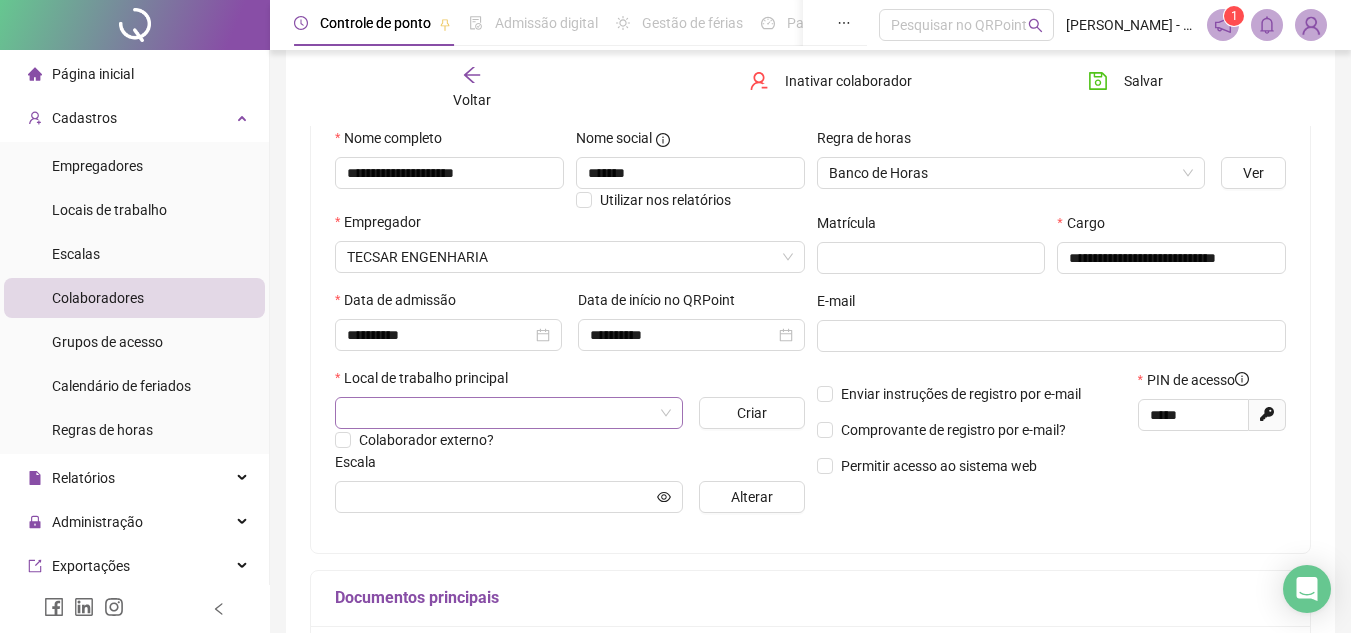 click at bounding box center [503, 413] 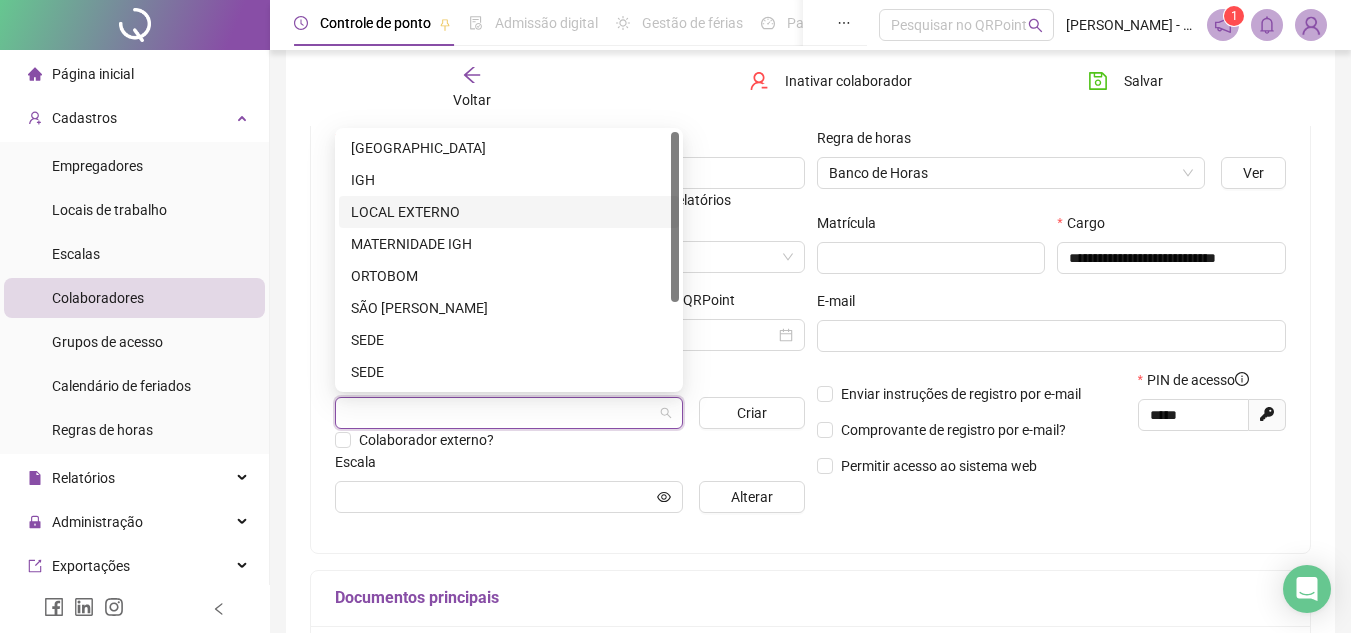click on "LOCAL EXTERNO" at bounding box center (509, 212) 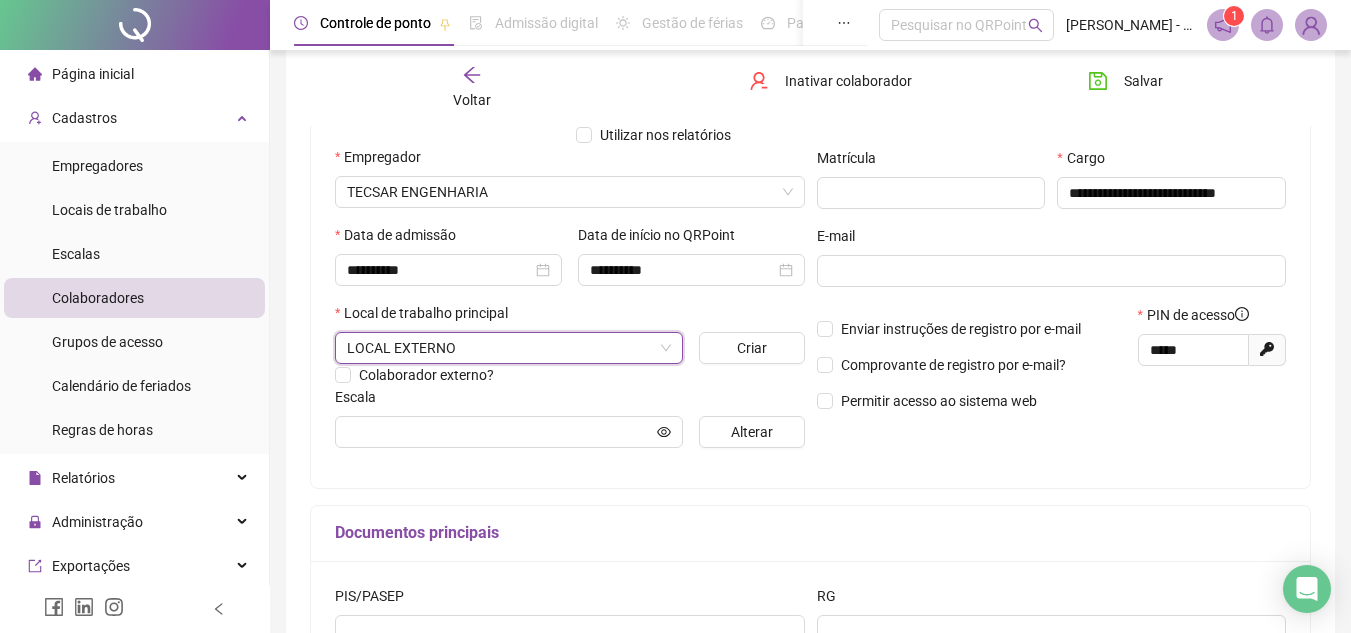 scroll, scrollTop: 300, scrollLeft: 0, axis: vertical 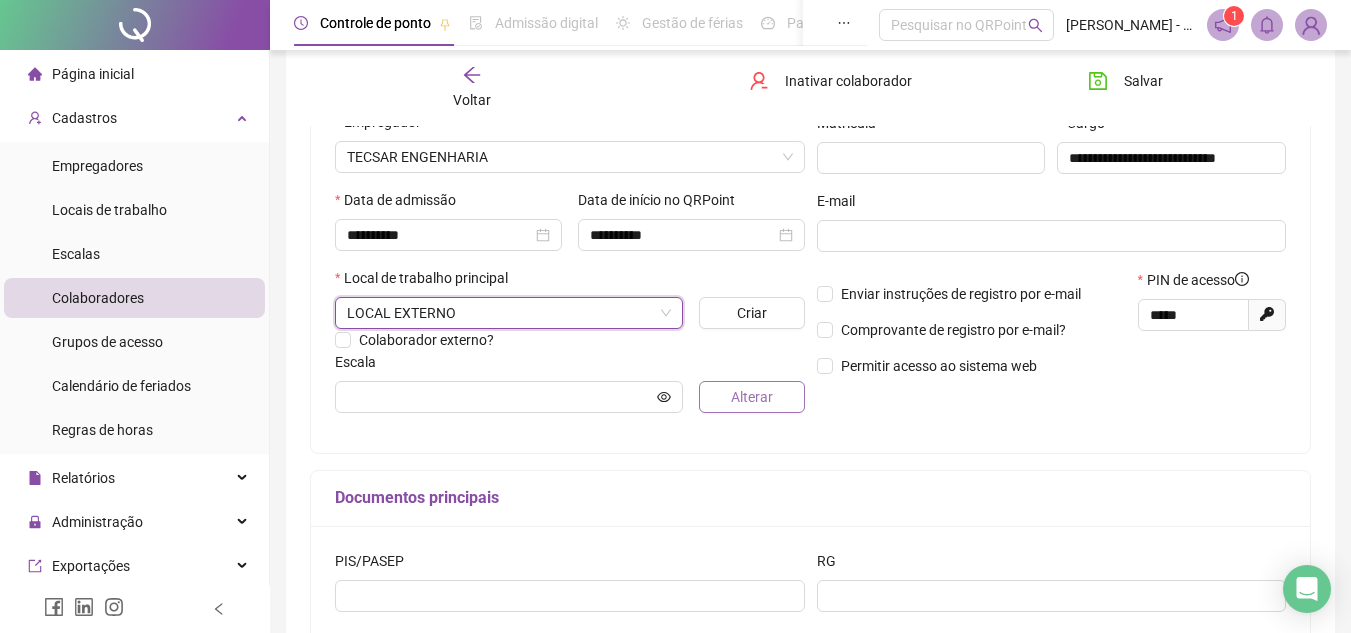 click on "Alterar" at bounding box center [752, 397] 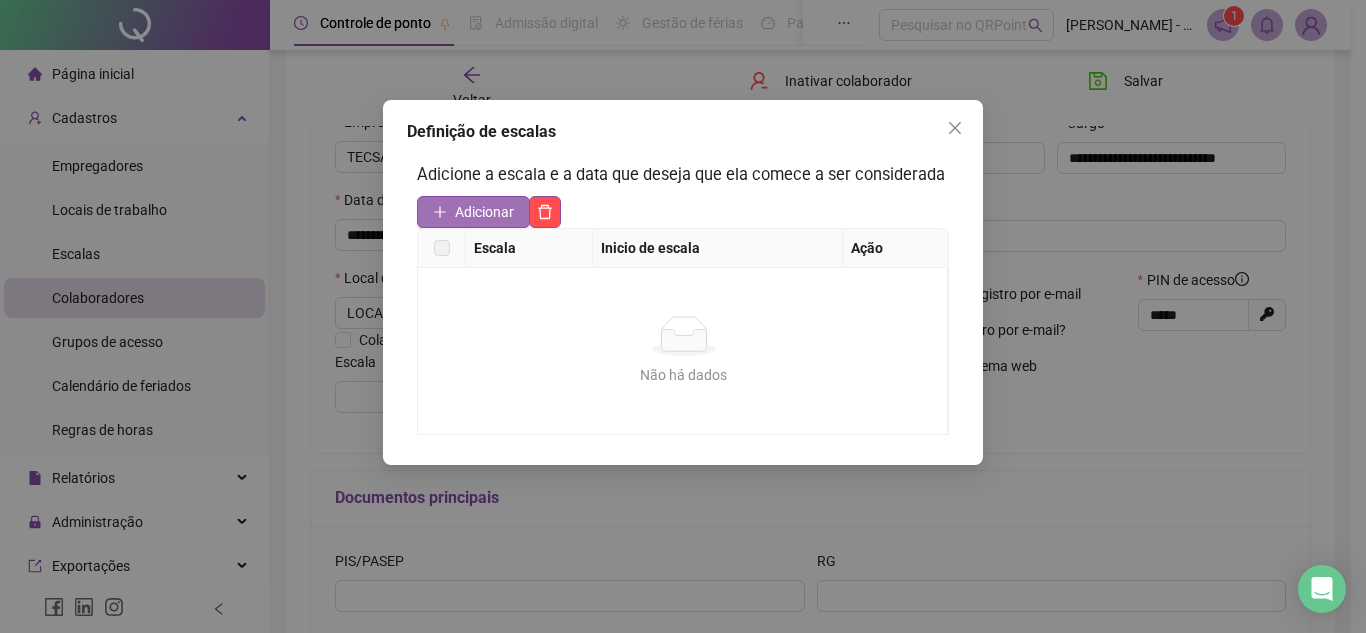 click on "Adicione a escala e a data que deseja que ela comece a ser considerada Adicionar Escala Inicio de escala Ação         Não há dados Não há dados" at bounding box center [683, 298] 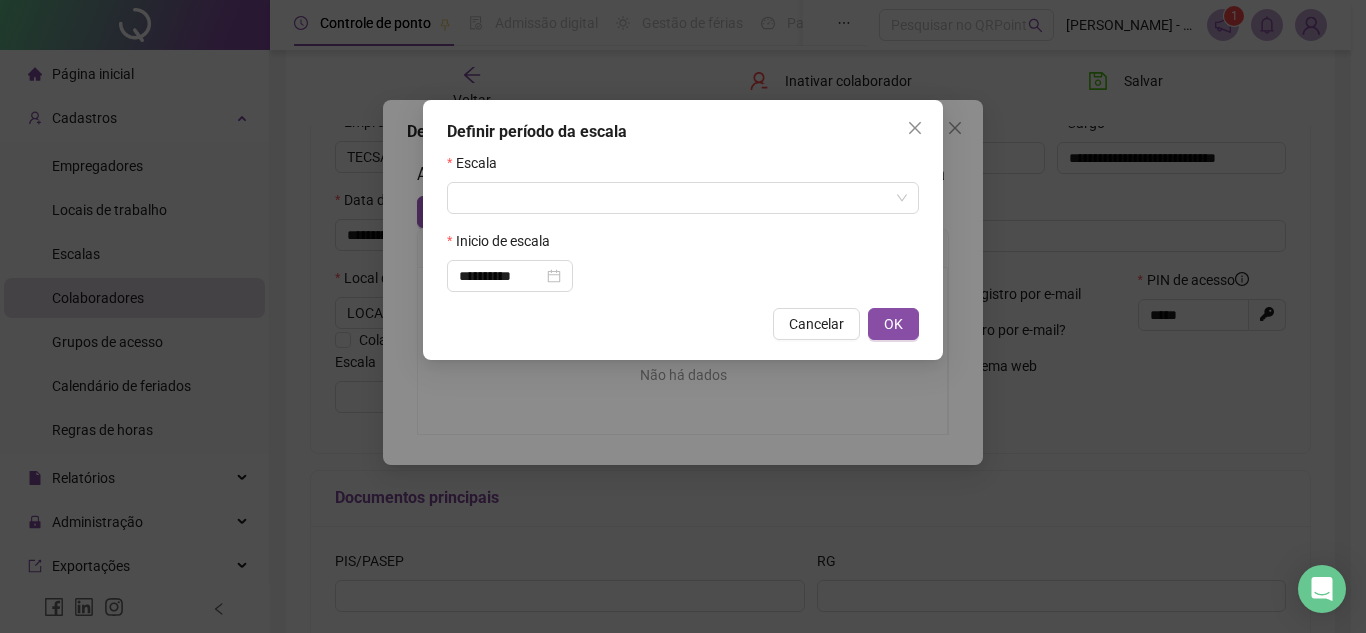 click on "Escala" at bounding box center [683, 167] 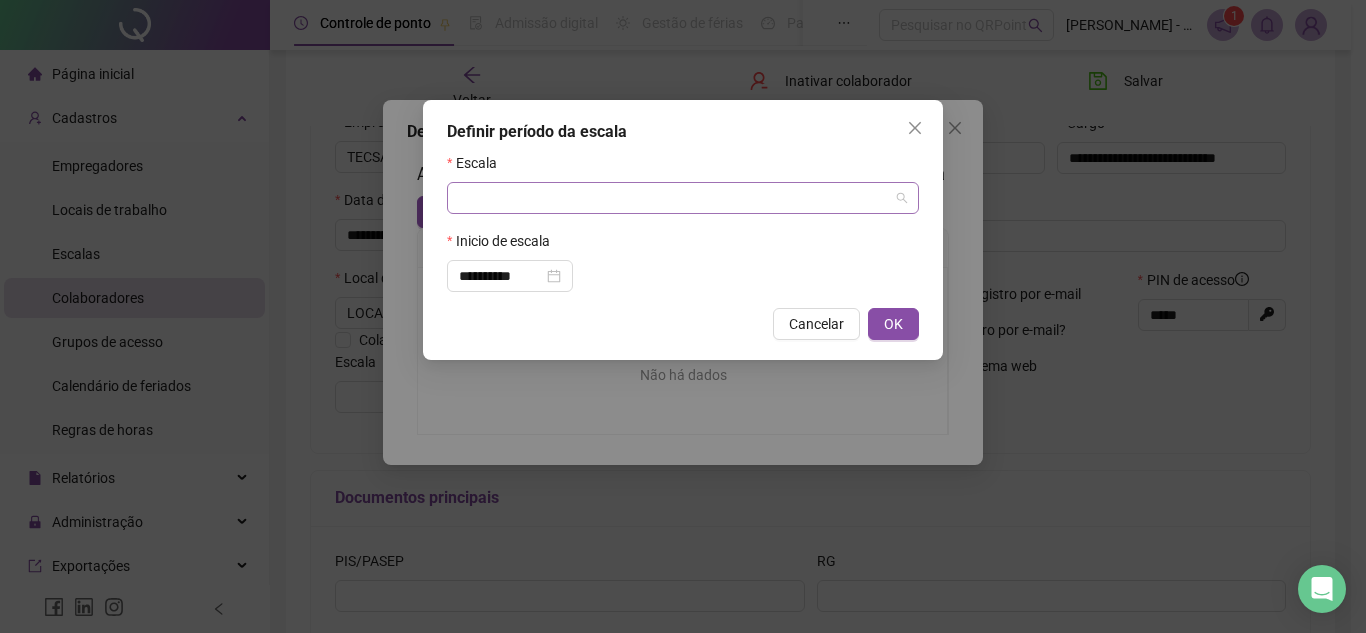 click at bounding box center [677, 198] 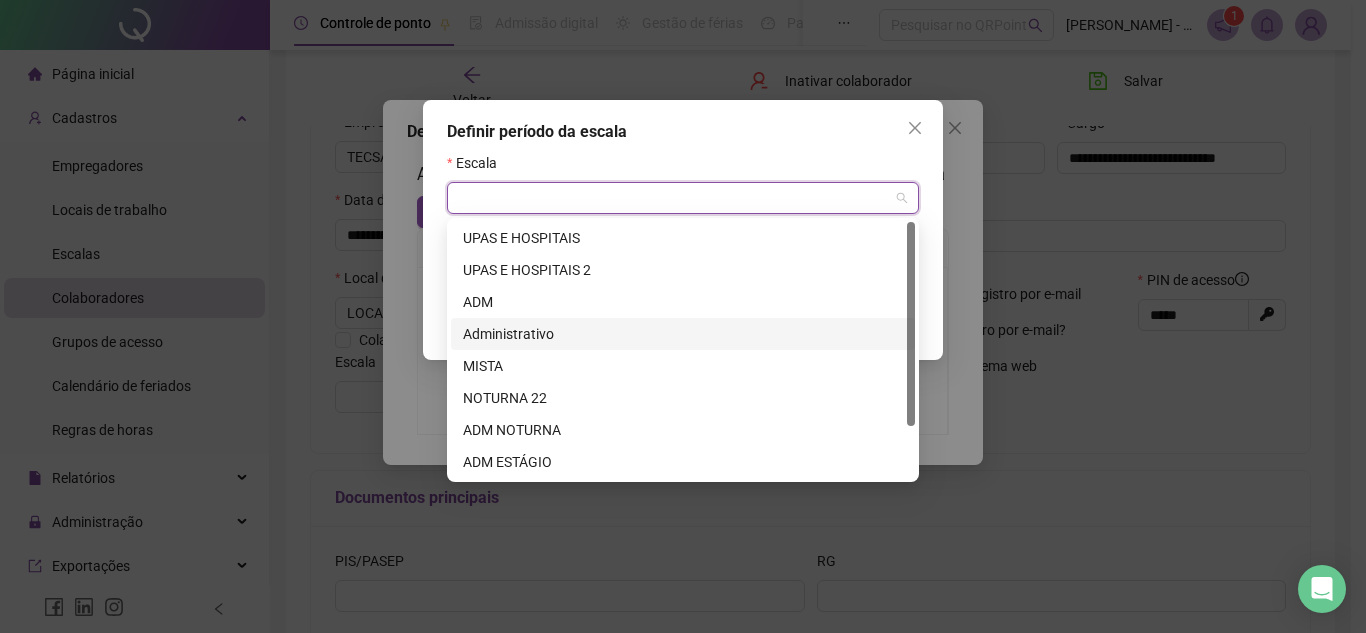 click on "Administrativo" at bounding box center (683, 334) 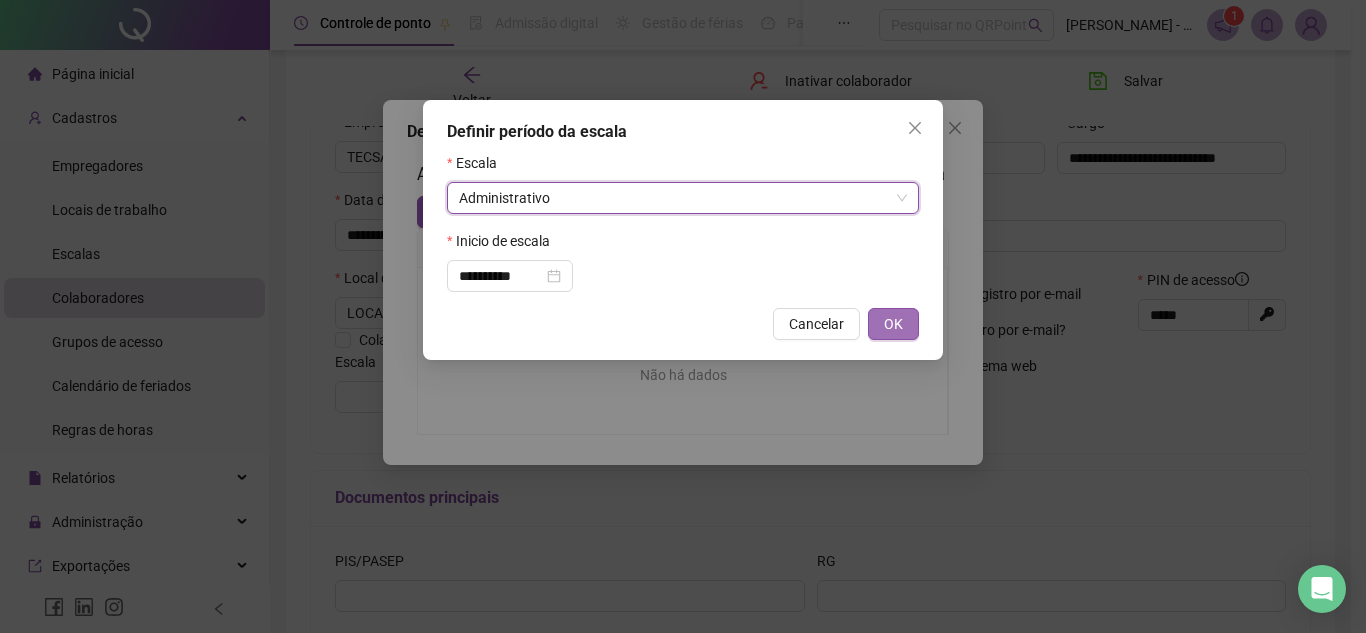 click on "OK" at bounding box center (893, 324) 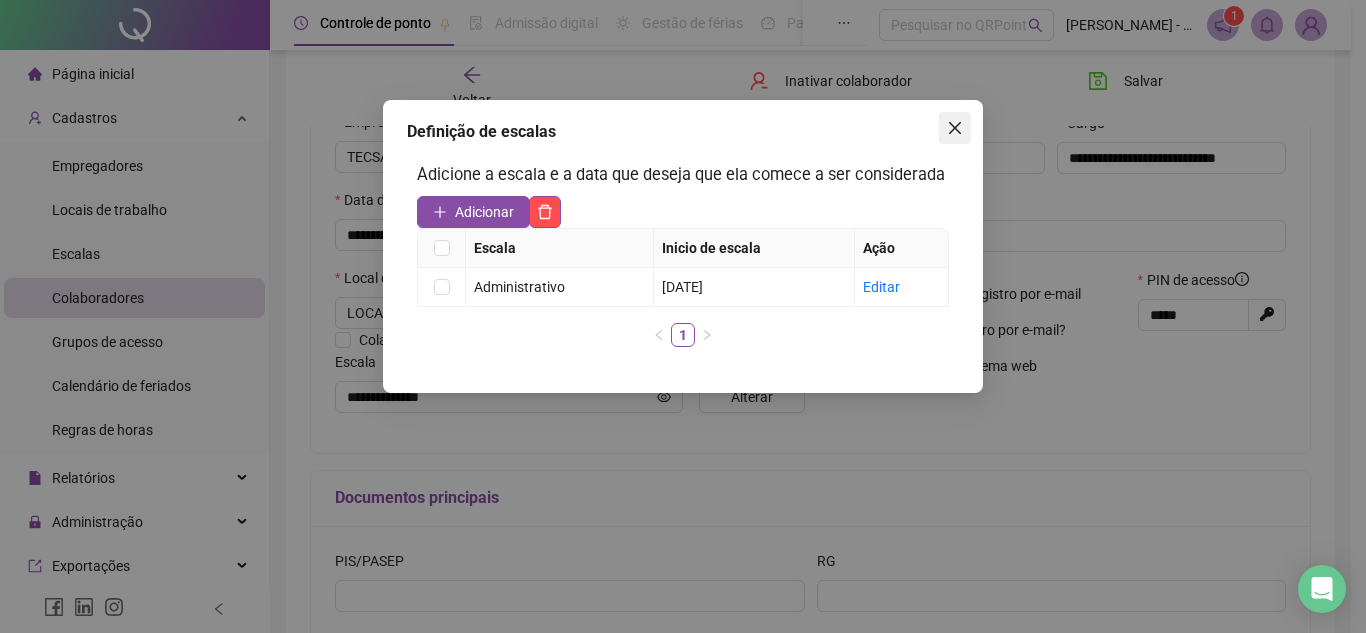 drag, startPoint x: 961, startPoint y: 130, endPoint x: 966, endPoint y: 153, distance: 23.537205 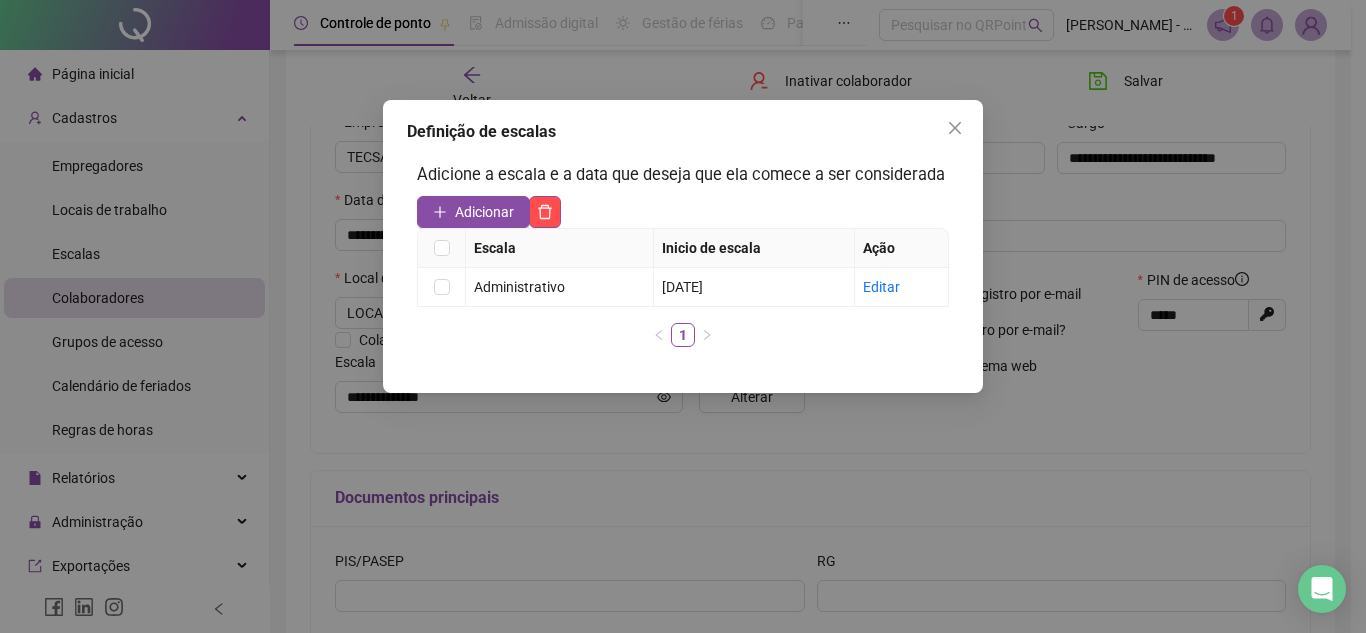 click 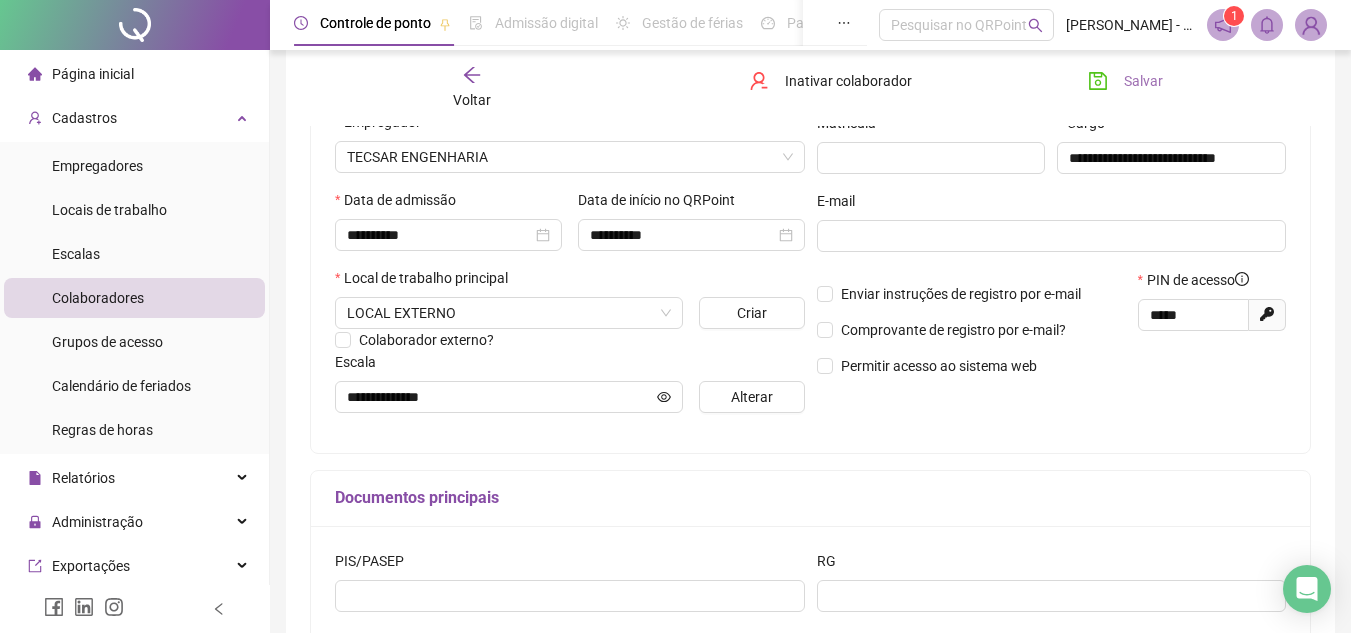 click on "Salvar" at bounding box center [1143, 81] 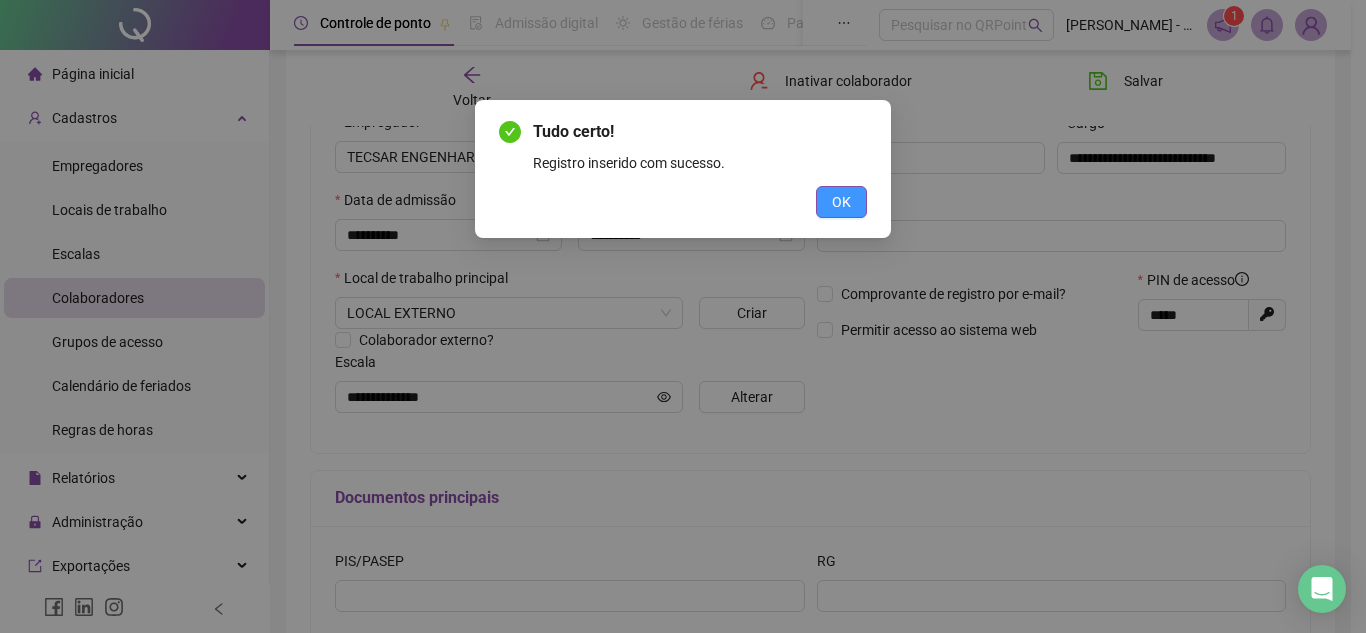 click on "OK" at bounding box center (841, 202) 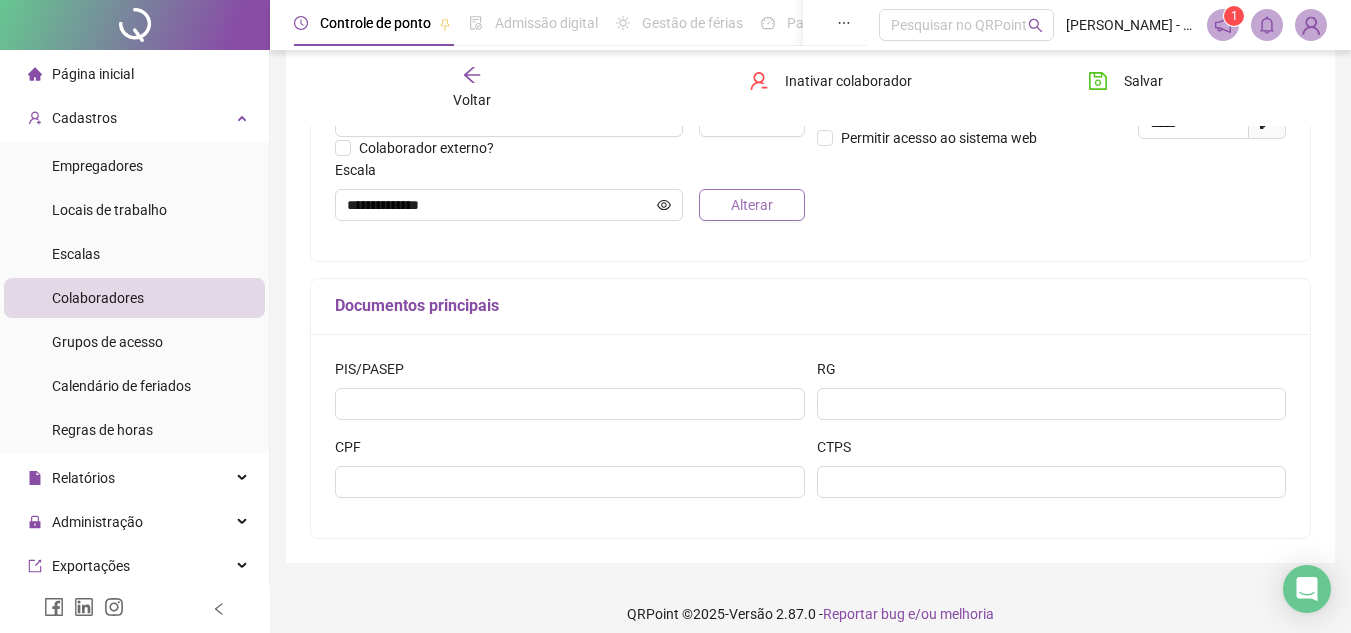 scroll, scrollTop: 500, scrollLeft: 0, axis: vertical 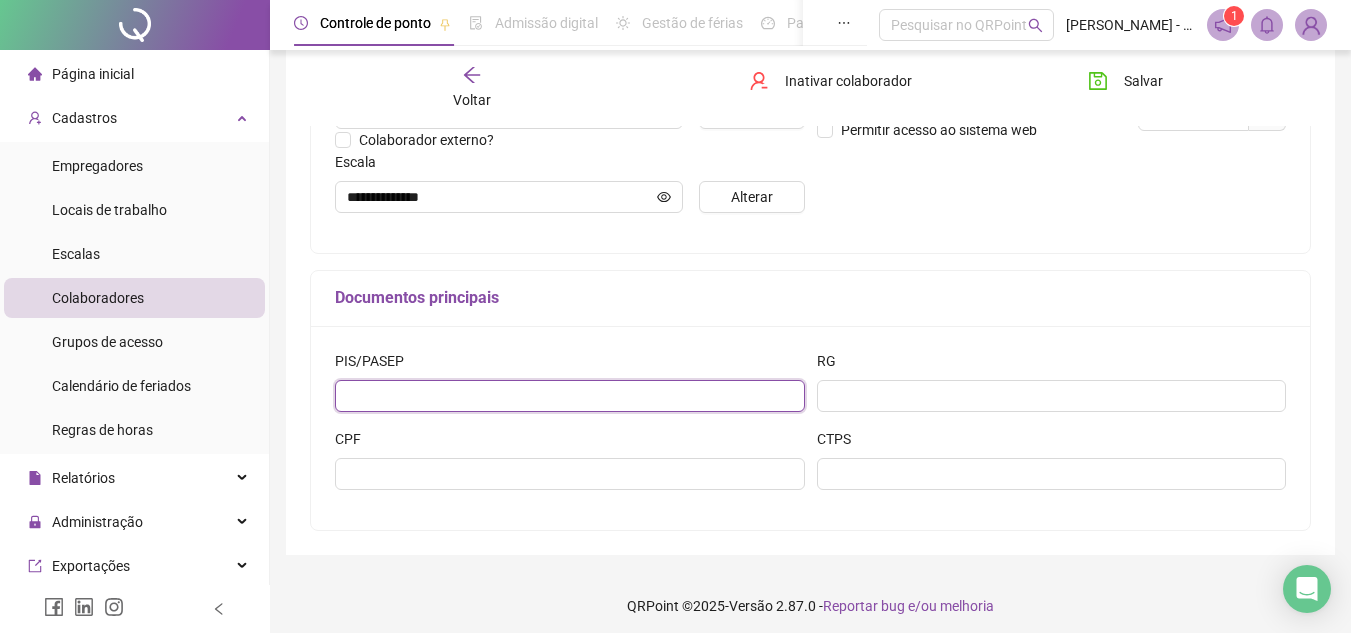 click at bounding box center [570, 396] 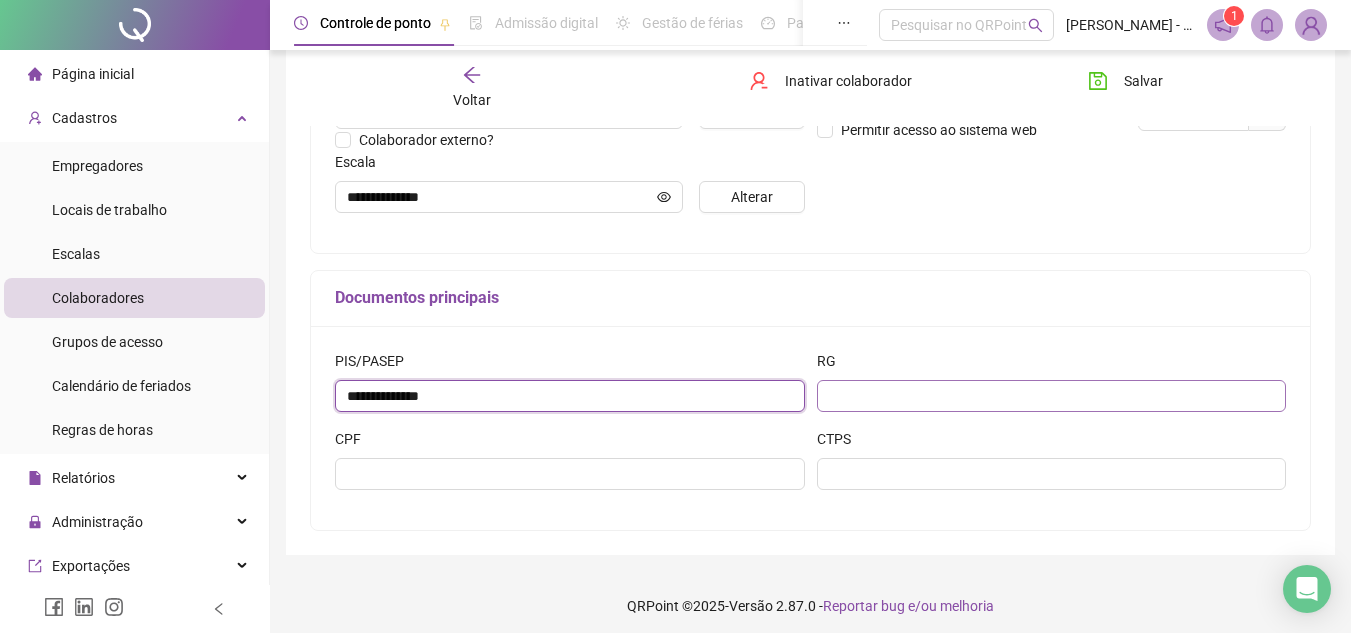 type on "**********" 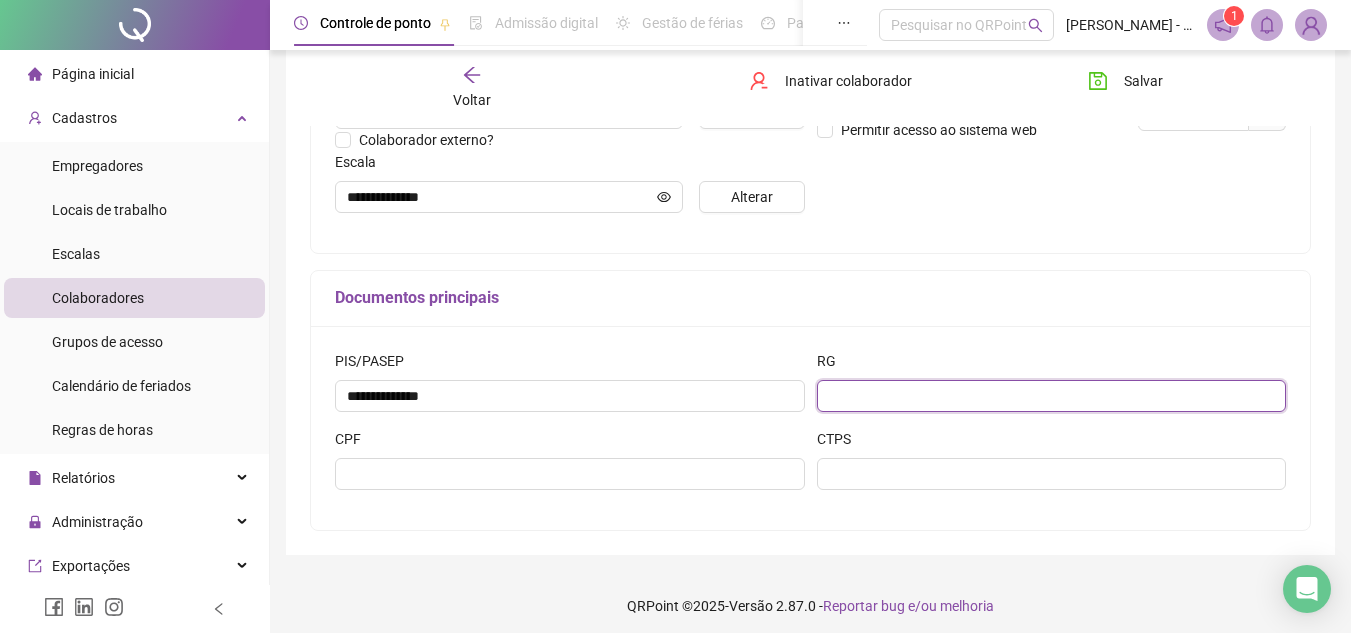 click at bounding box center (1052, 396) 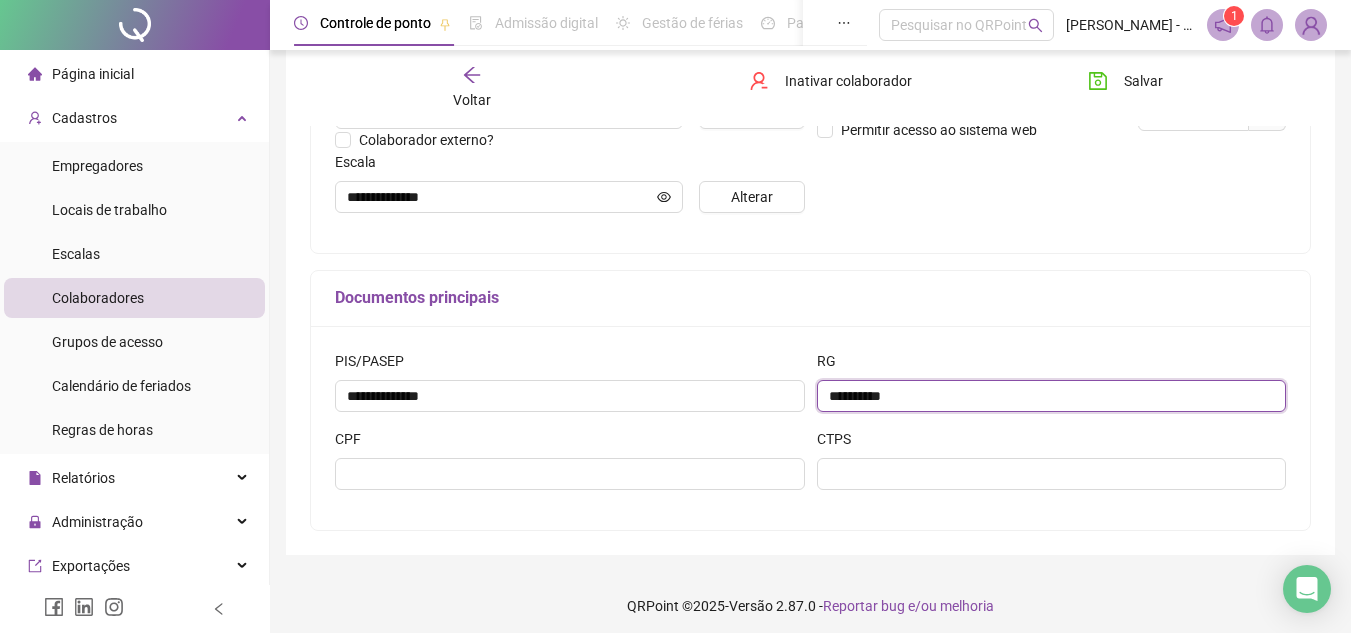 type on "**********" 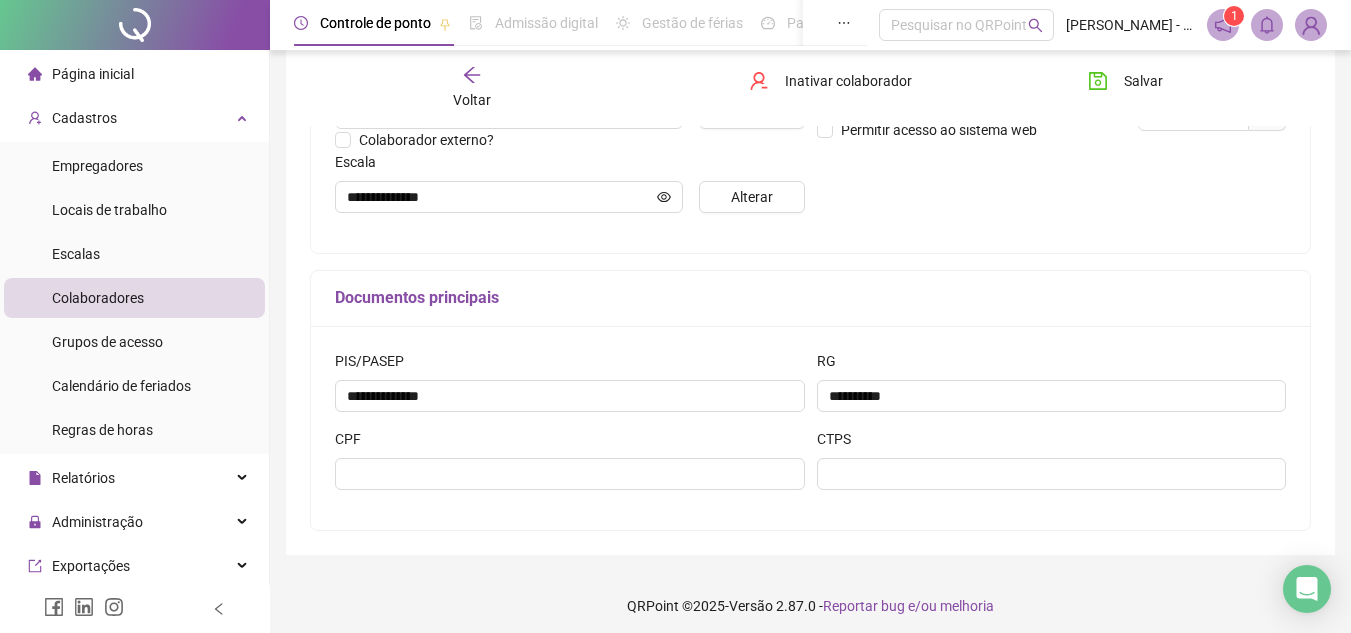 click on "CPF" at bounding box center (570, 443) 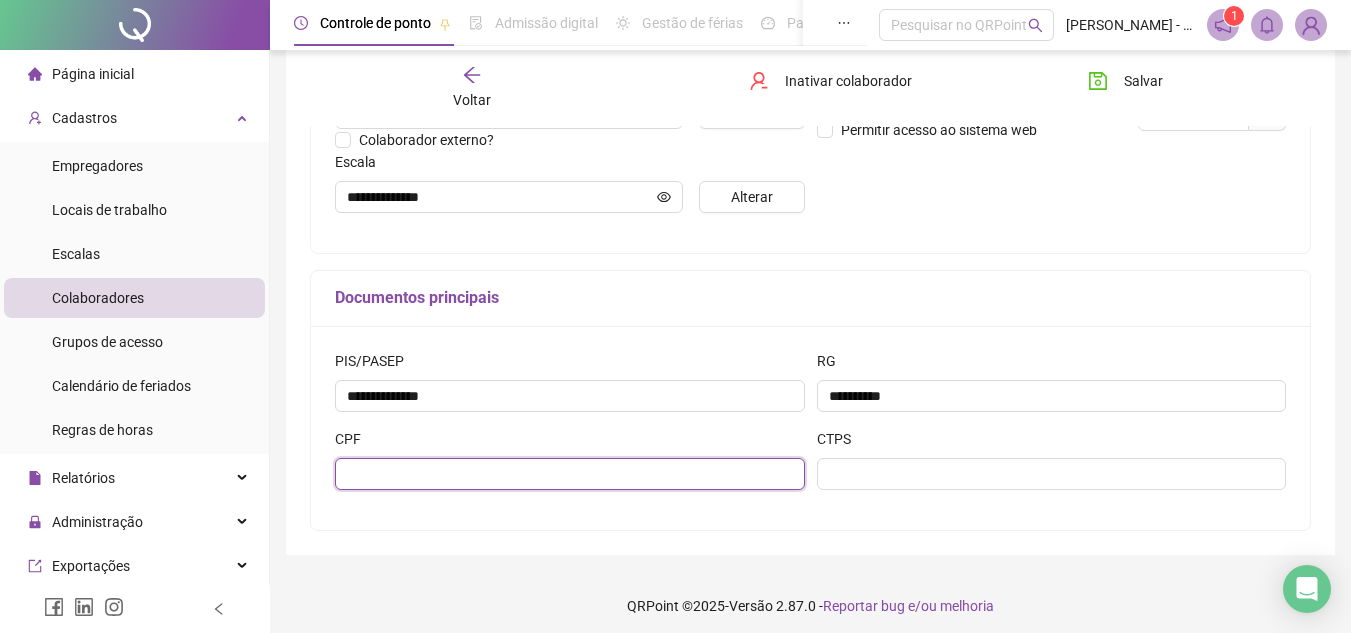 click at bounding box center [570, 474] 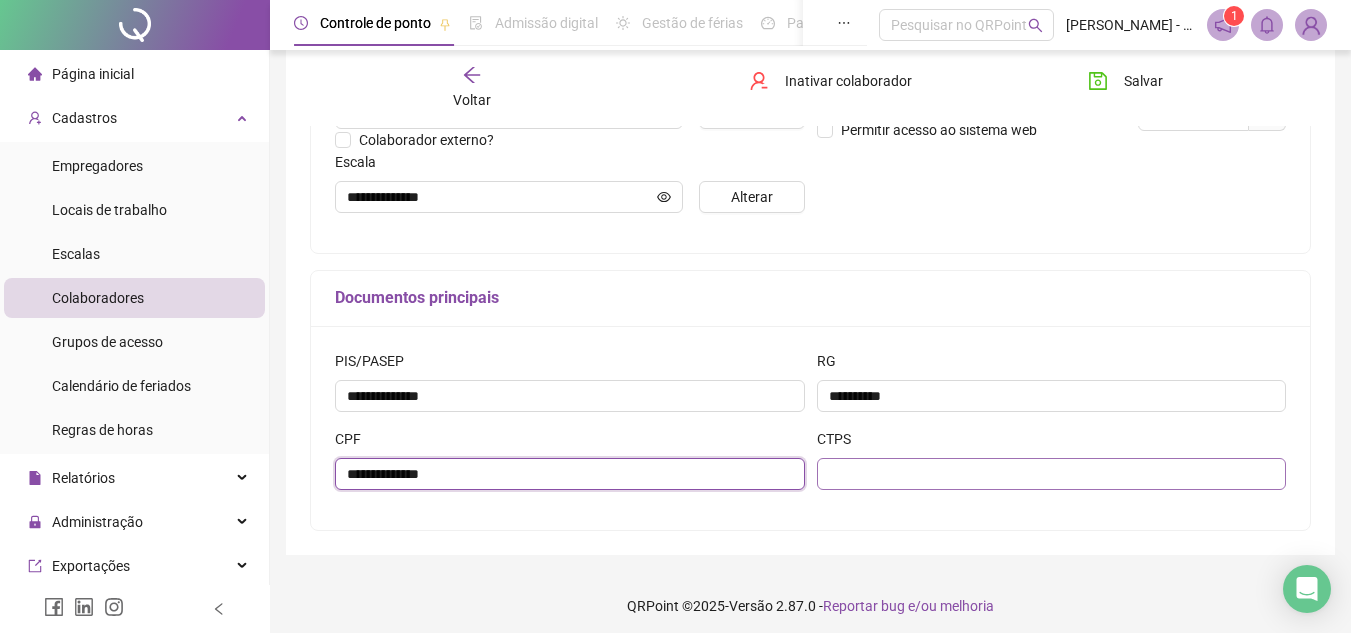 type on "**********" 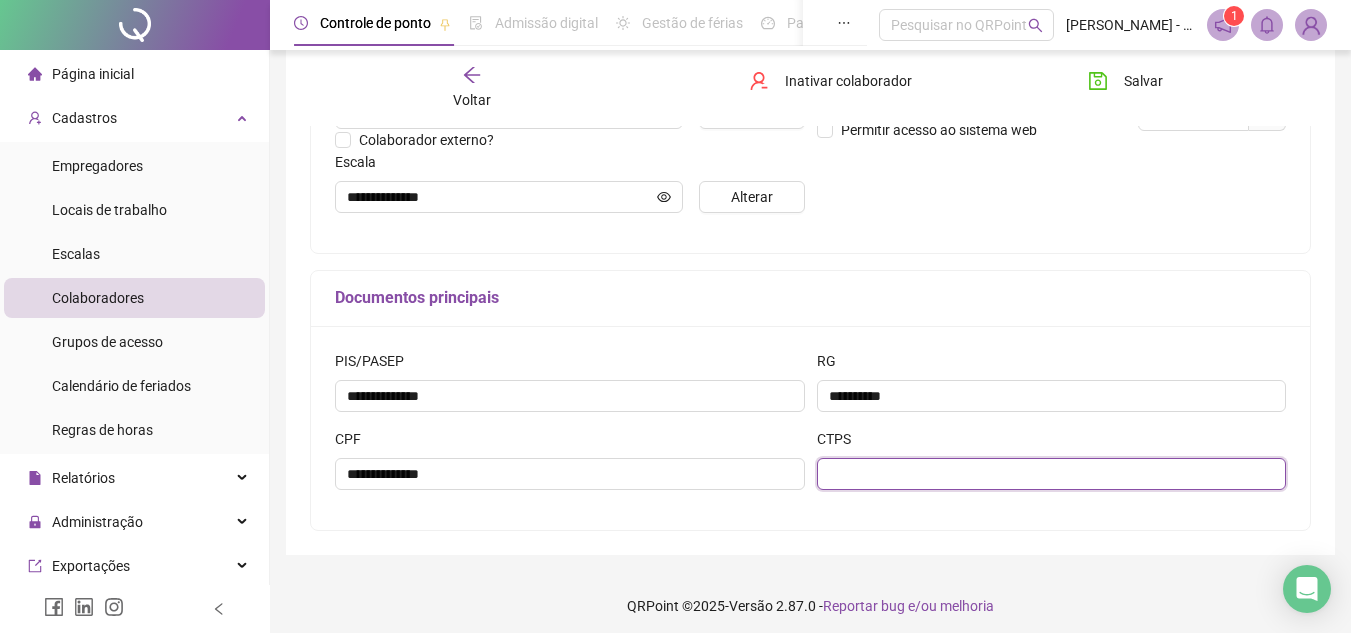 click at bounding box center (1052, 474) 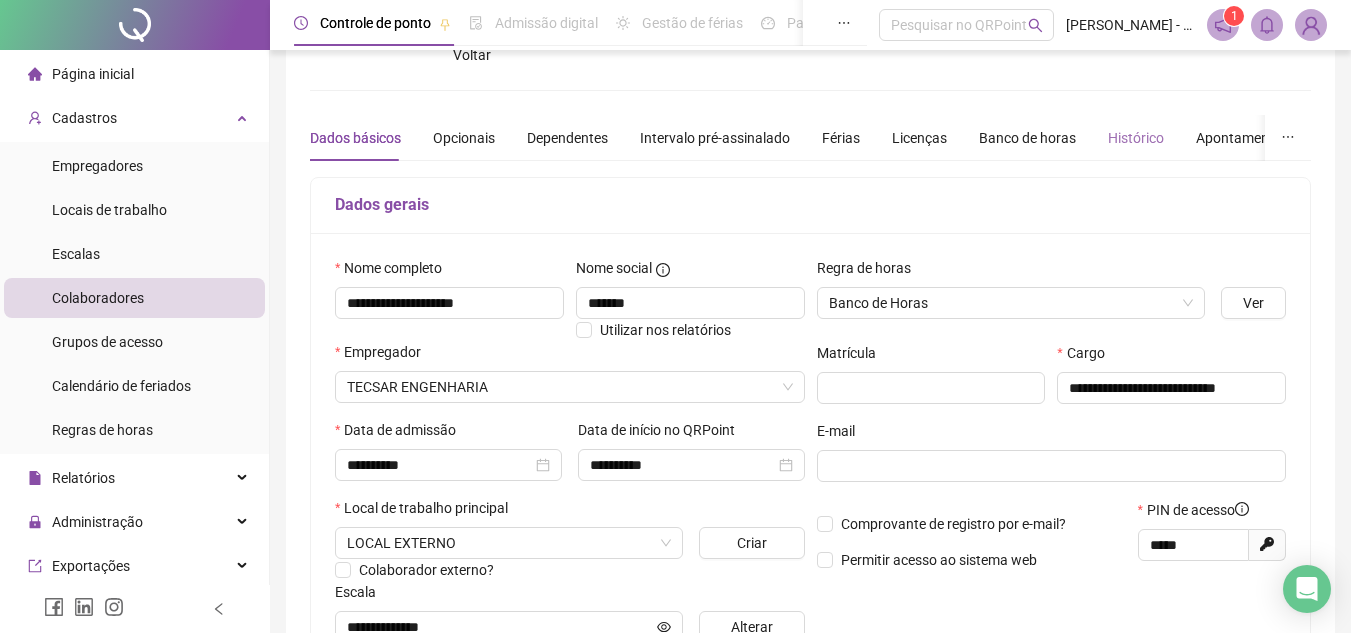 scroll, scrollTop: 8, scrollLeft: 0, axis: vertical 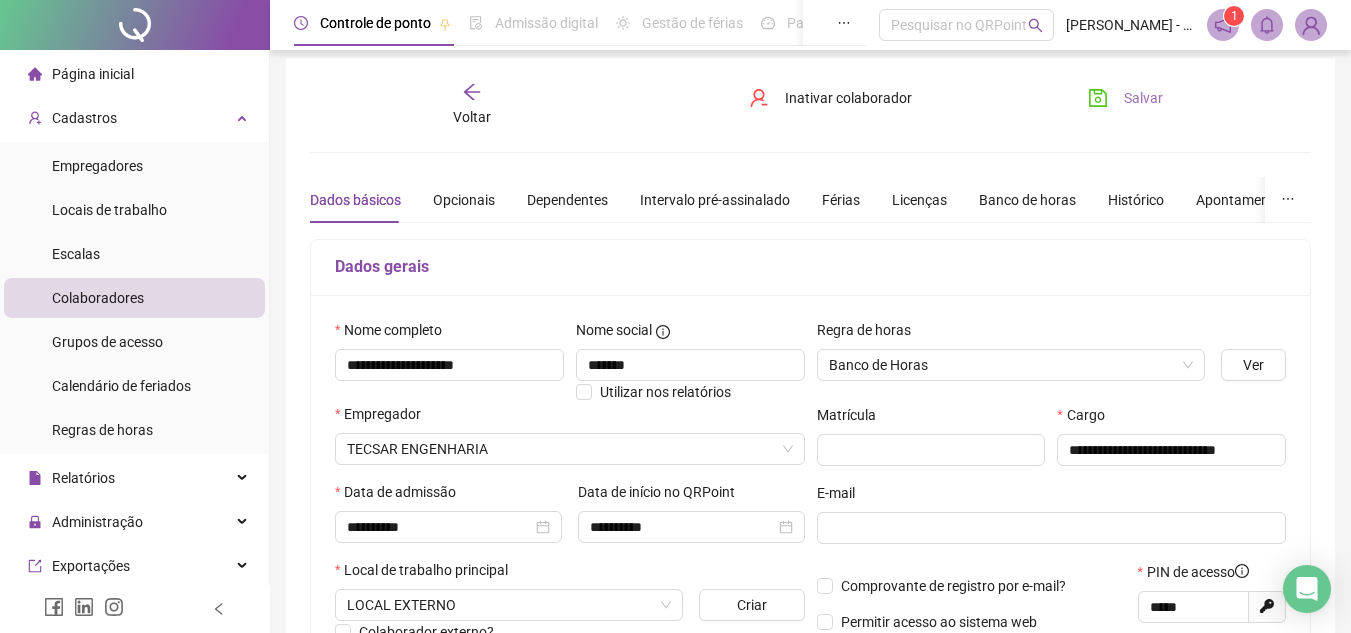 type on "*****" 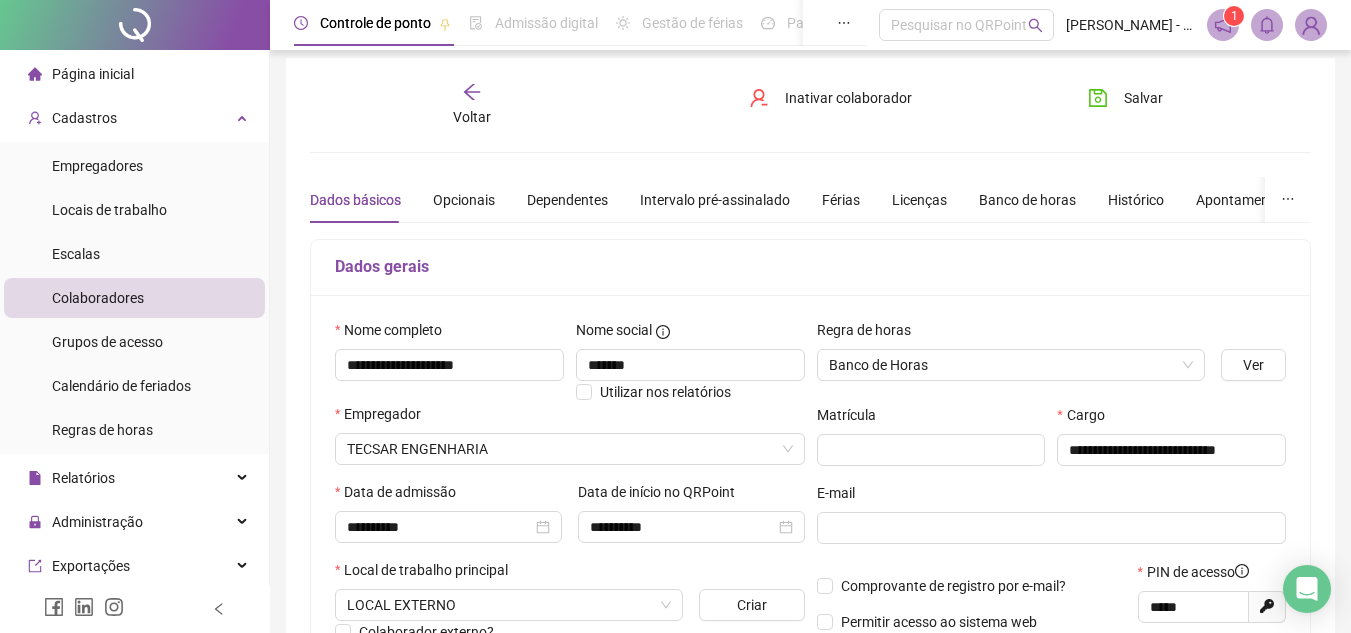 click on "Voltar" at bounding box center (472, 117) 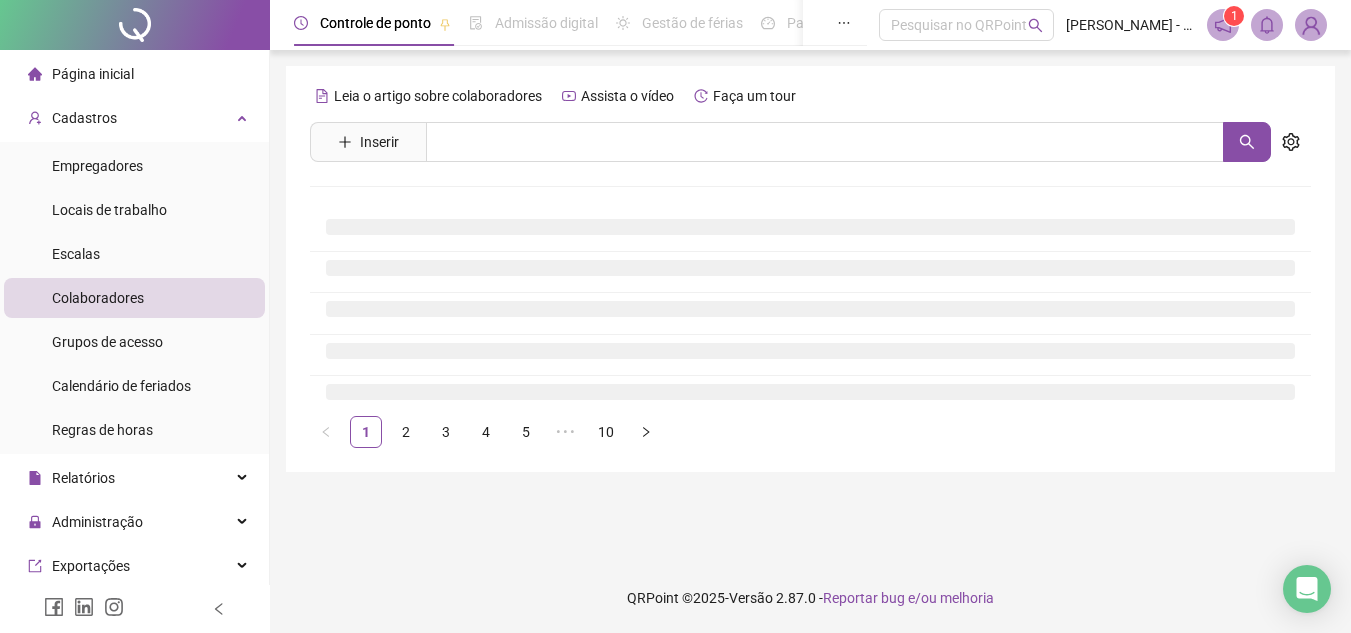 scroll, scrollTop: 0, scrollLeft: 0, axis: both 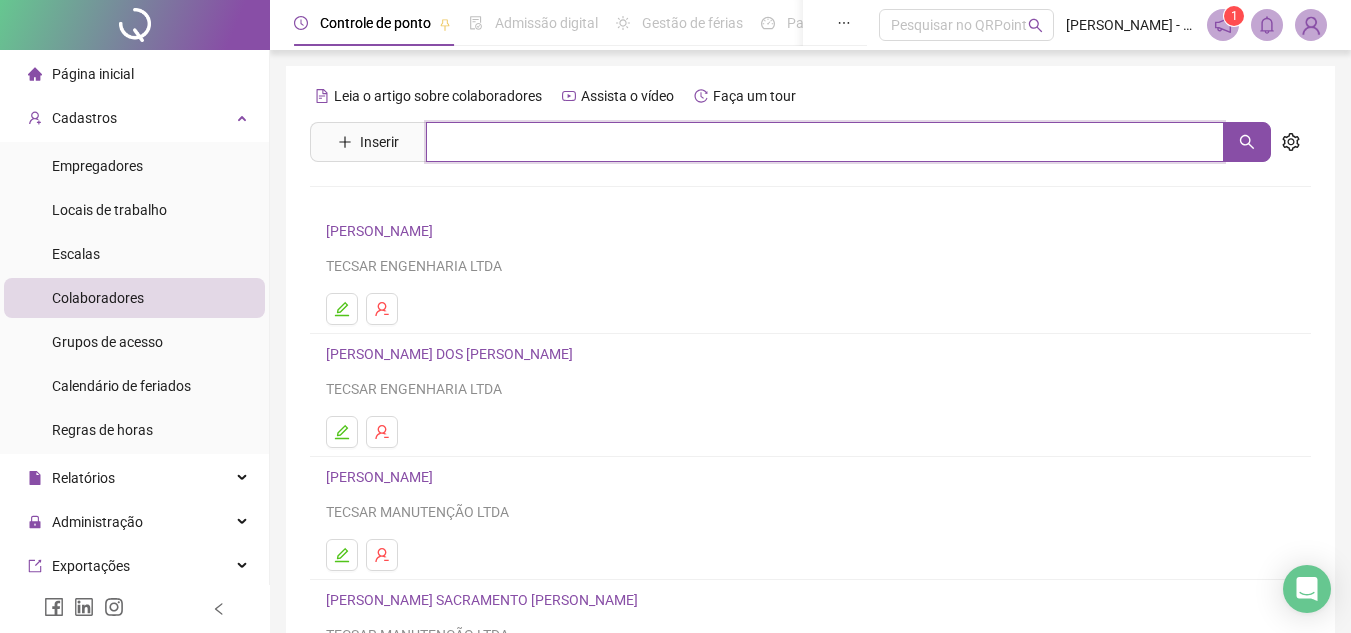 click at bounding box center (825, 142) 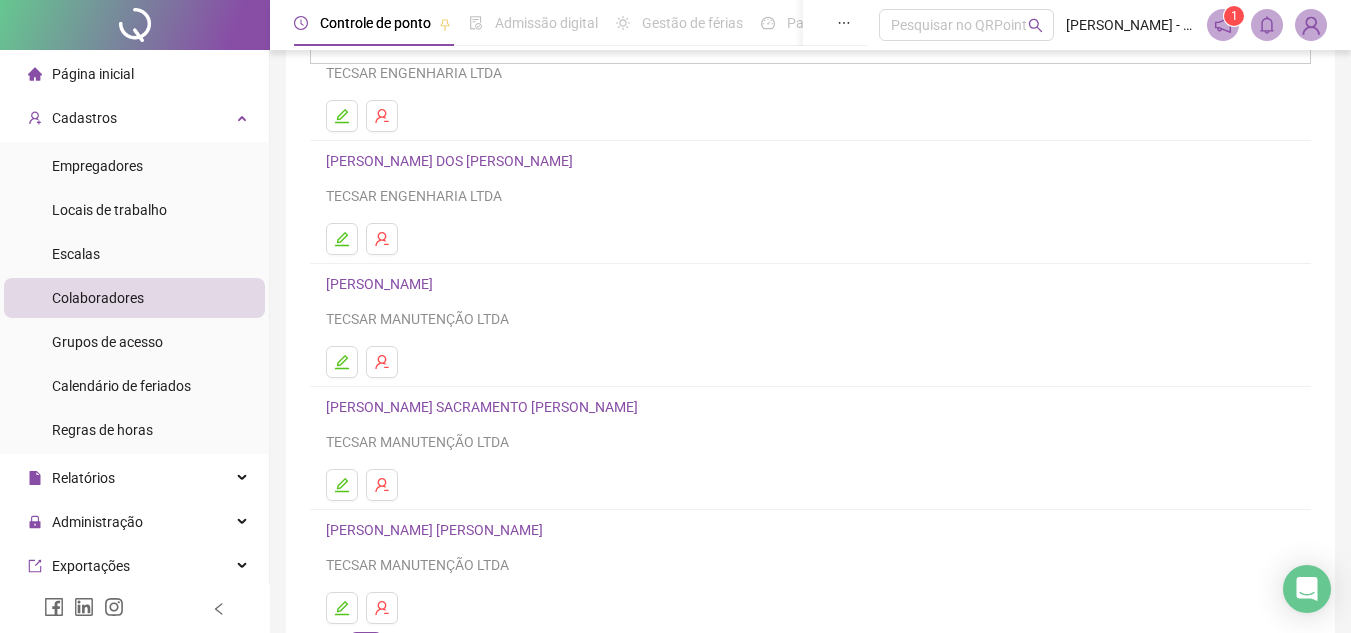 scroll, scrollTop: 0, scrollLeft: 0, axis: both 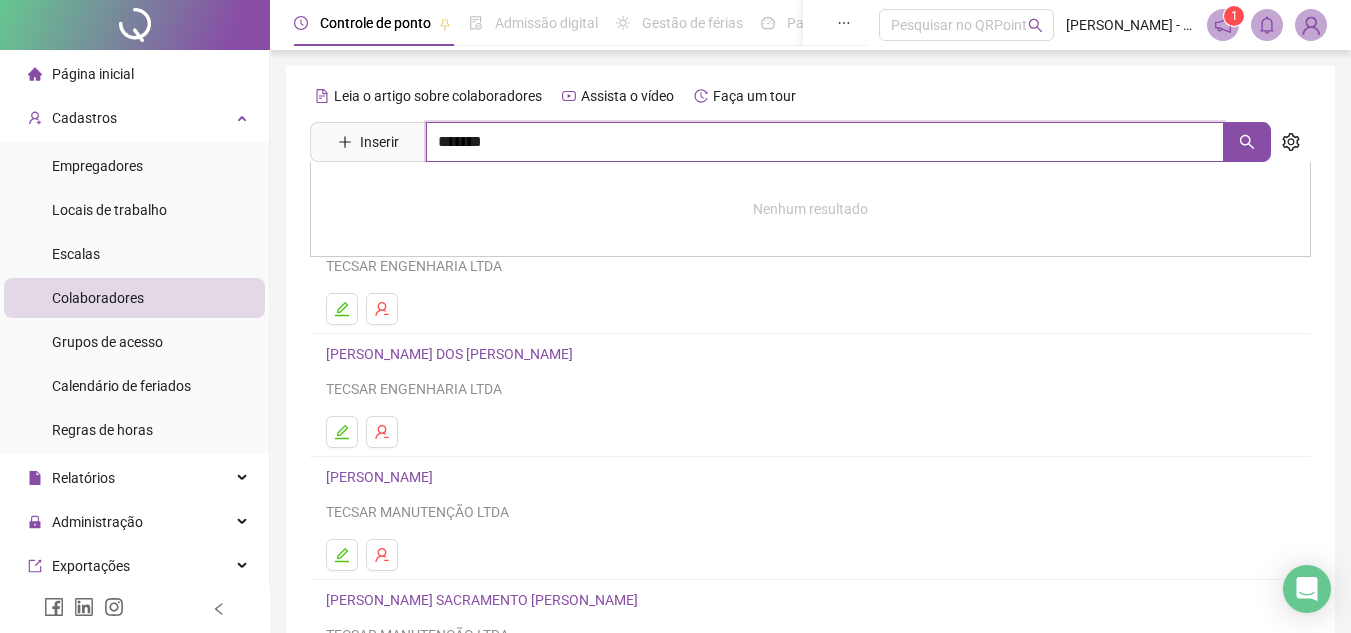 click on "*******" at bounding box center [825, 142] 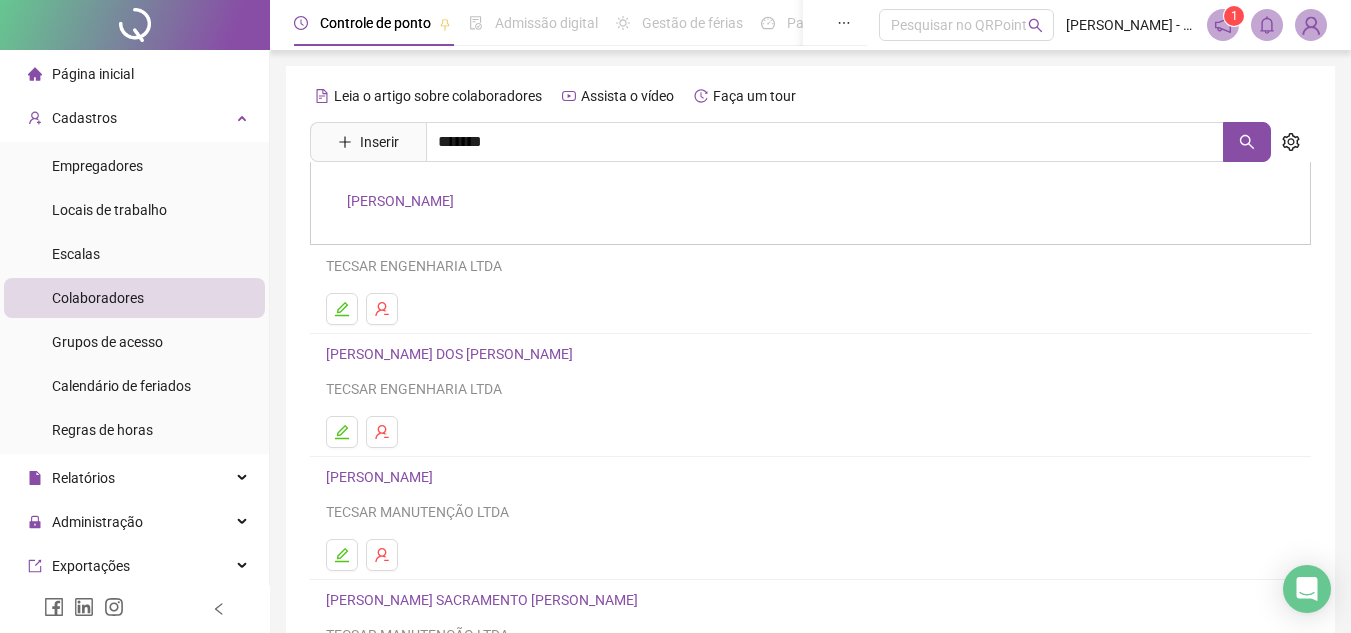 click on "[PERSON_NAME]" at bounding box center (400, 201) 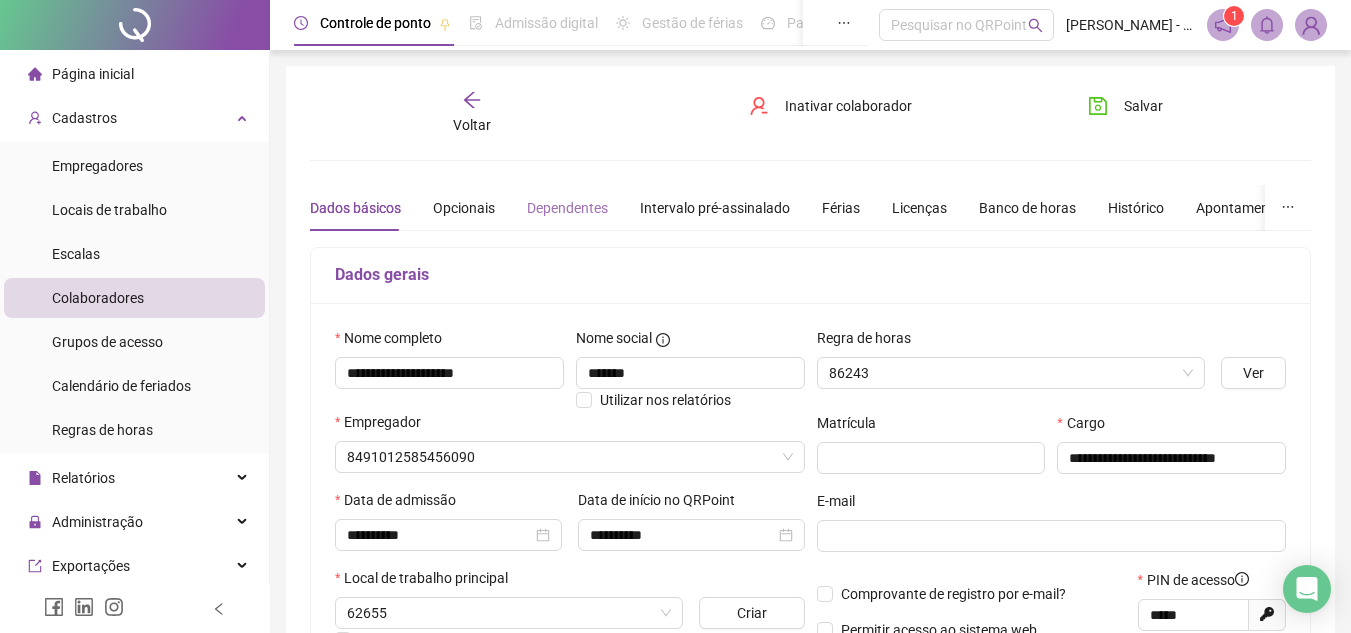 type on "**********" 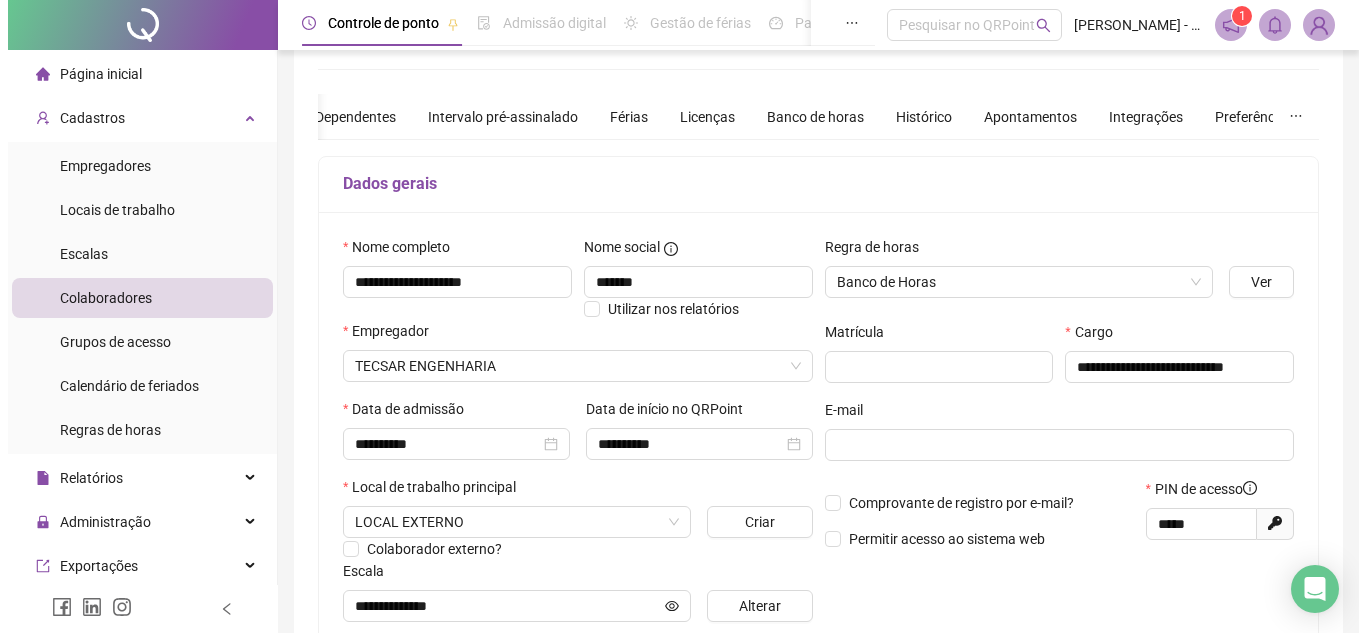 scroll, scrollTop: 400, scrollLeft: 0, axis: vertical 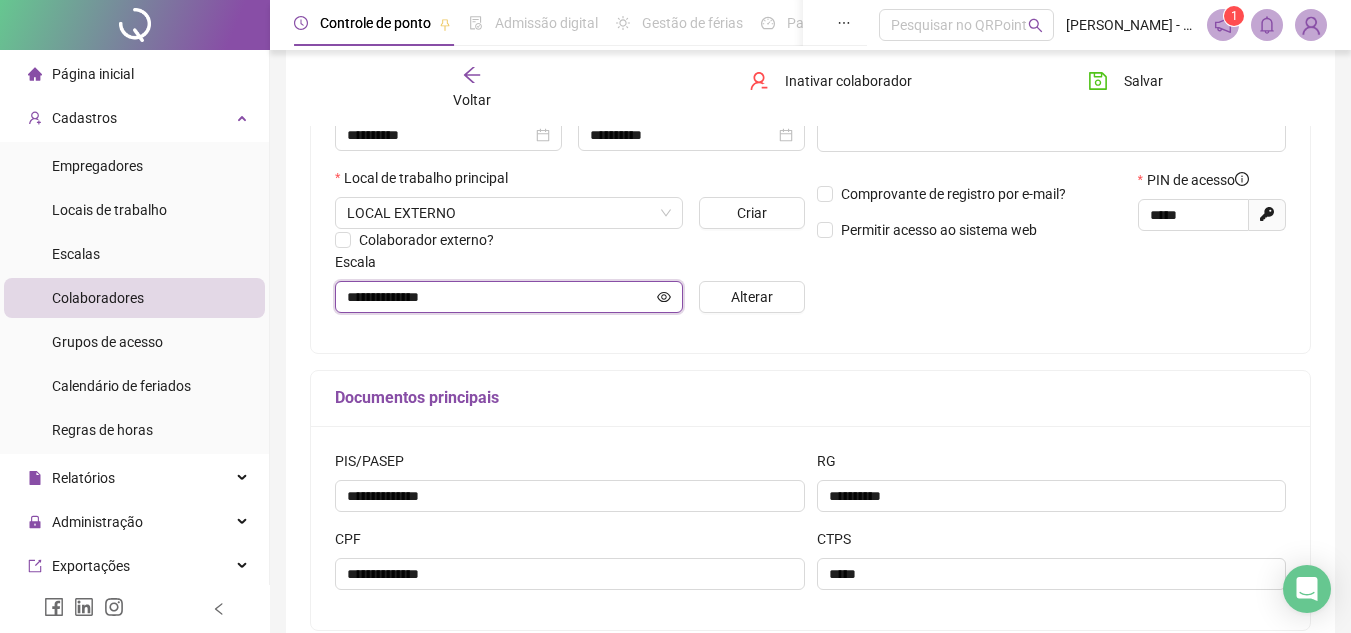 click 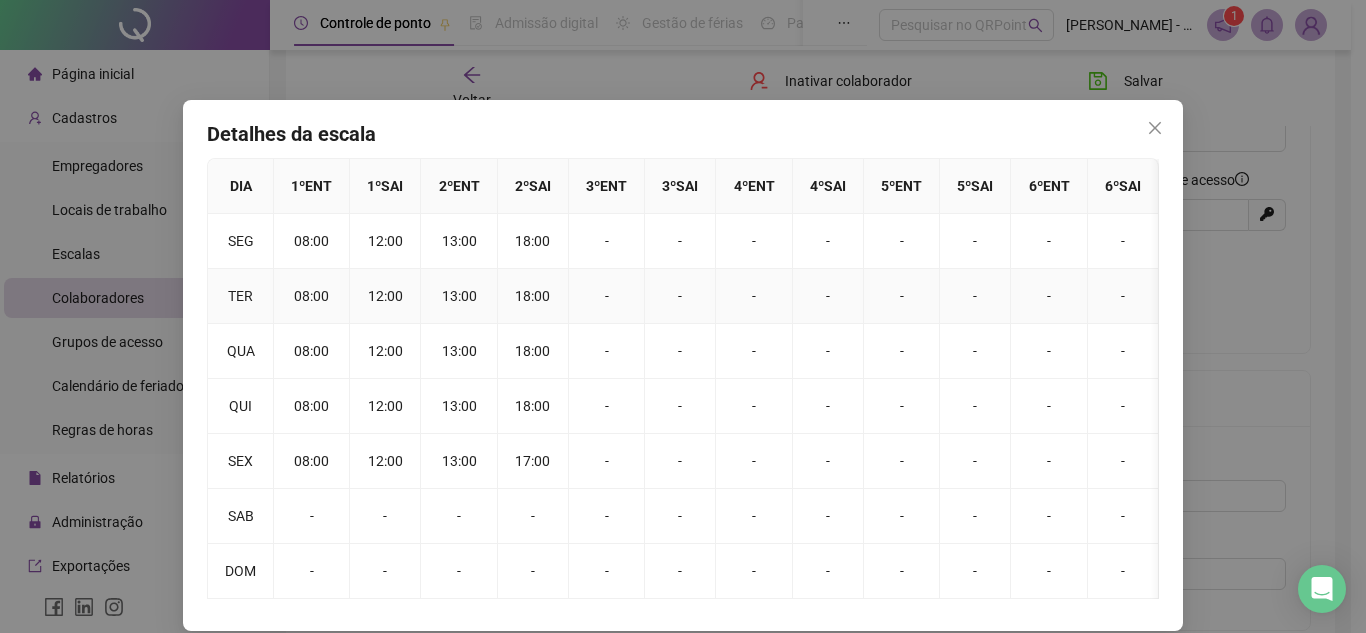 scroll, scrollTop: 37, scrollLeft: 0, axis: vertical 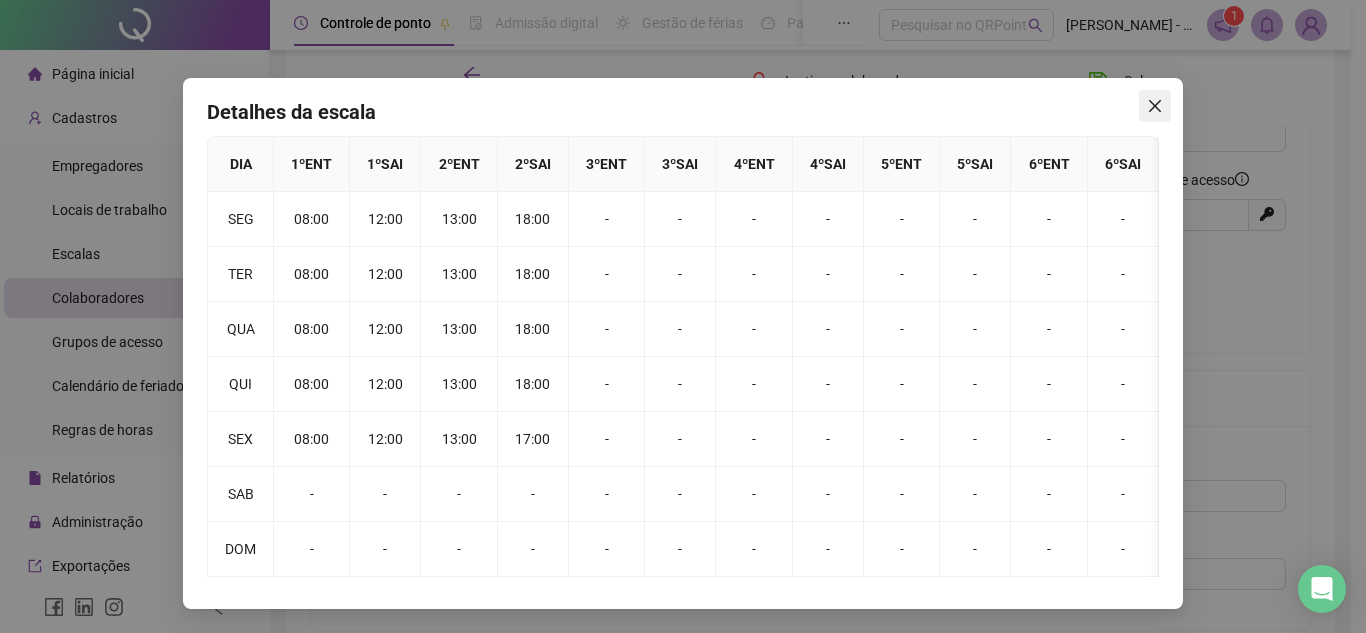 click 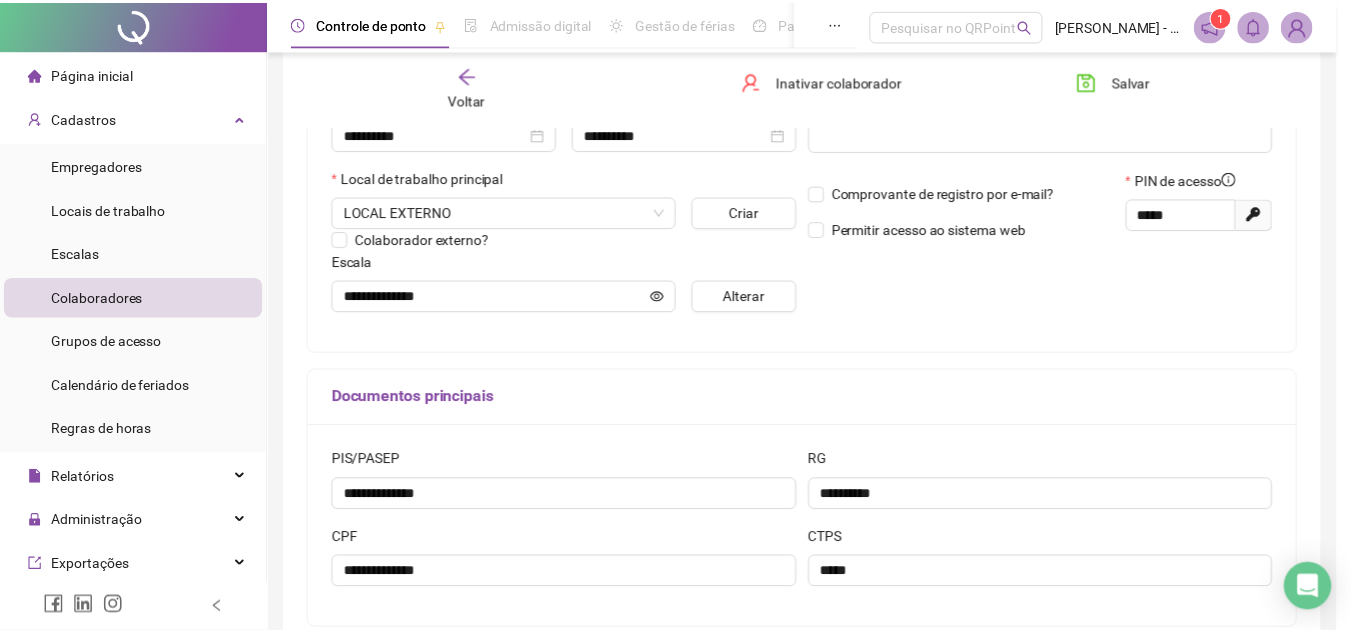 scroll, scrollTop: 0, scrollLeft: 0, axis: both 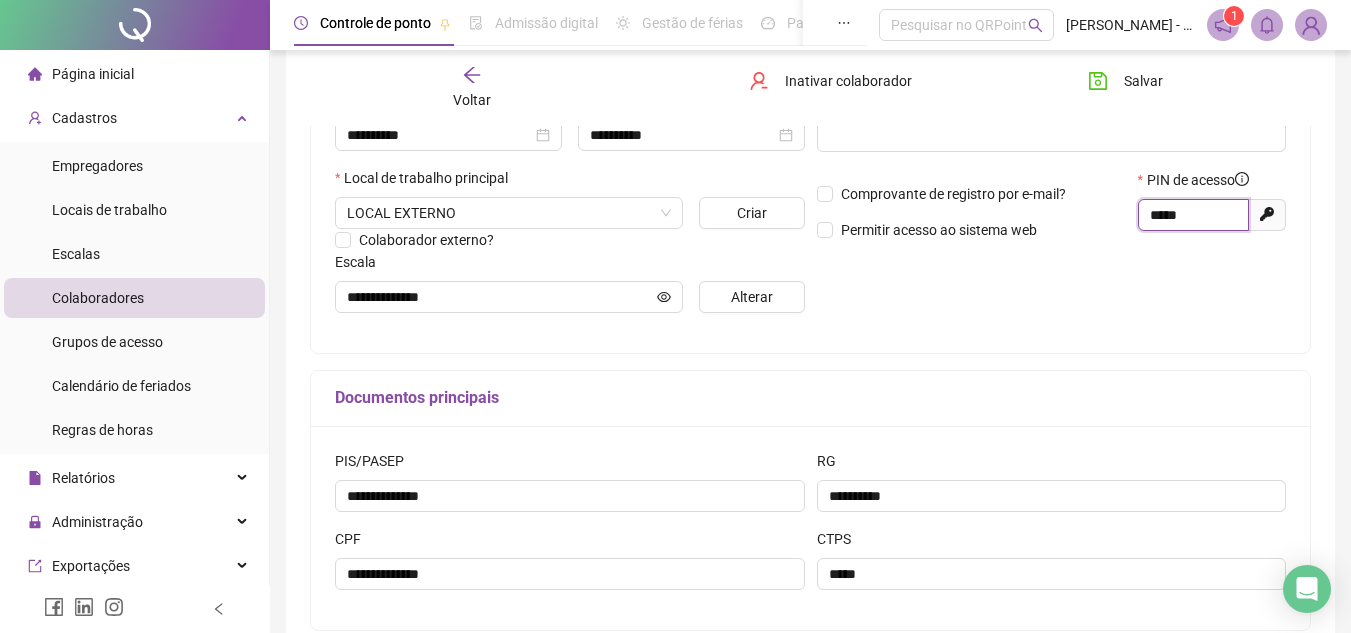 drag, startPoint x: 1194, startPoint y: 222, endPoint x: 1091, endPoint y: 217, distance: 103.121284 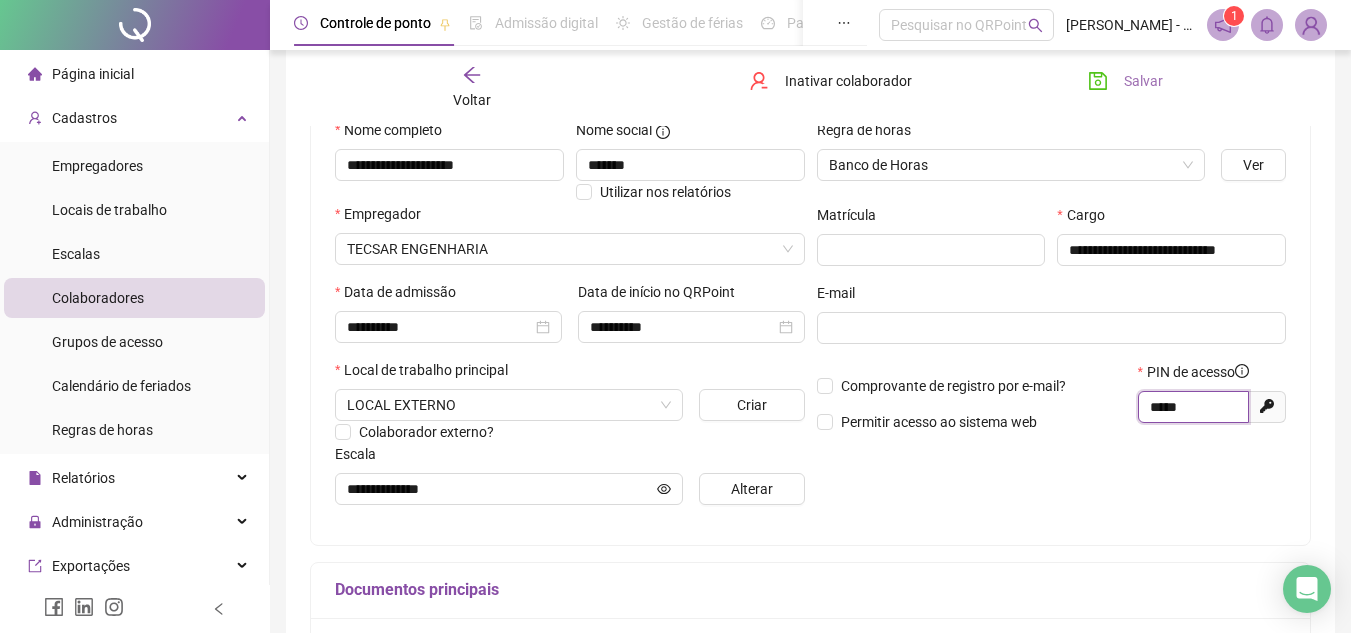 scroll, scrollTop: 200, scrollLeft: 0, axis: vertical 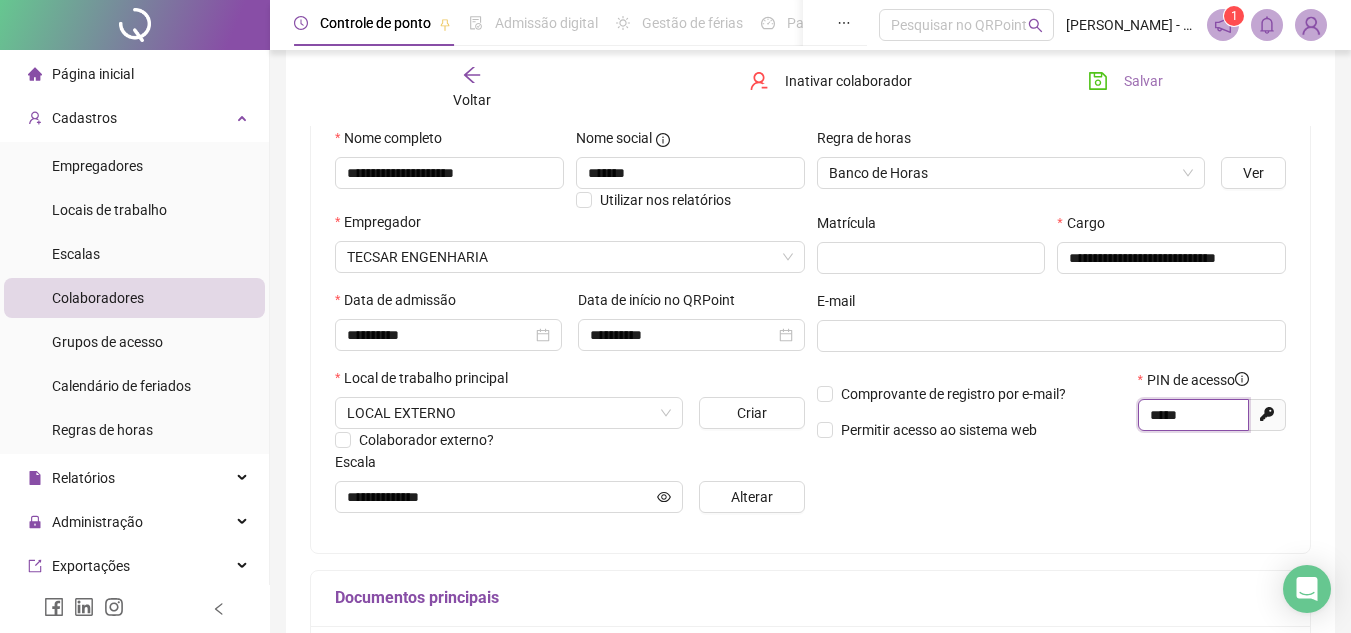 type on "*****" 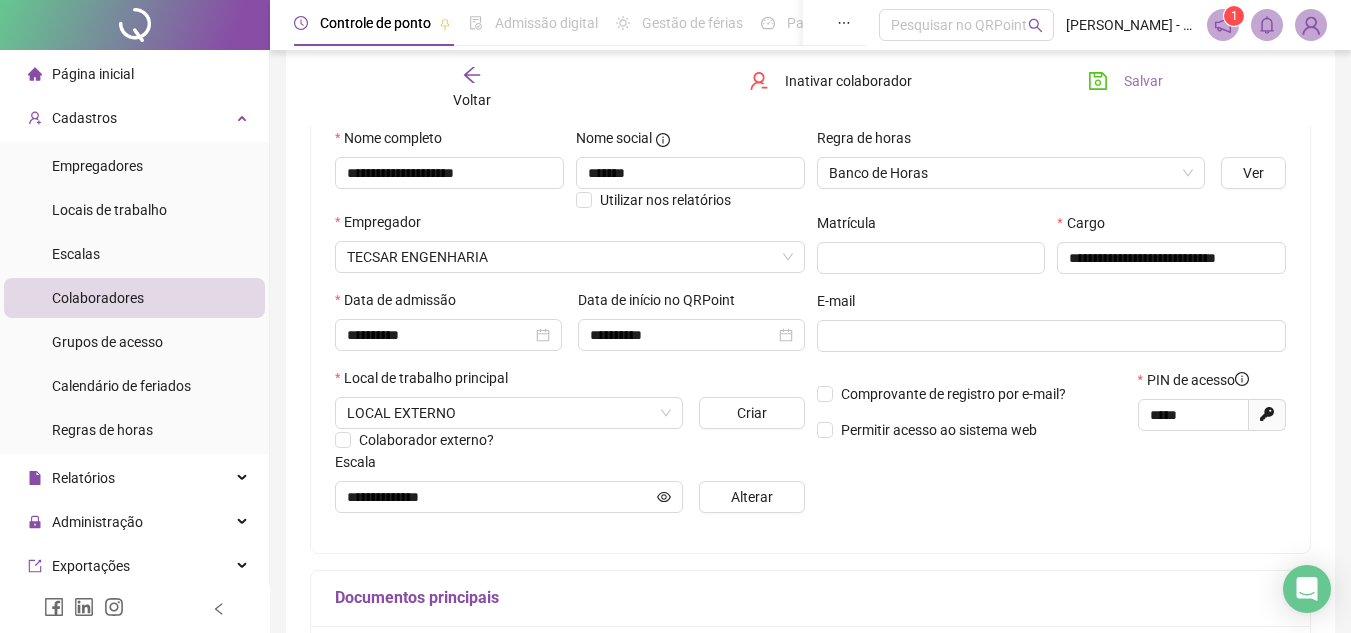 click on "Salvar" at bounding box center [1125, 81] 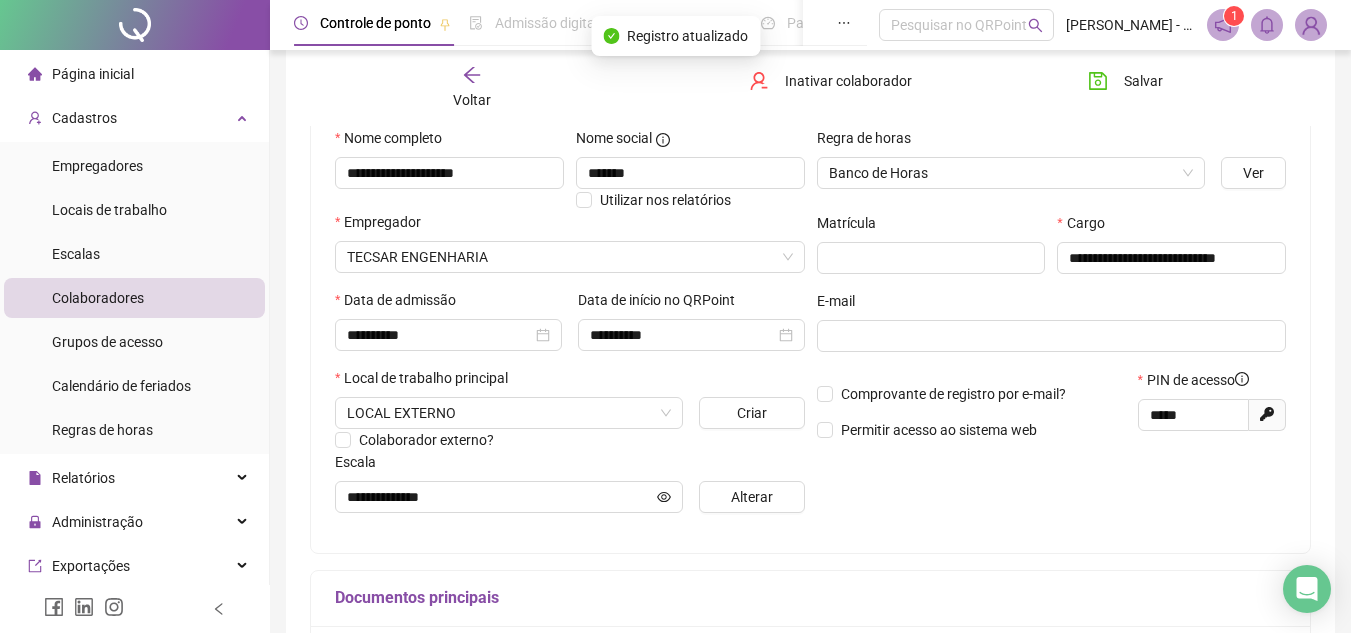 click on "Voltar" at bounding box center [472, 88] 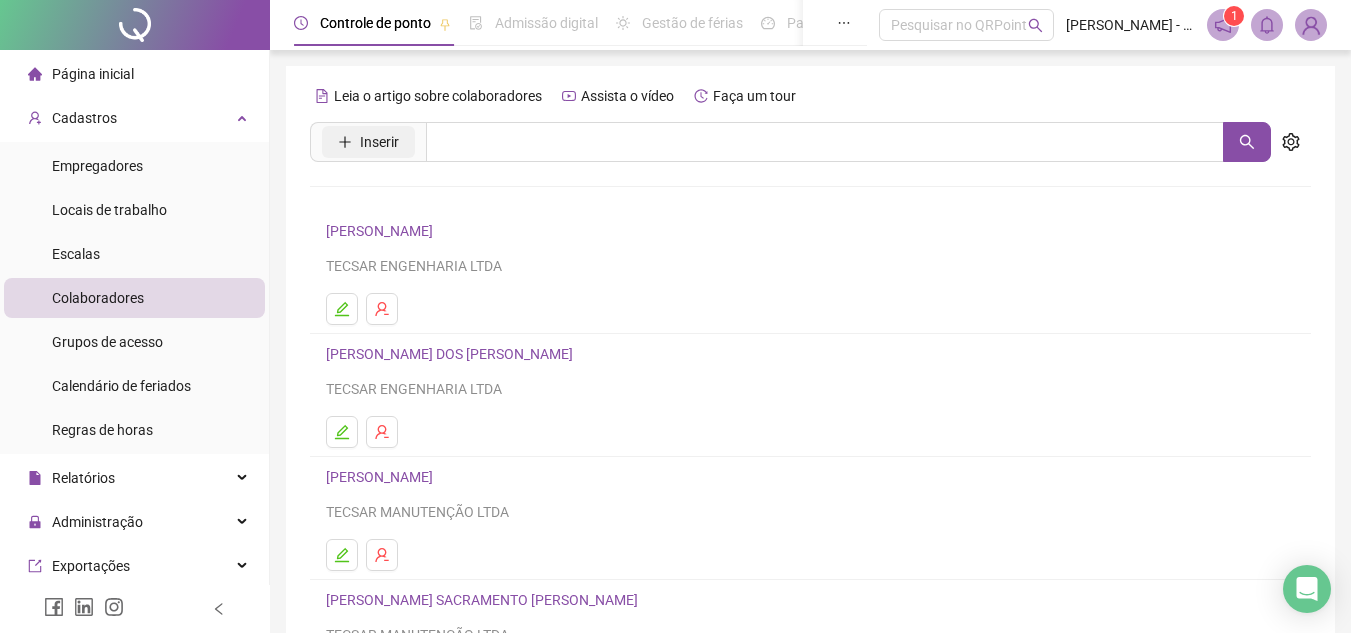 click on "Inserir" at bounding box center (368, 142) 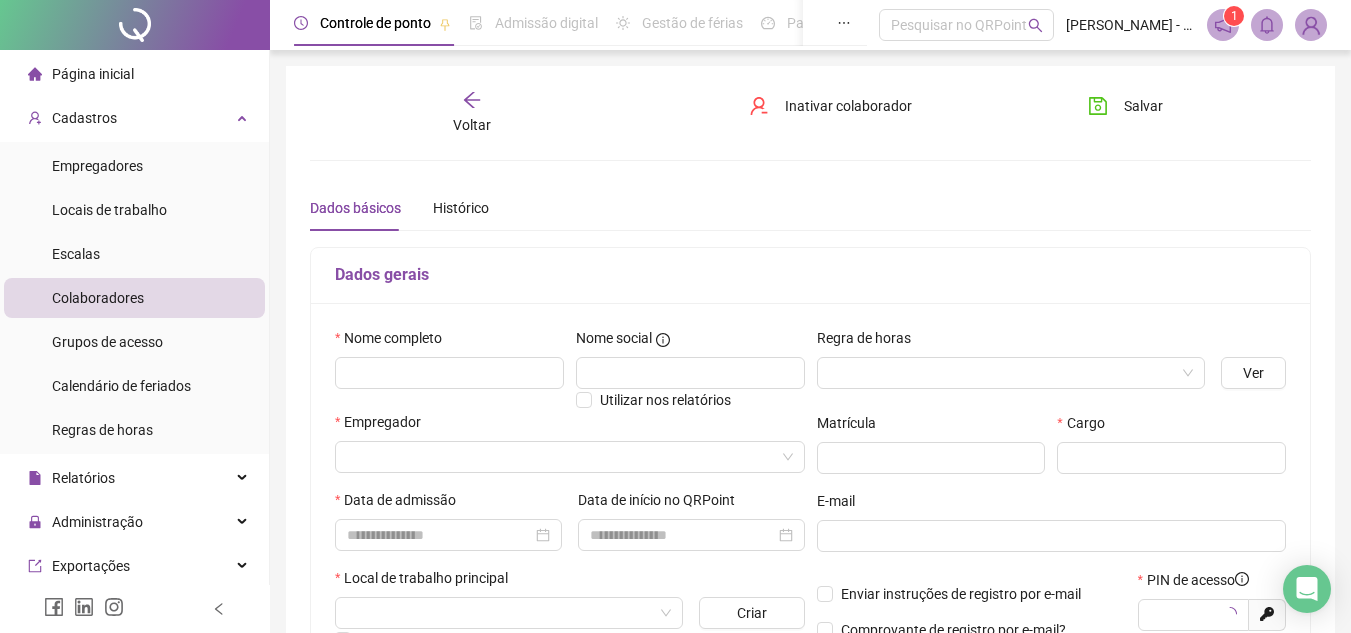 type on "*****" 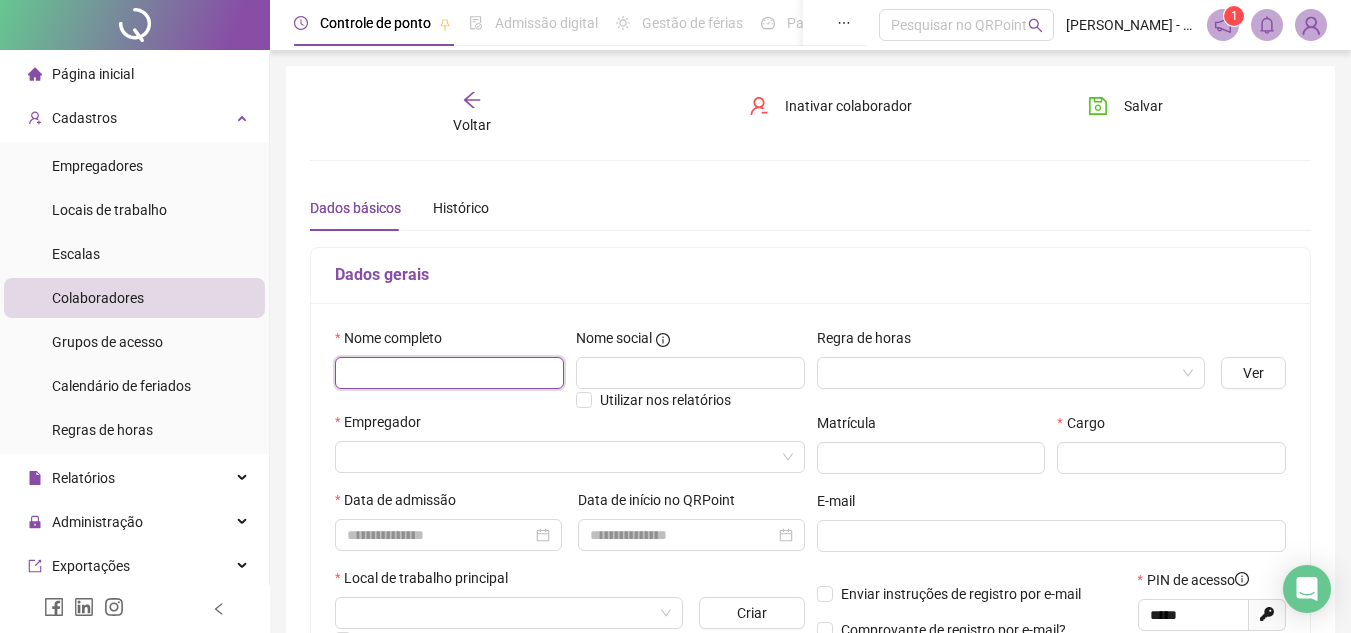click at bounding box center [449, 373] 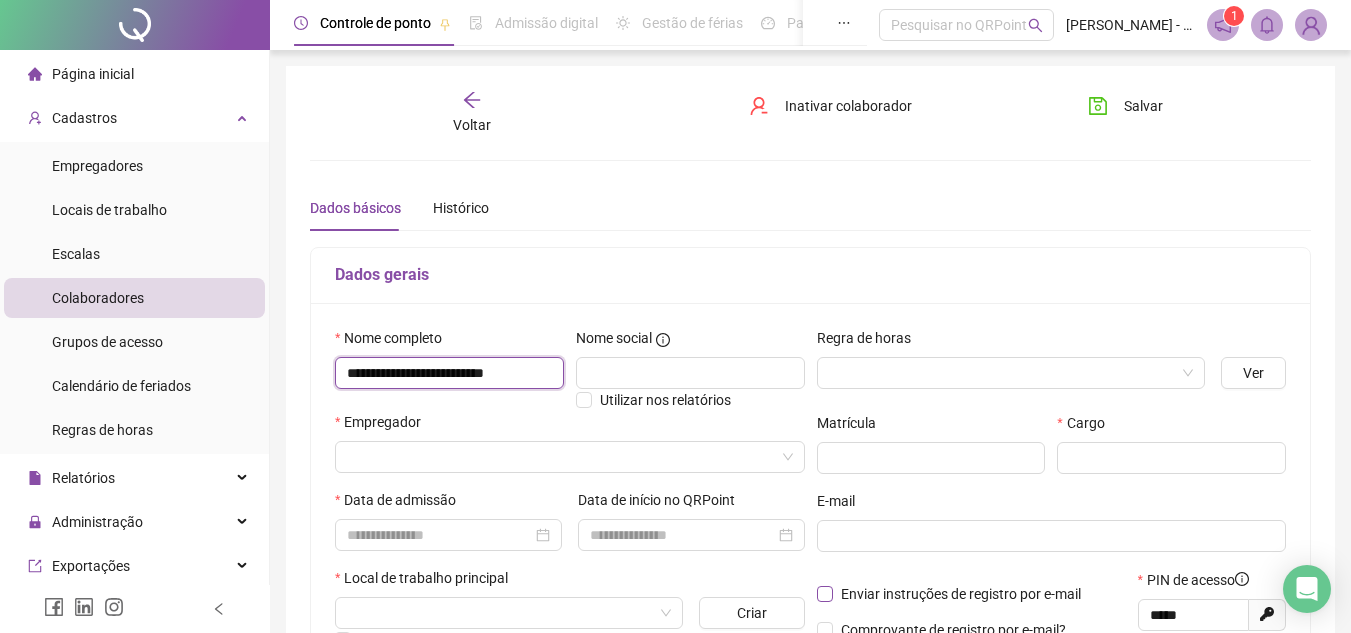 scroll, scrollTop: 0, scrollLeft: 3, axis: horizontal 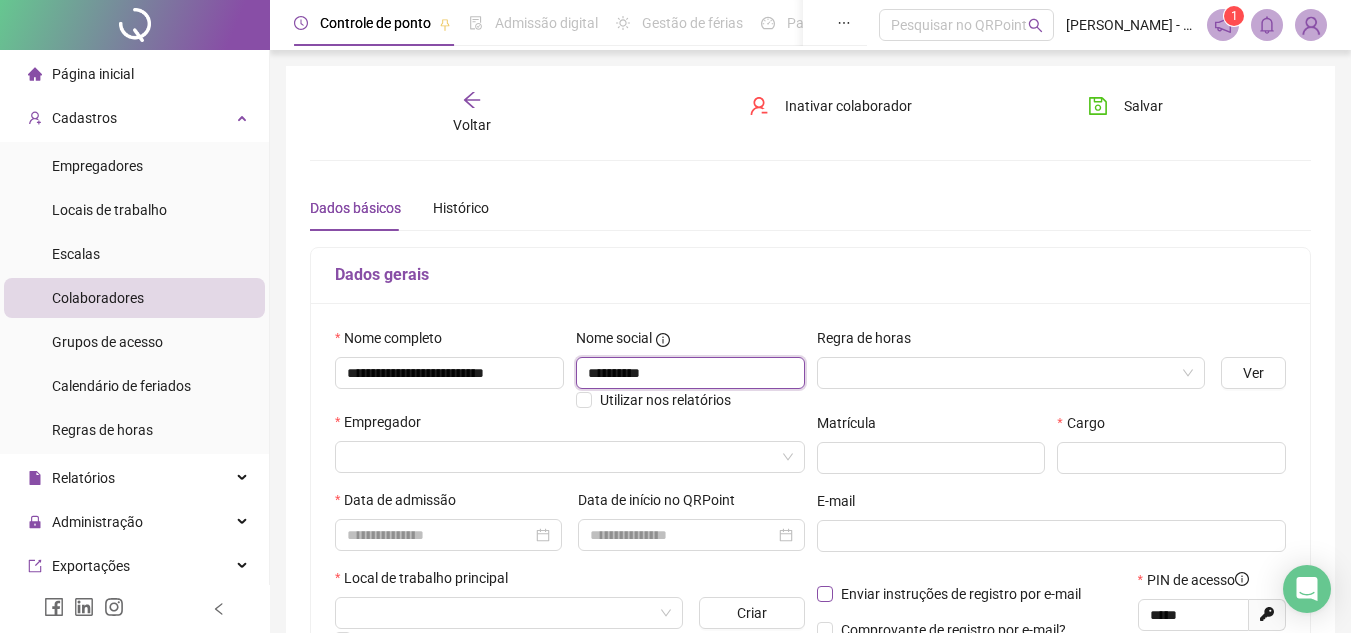 type on "**********" 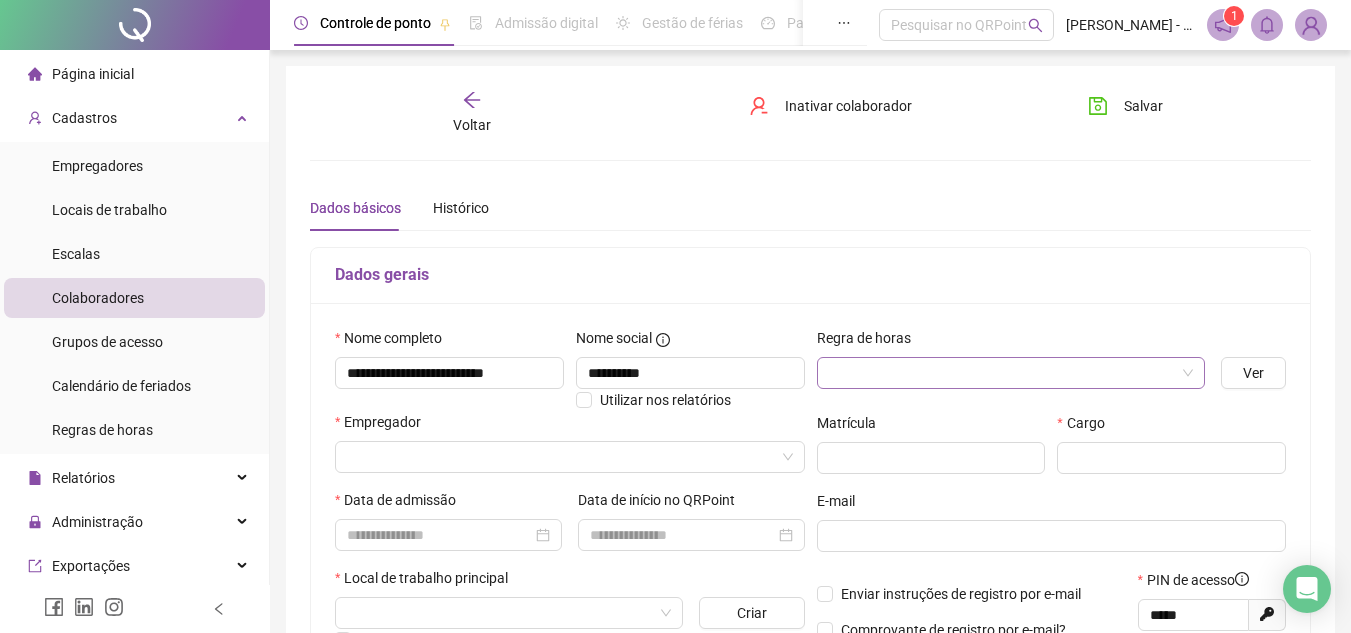 click at bounding box center [1011, 373] 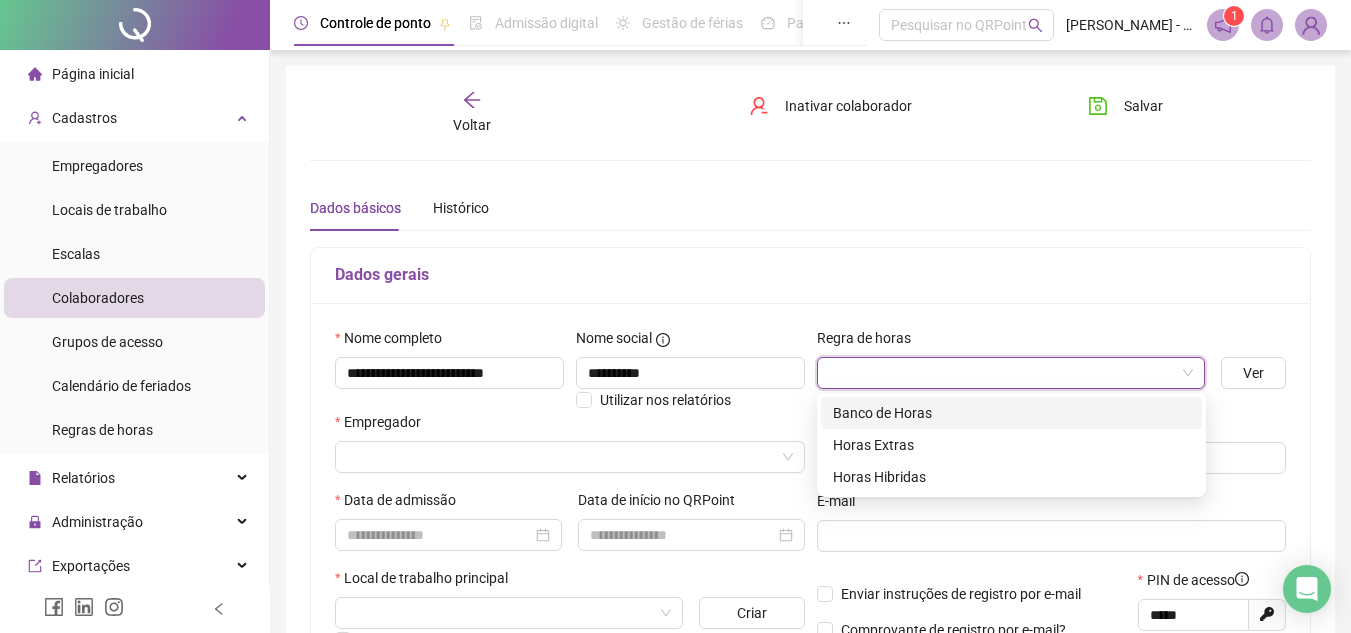 click on "Banco de Horas" at bounding box center [1011, 413] 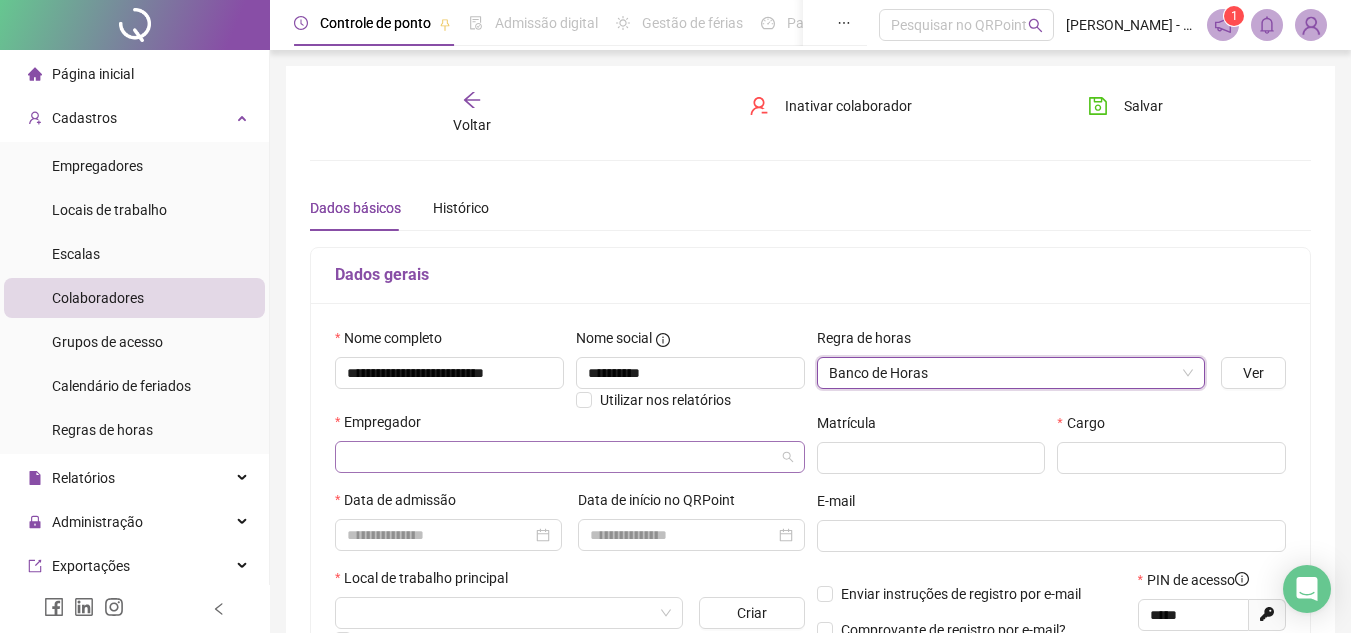 click at bounding box center (564, 457) 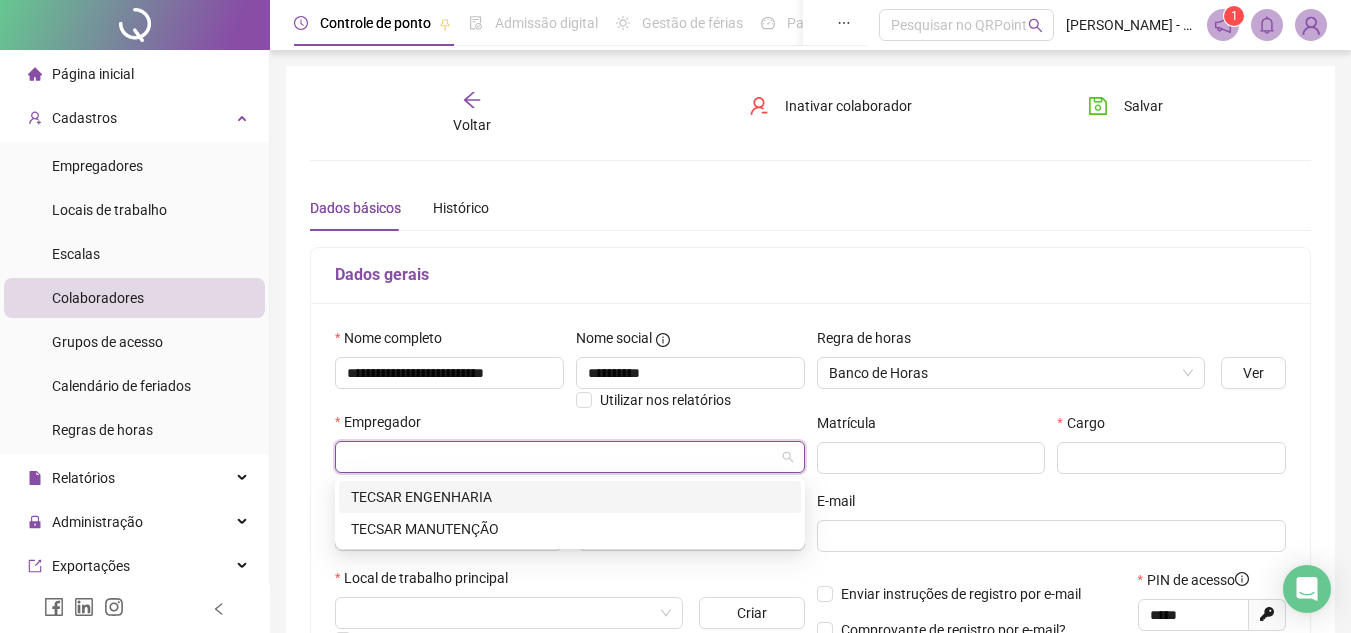 click on "TECSAR ENGENHARIA" at bounding box center (570, 497) 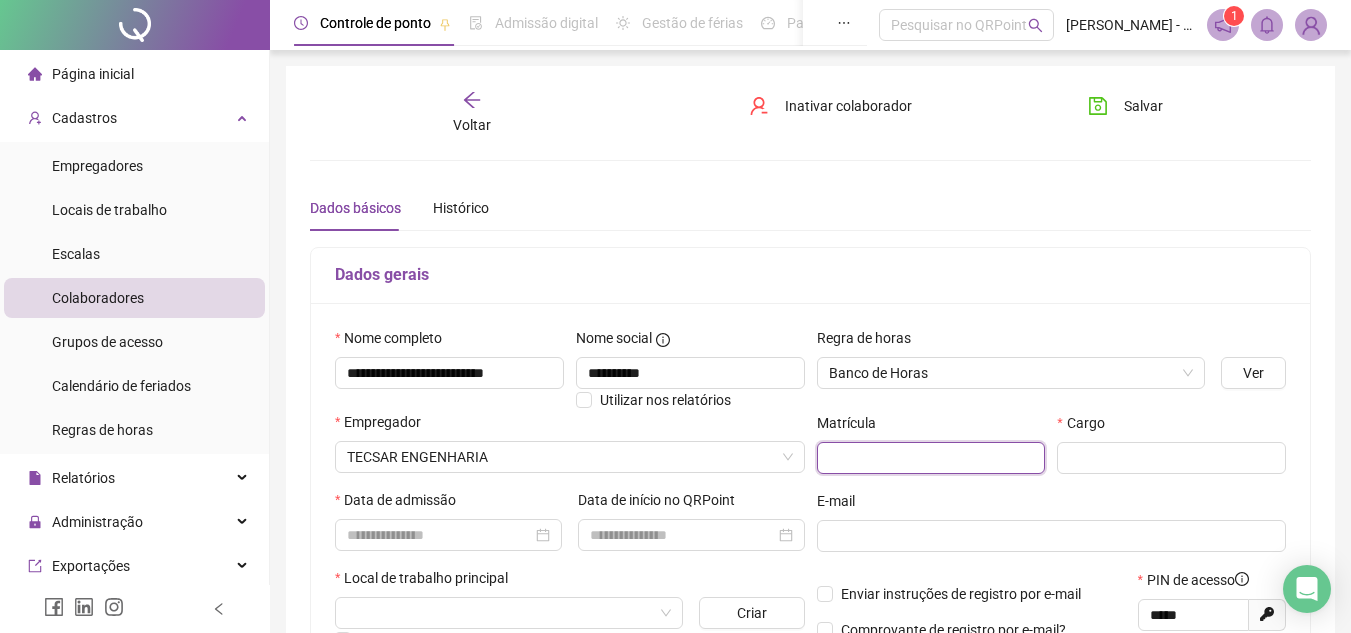 click at bounding box center [931, 458] 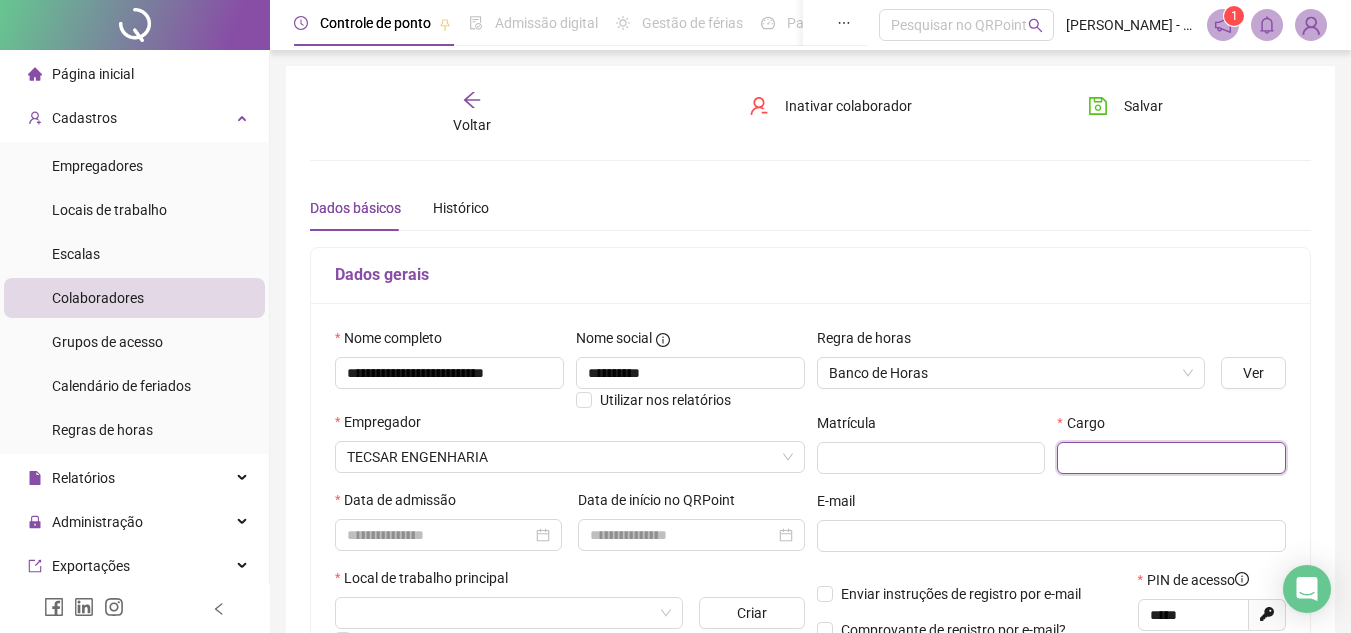 click at bounding box center [1171, 458] 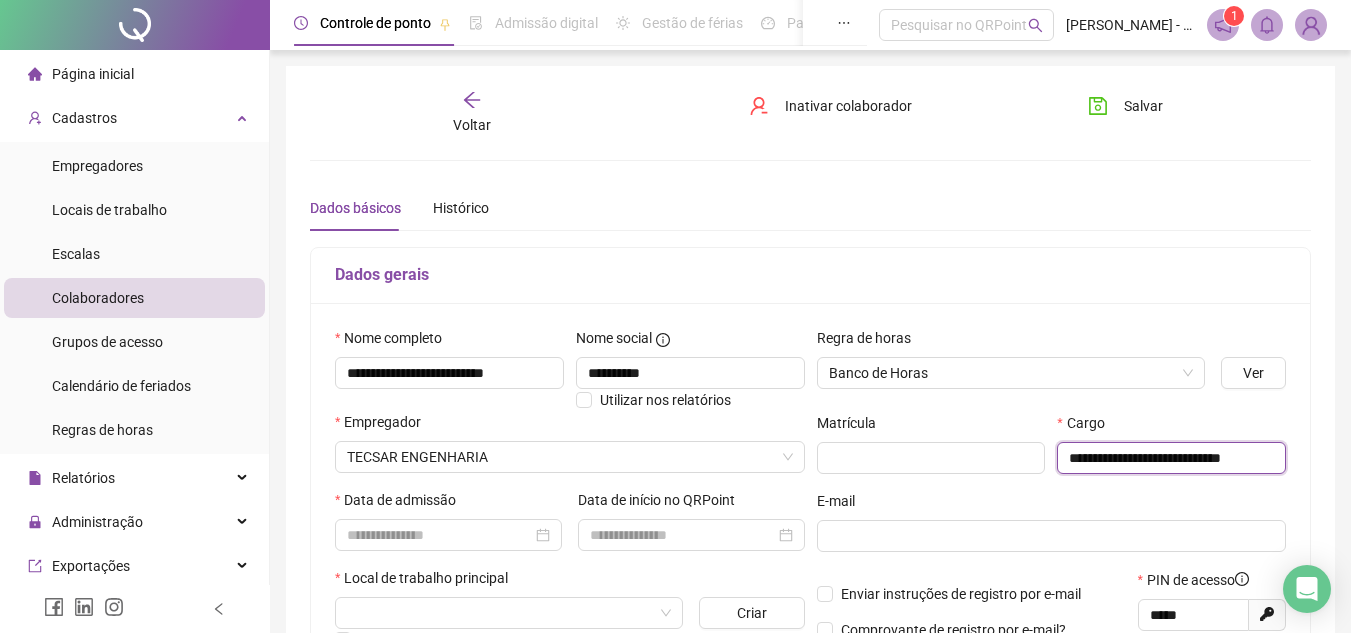 scroll, scrollTop: 0, scrollLeft: 19, axis: horizontal 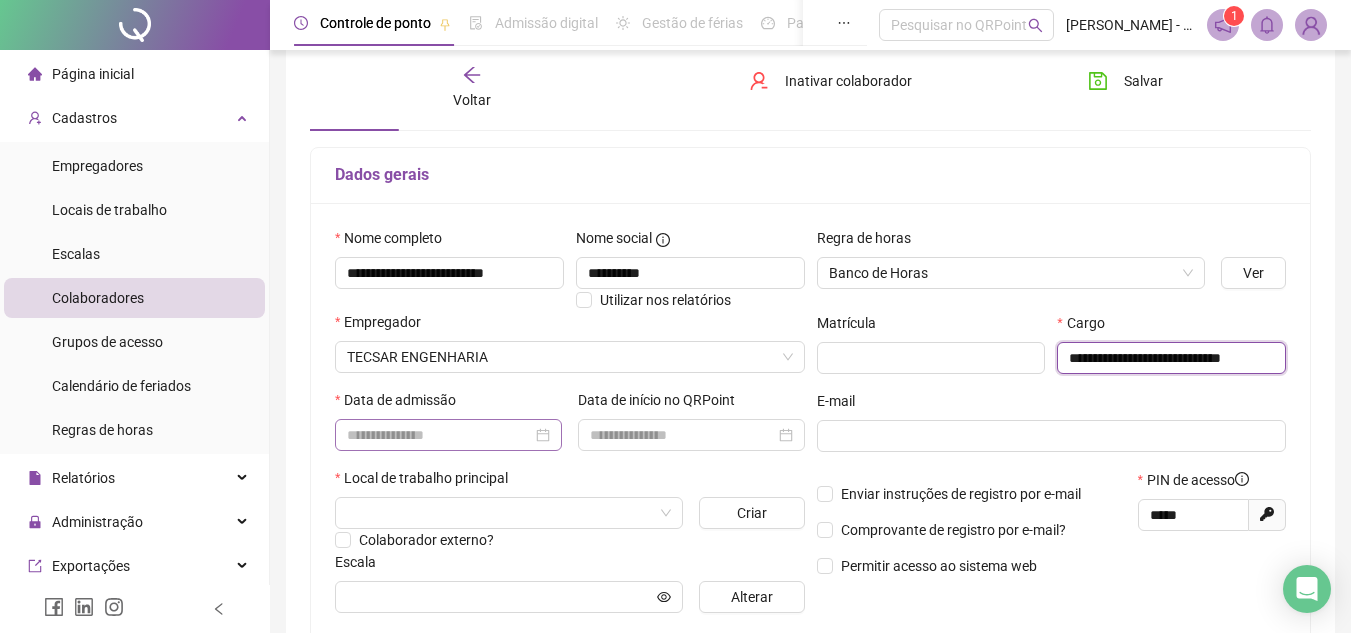 type on "**********" 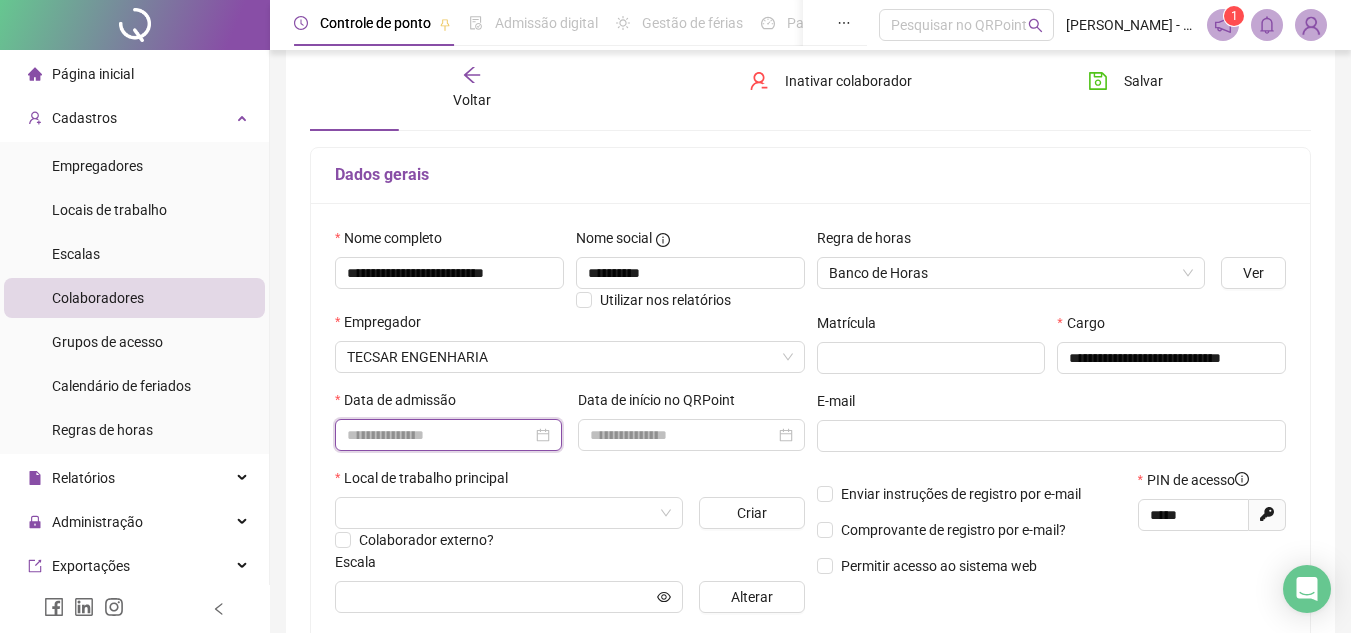 scroll, scrollTop: 0, scrollLeft: 0, axis: both 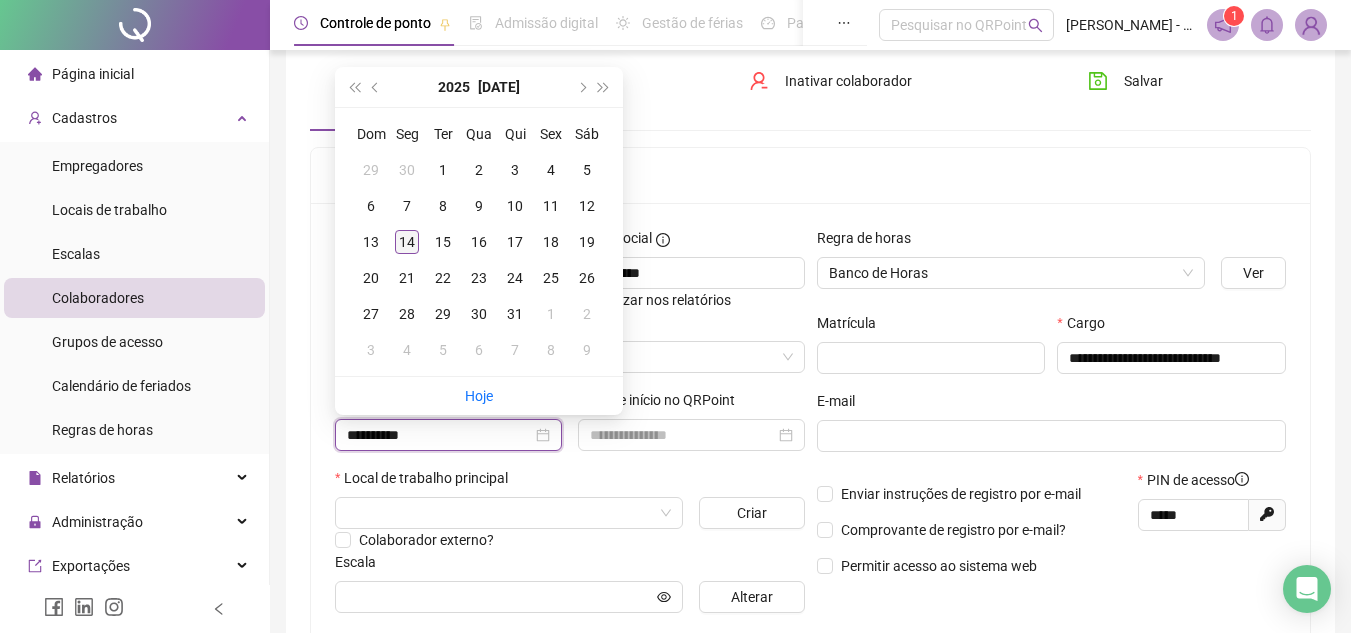 type on "**********" 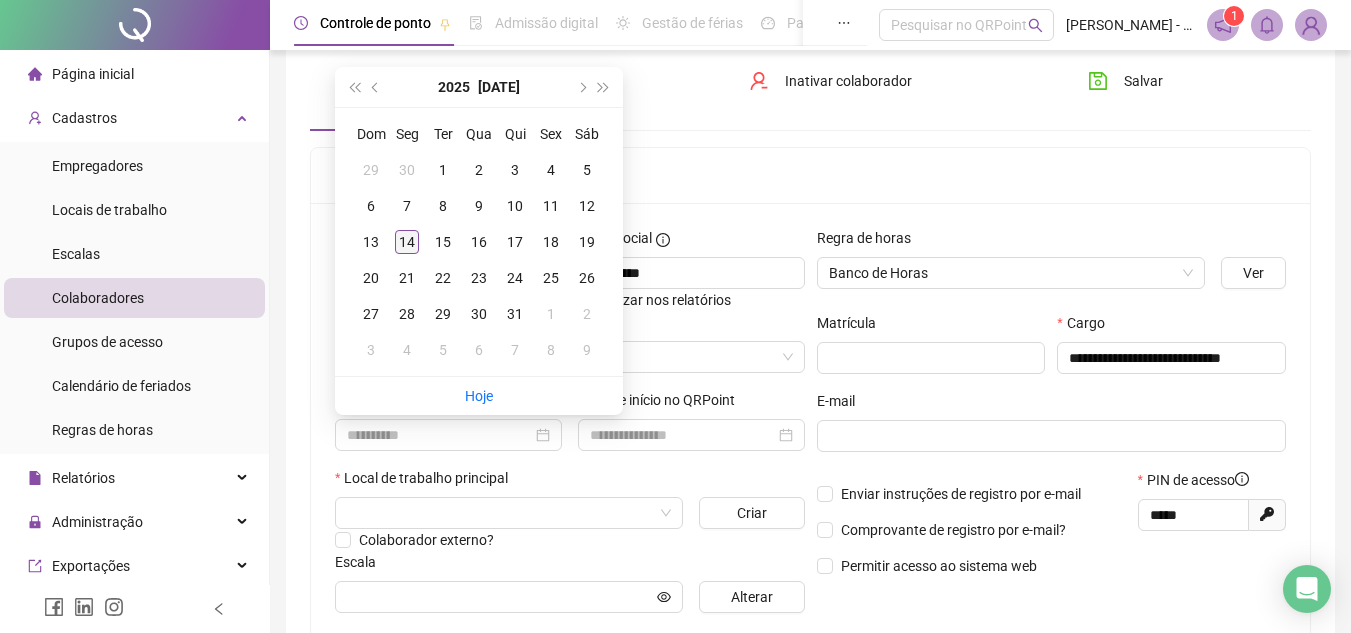 click on "14" at bounding box center [407, 242] 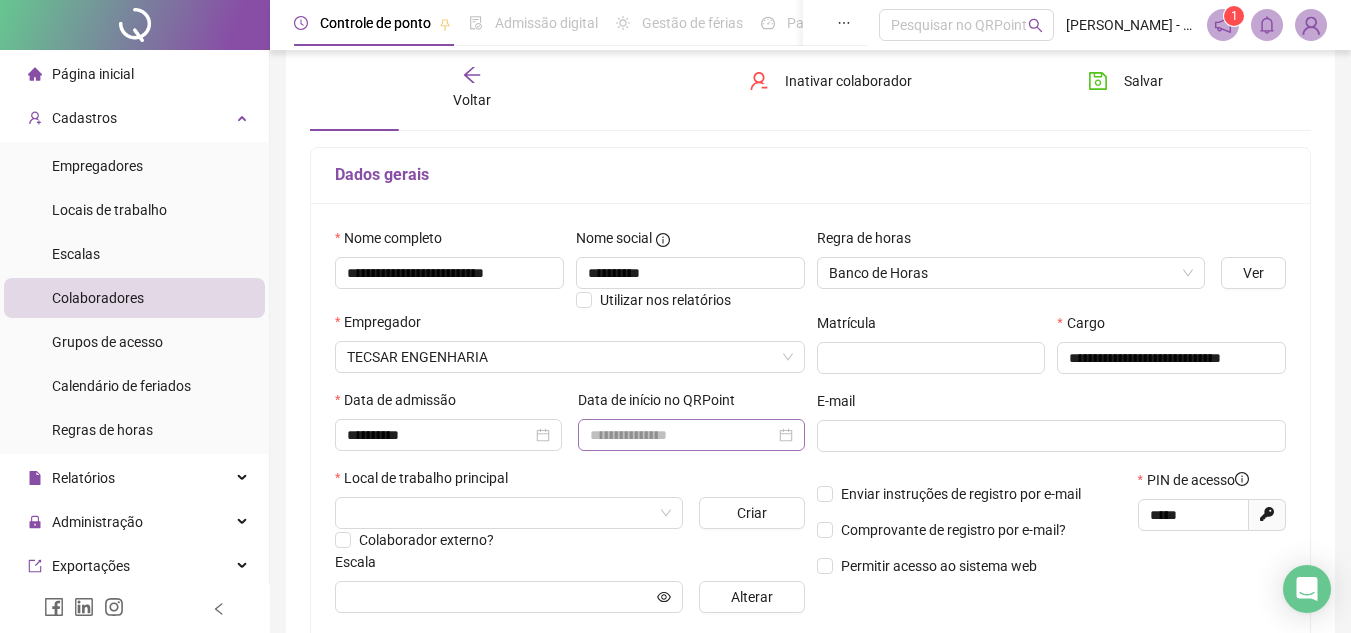click at bounding box center [691, 435] 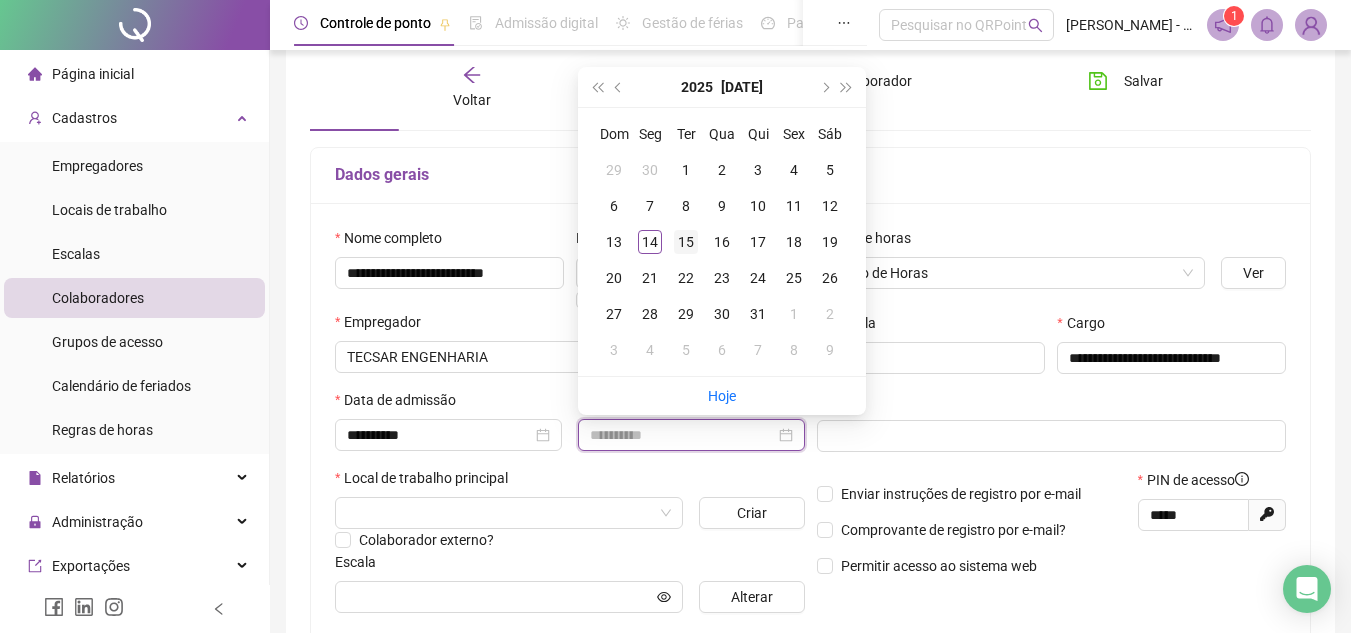 type on "**********" 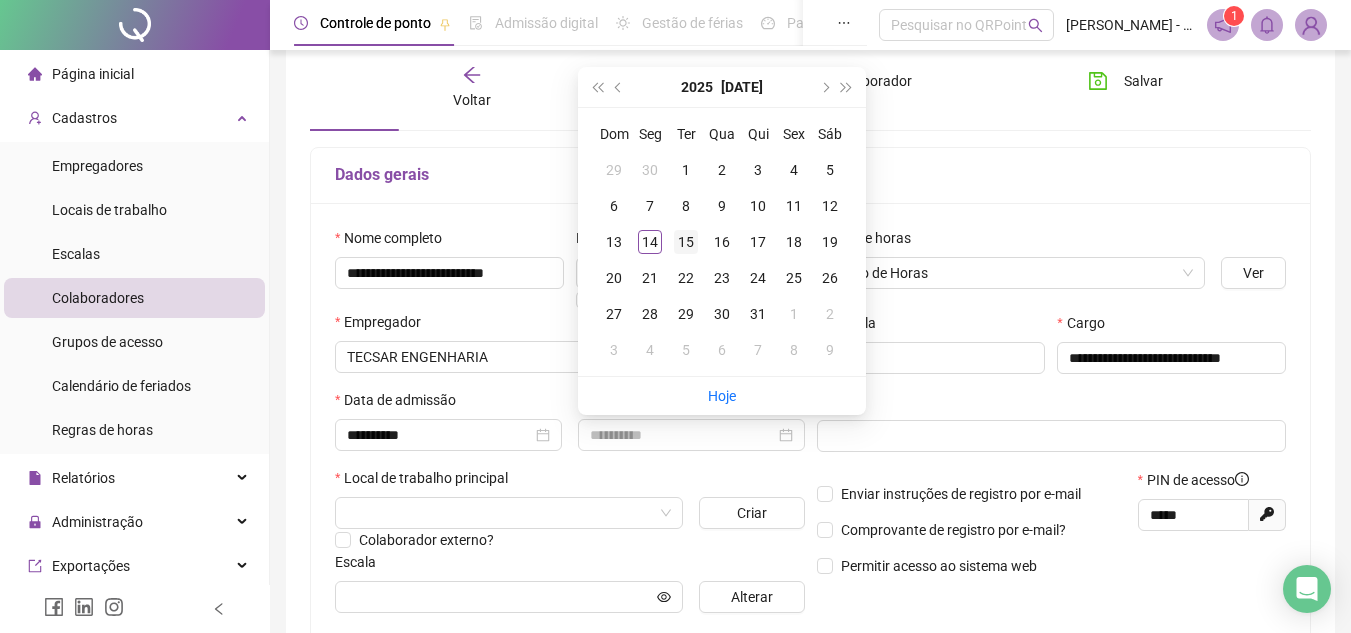 click on "15" at bounding box center [686, 242] 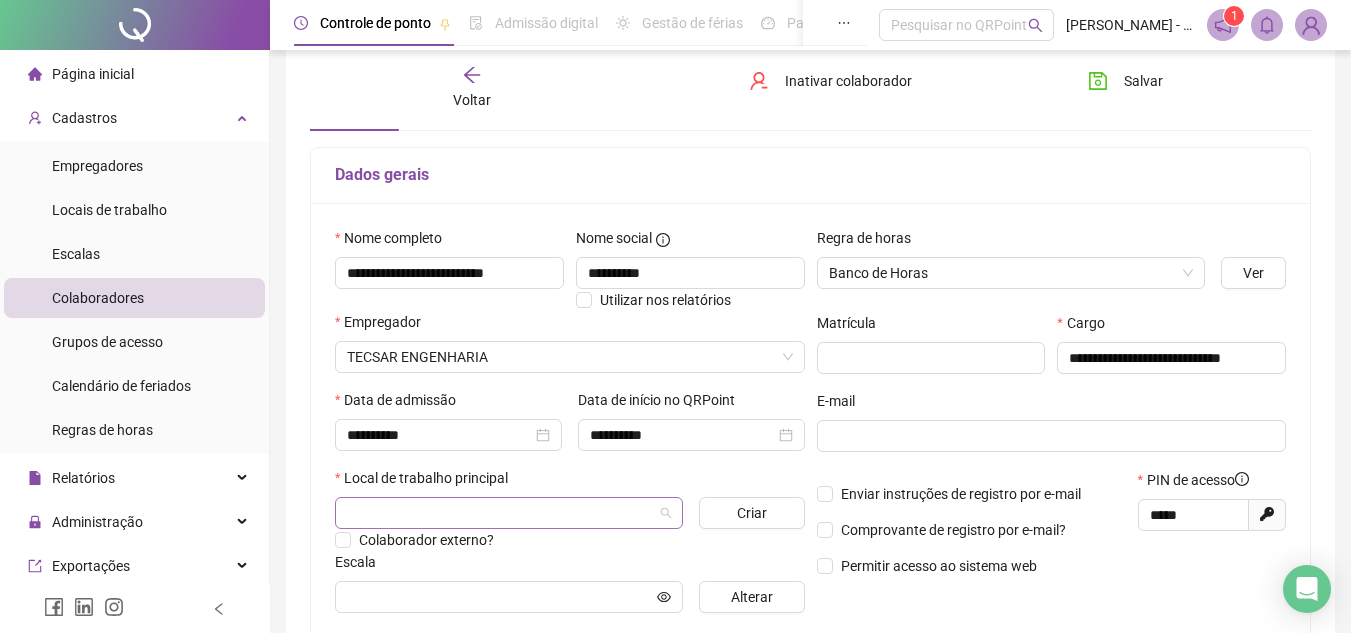 click at bounding box center (503, 513) 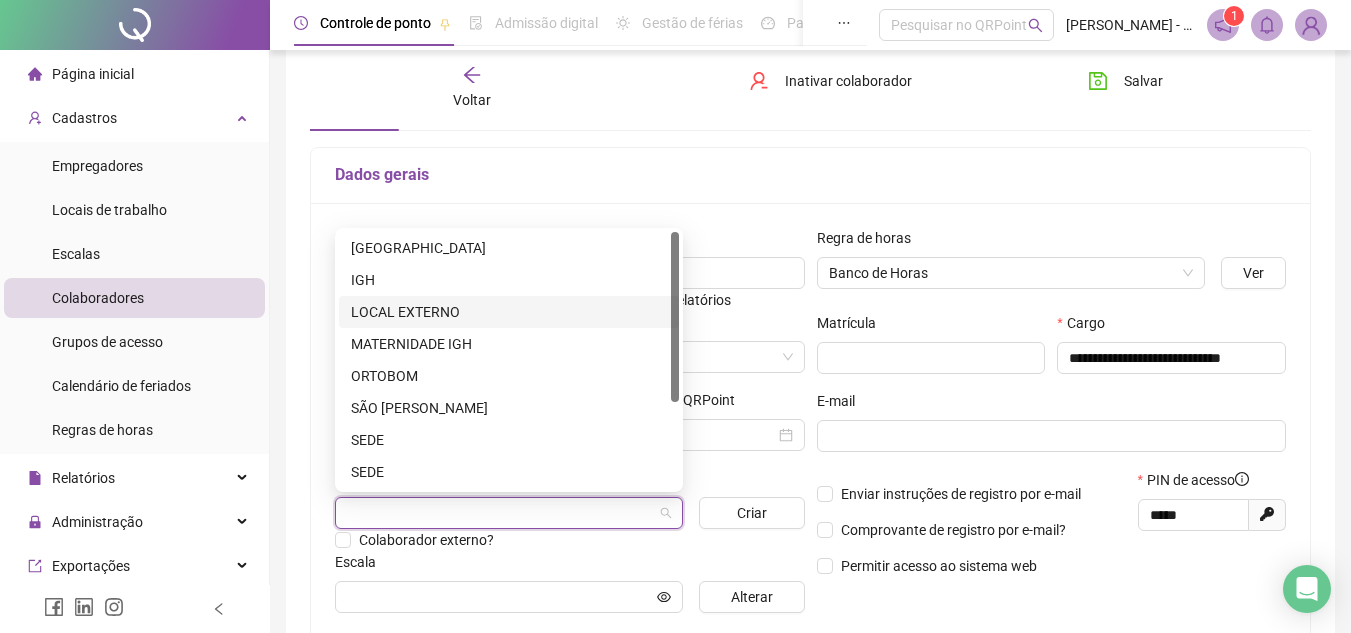 click on "LOCAL EXTERNO" at bounding box center [509, 312] 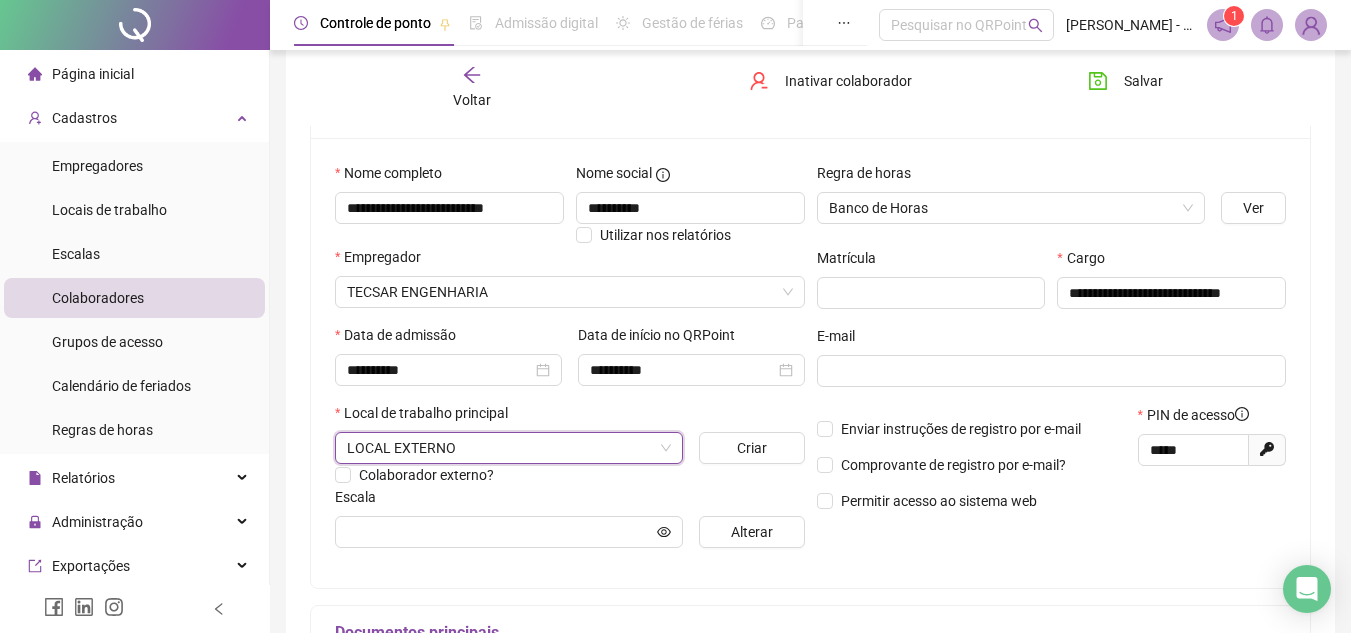scroll, scrollTop: 200, scrollLeft: 0, axis: vertical 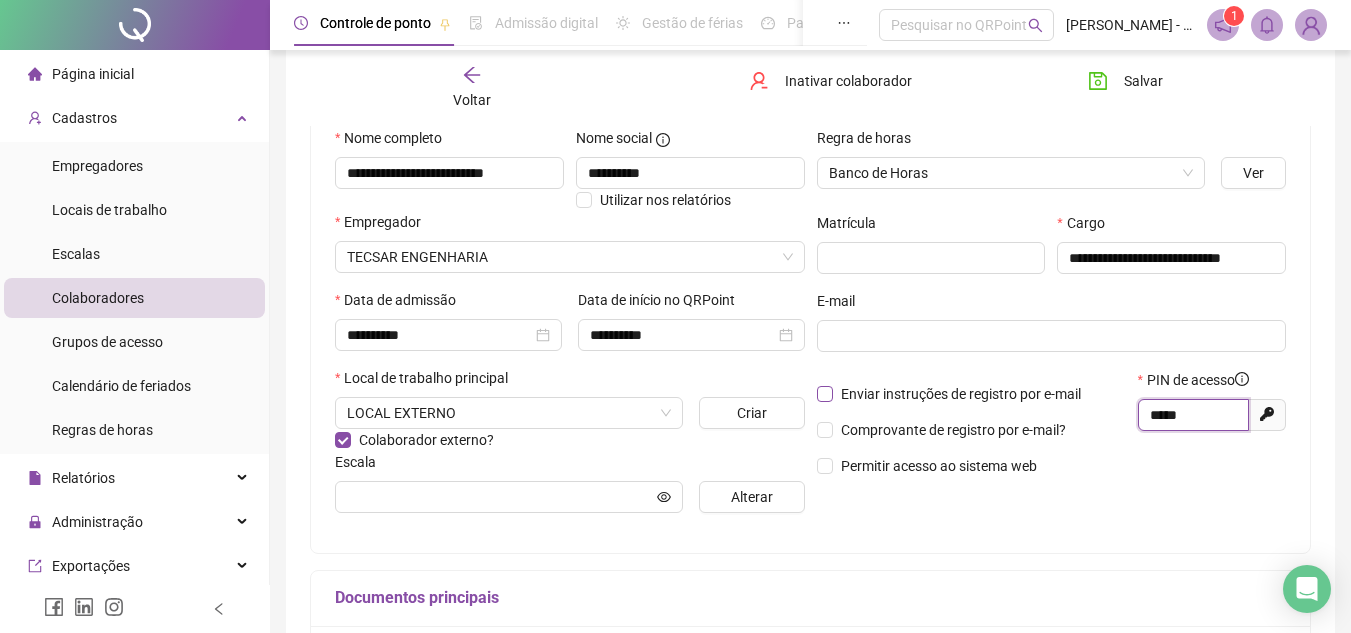 drag, startPoint x: 1184, startPoint y: 414, endPoint x: 1042, endPoint y: 391, distance: 143.85062 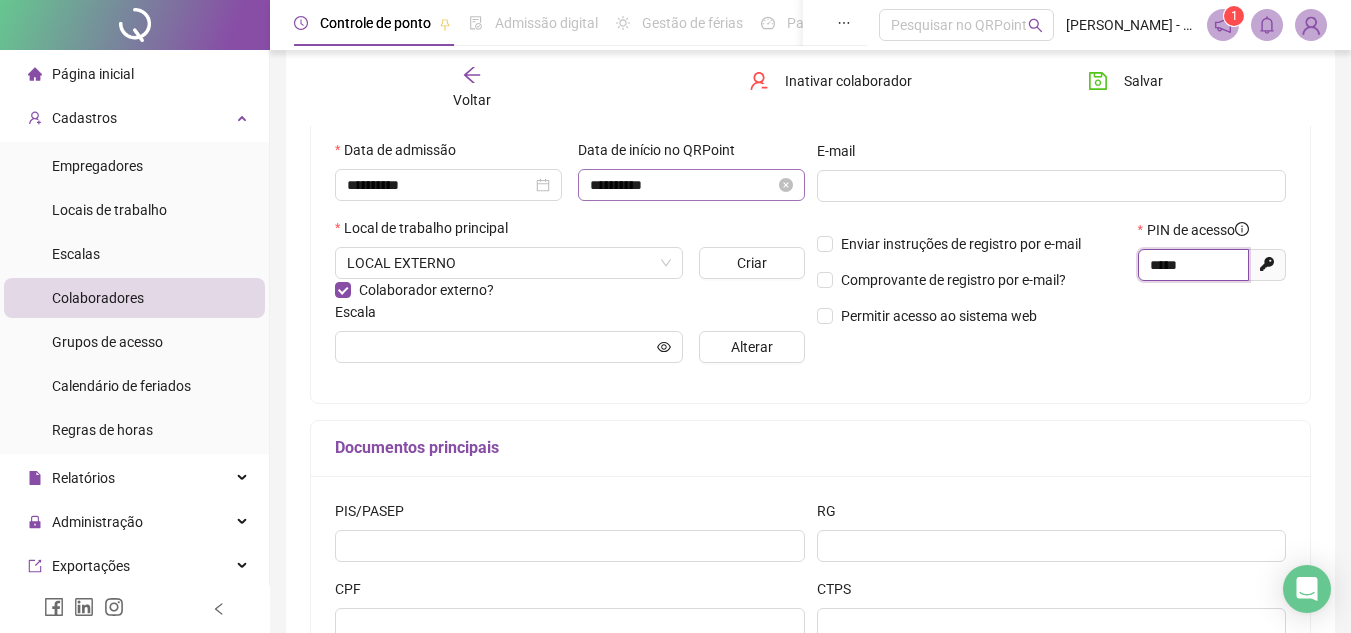 scroll, scrollTop: 400, scrollLeft: 0, axis: vertical 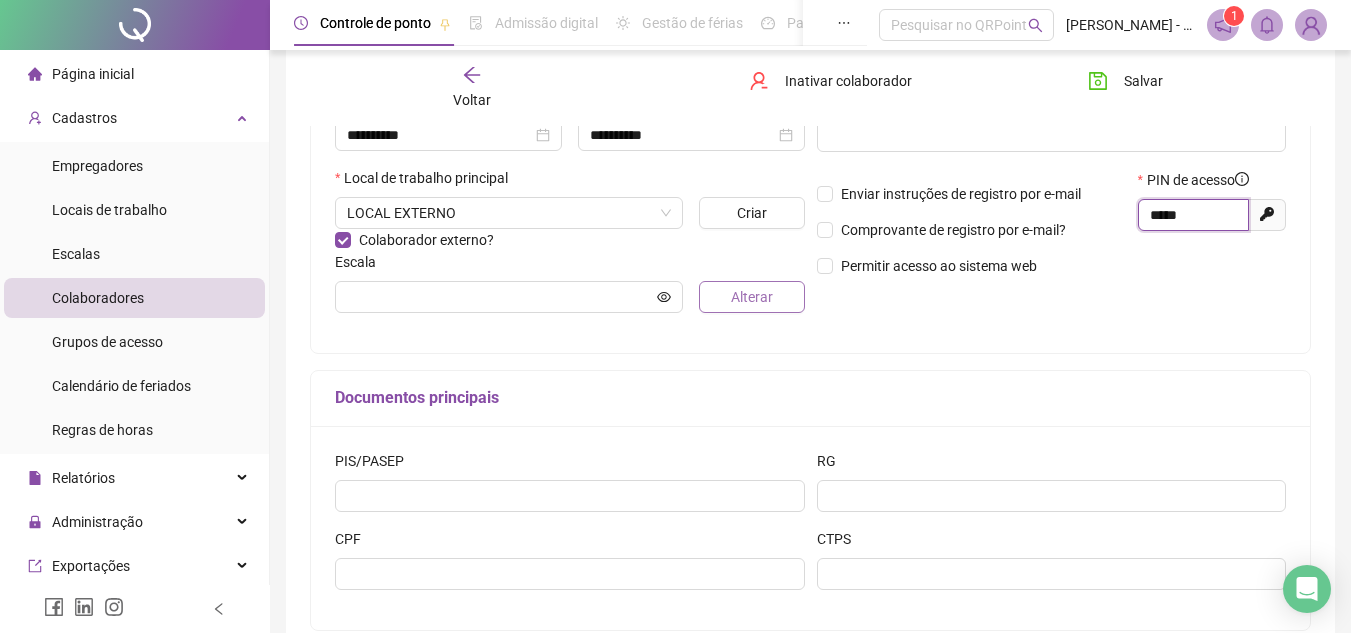 type on "*****" 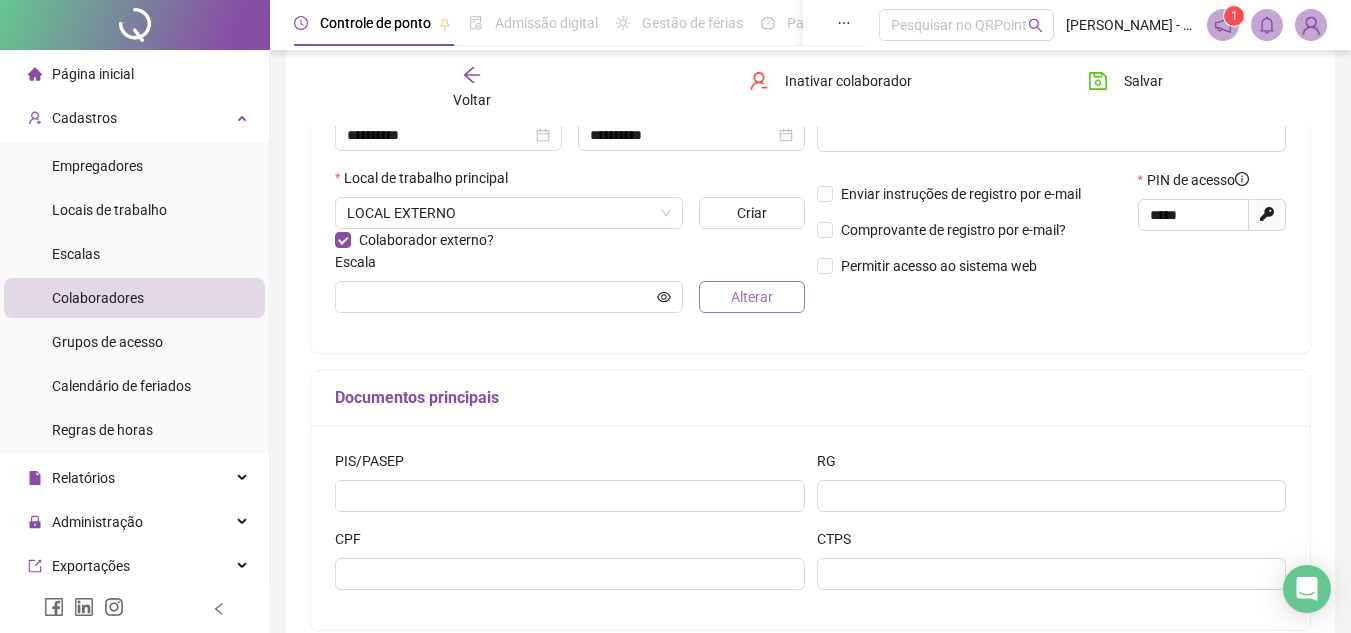 click on "Alterar" at bounding box center [752, 297] 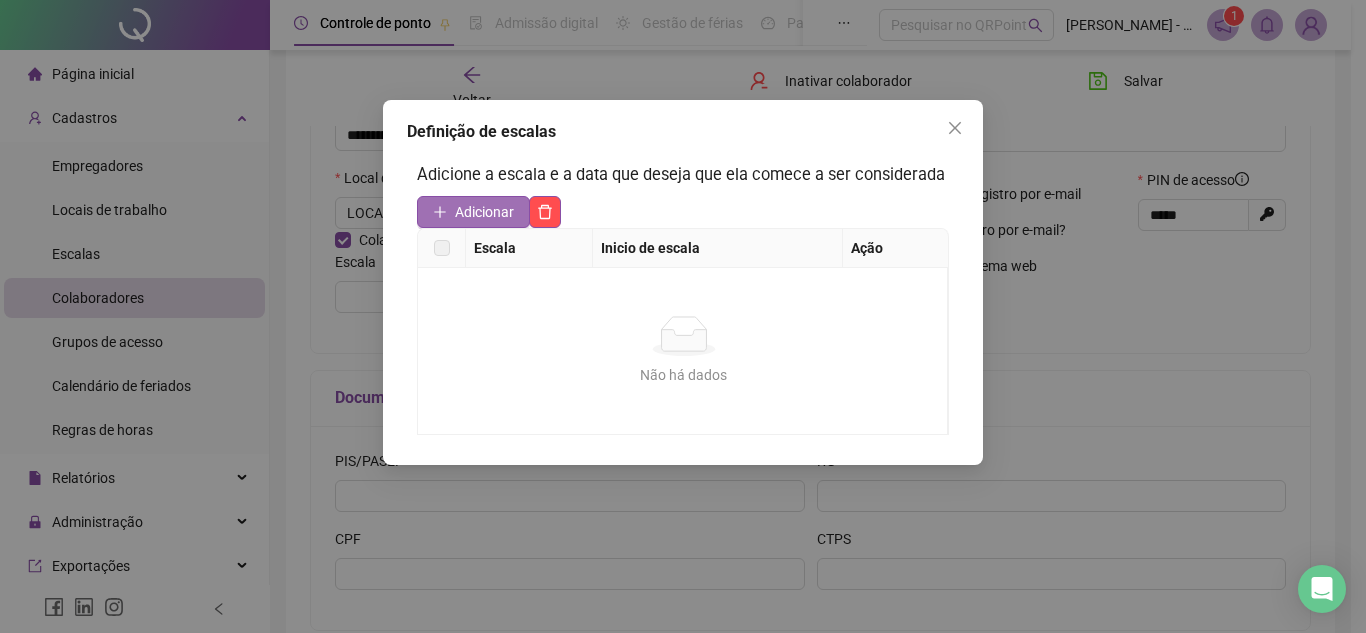 click on "Adicionar" at bounding box center (484, 212) 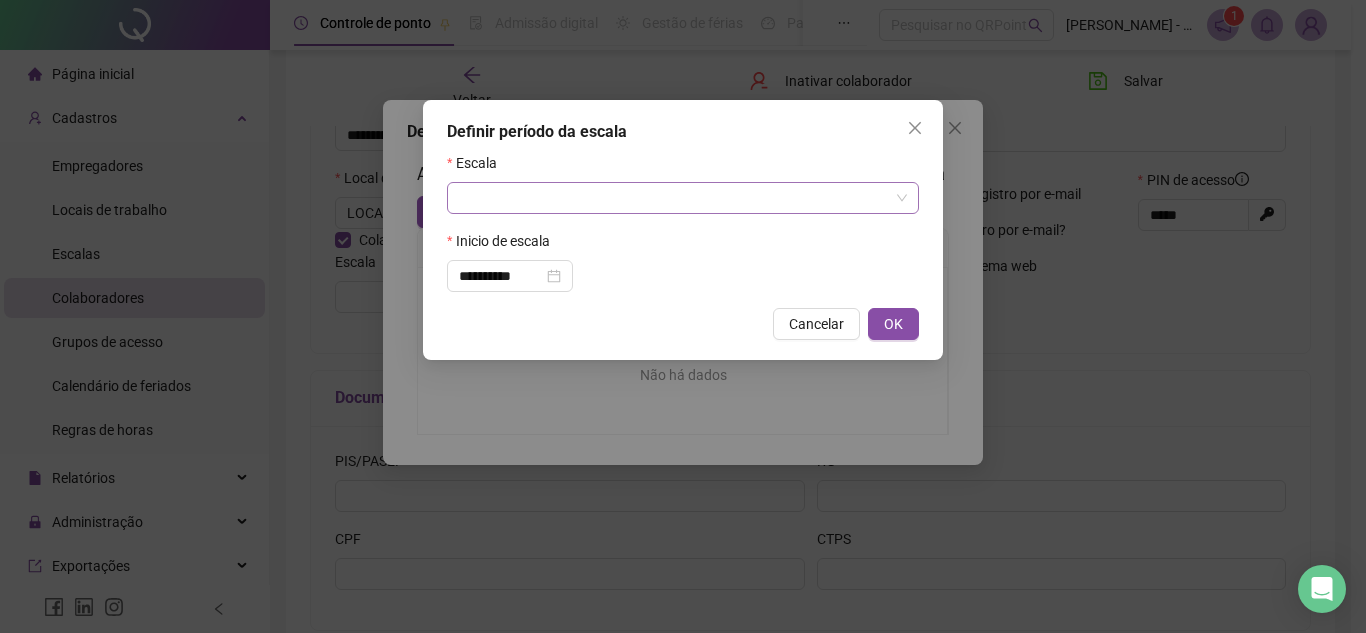 click at bounding box center (677, 198) 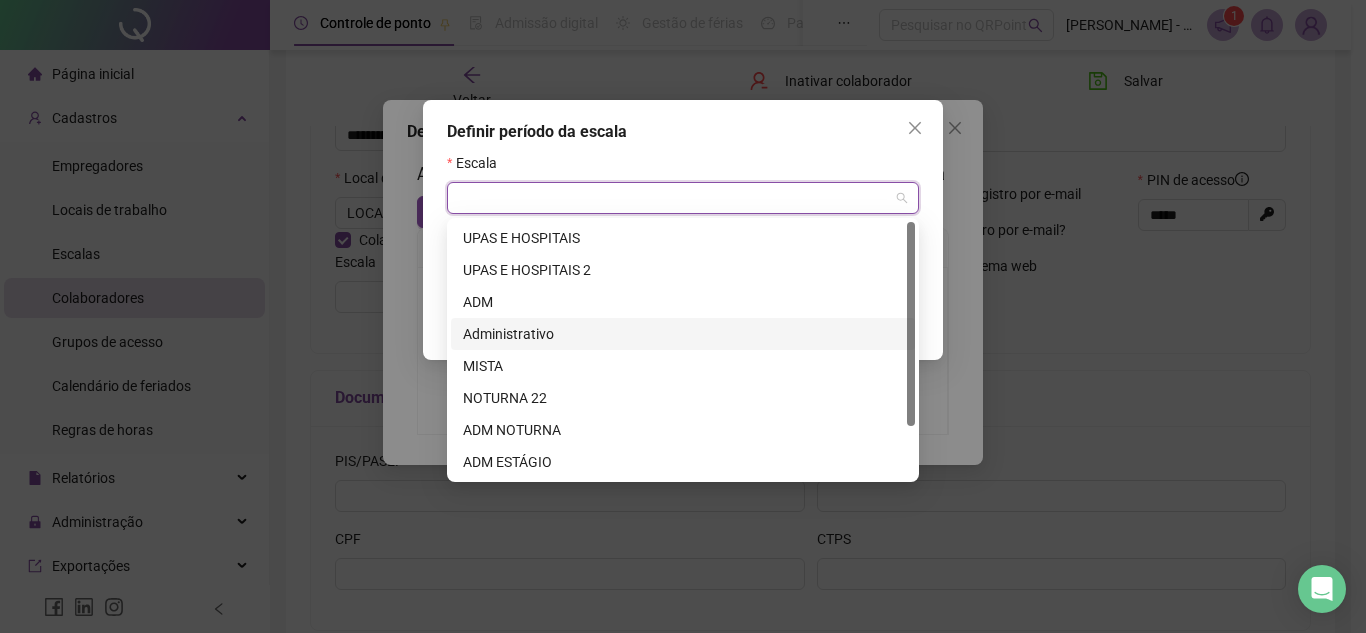 click on "Administrativo" at bounding box center [683, 334] 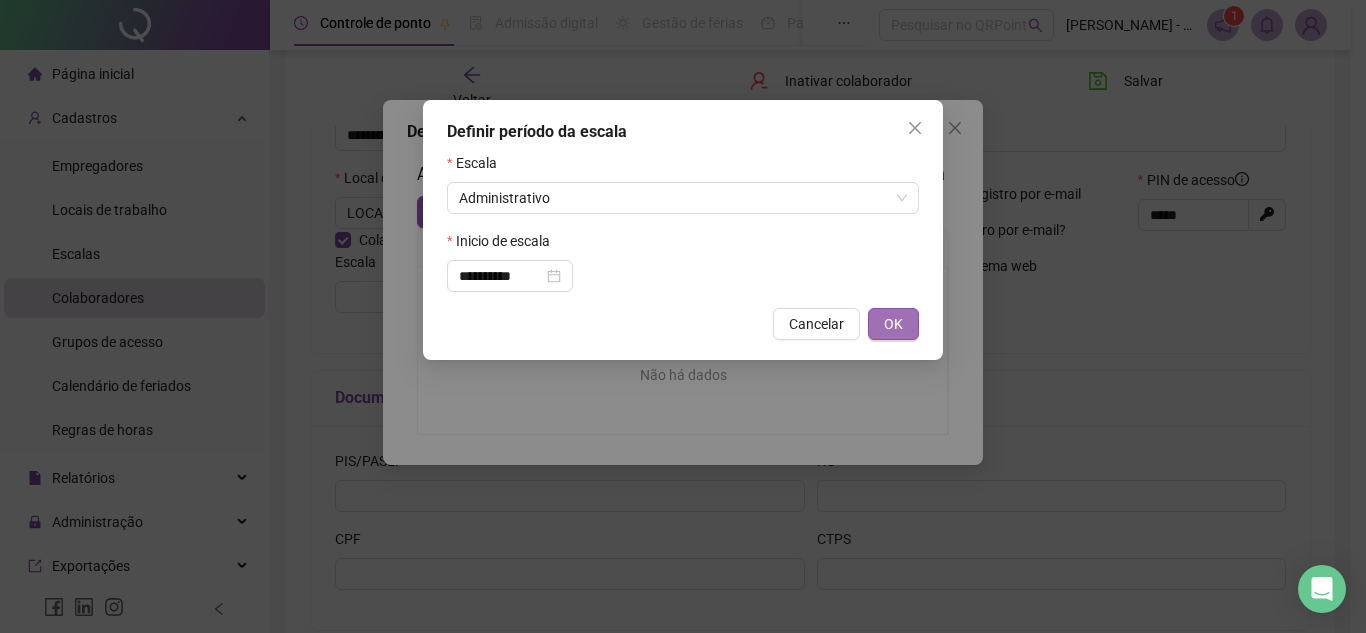 click on "OK" at bounding box center [893, 324] 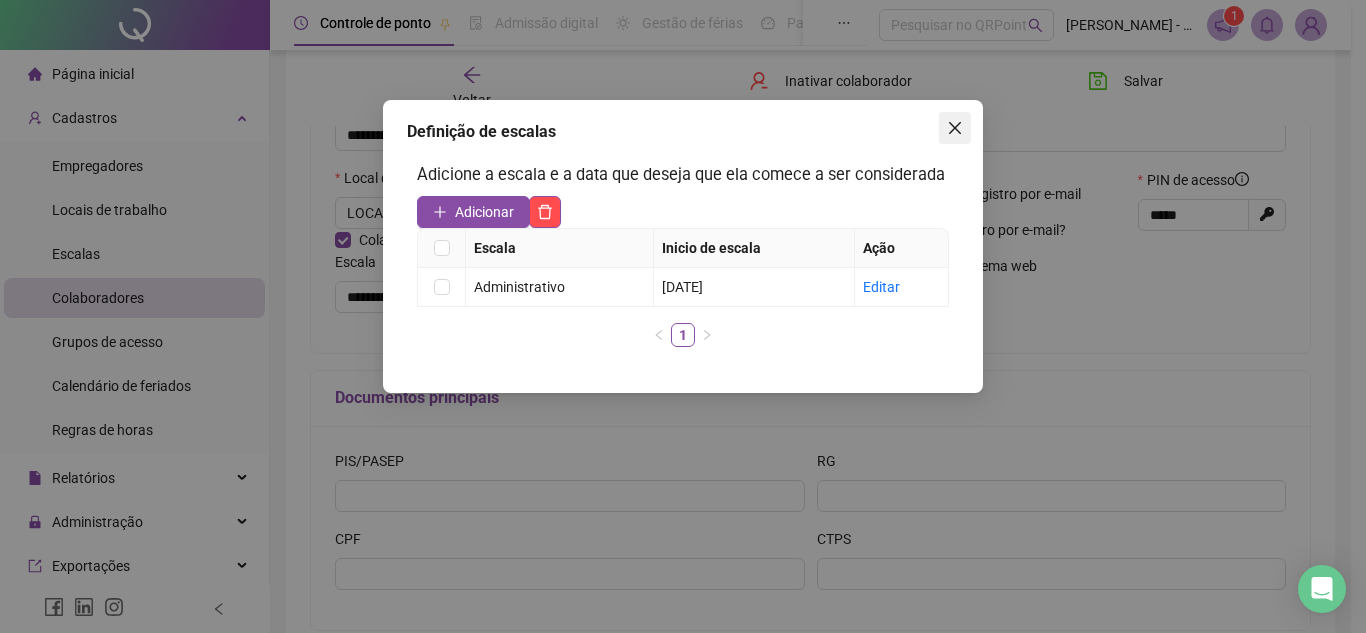 click at bounding box center [955, 128] 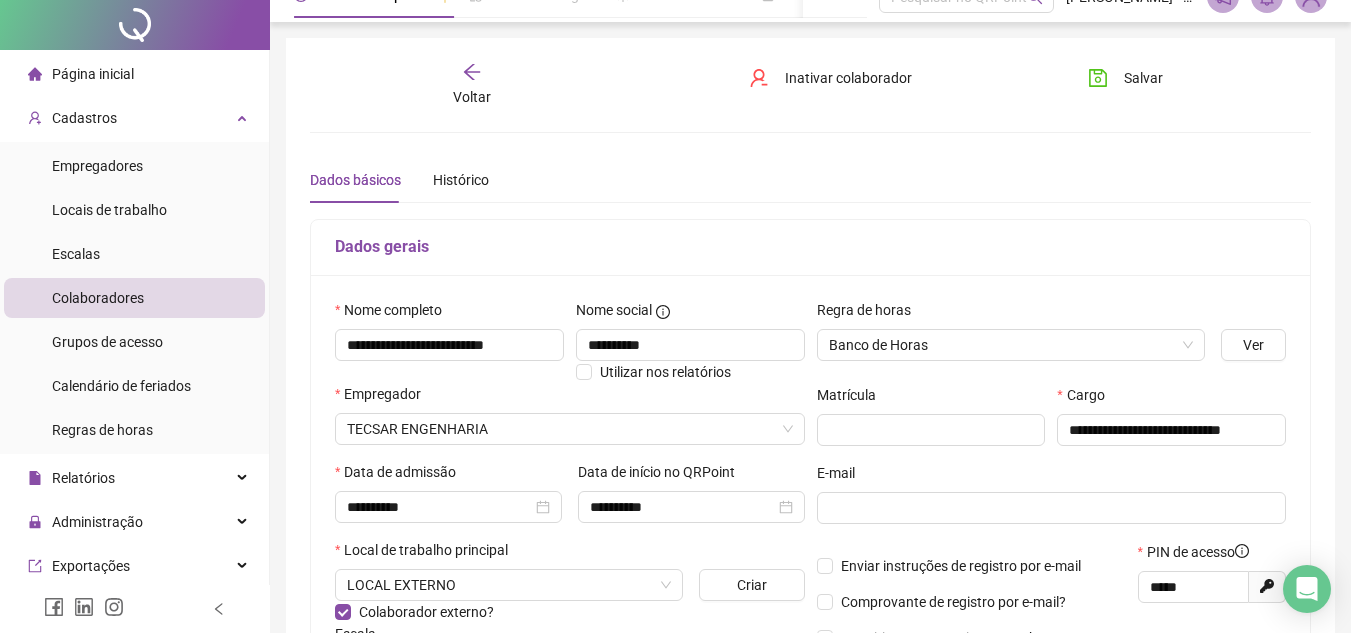scroll, scrollTop: 0, scrollLeft: 0, axis: both 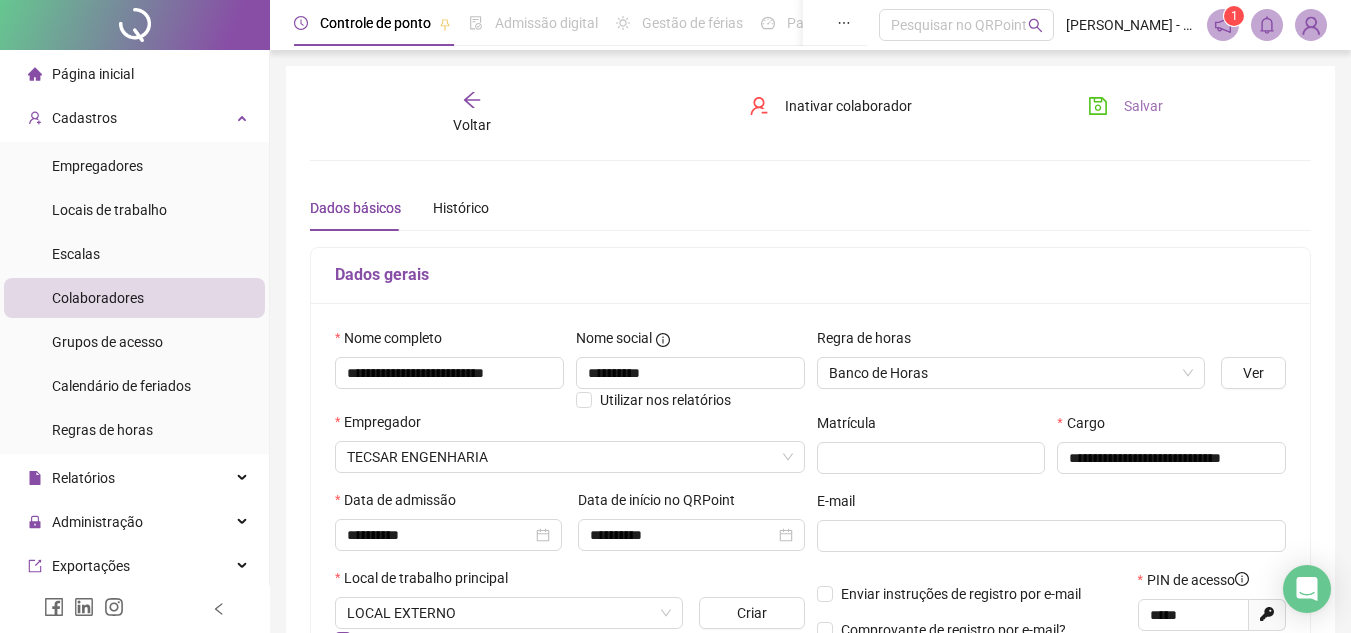 click on "Salvar" at bounding box center [1143, 106] 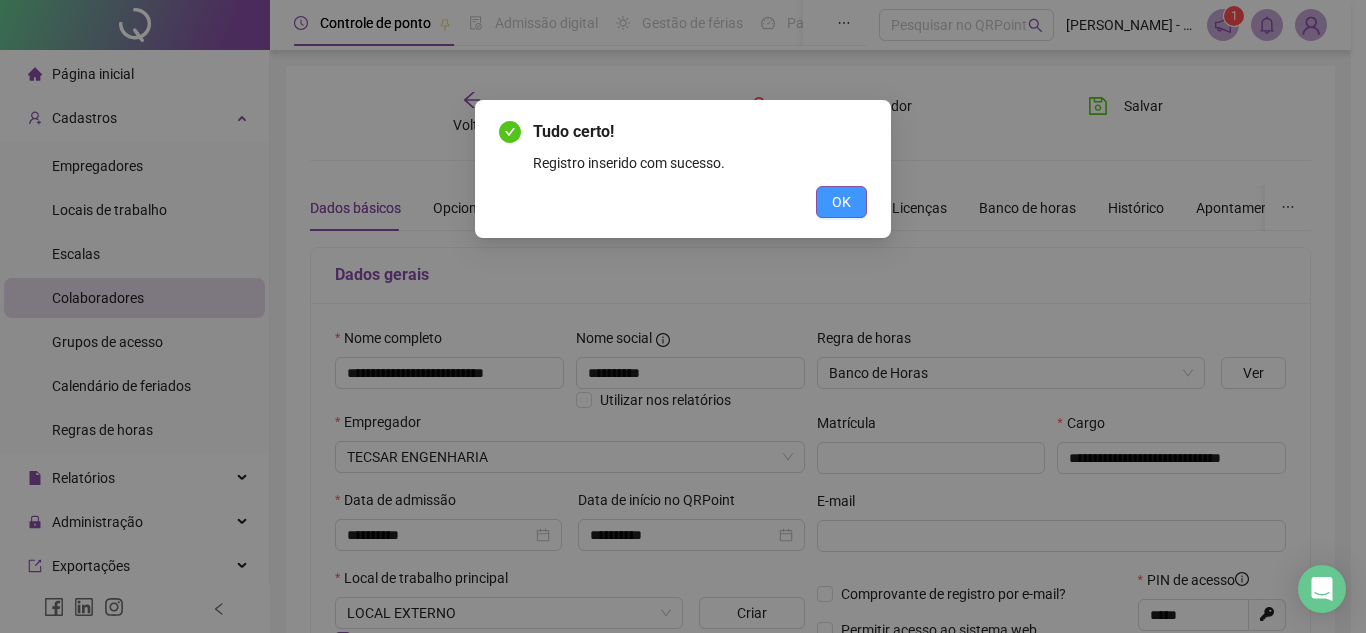 click on "OK" at bounding box center [841, 202] 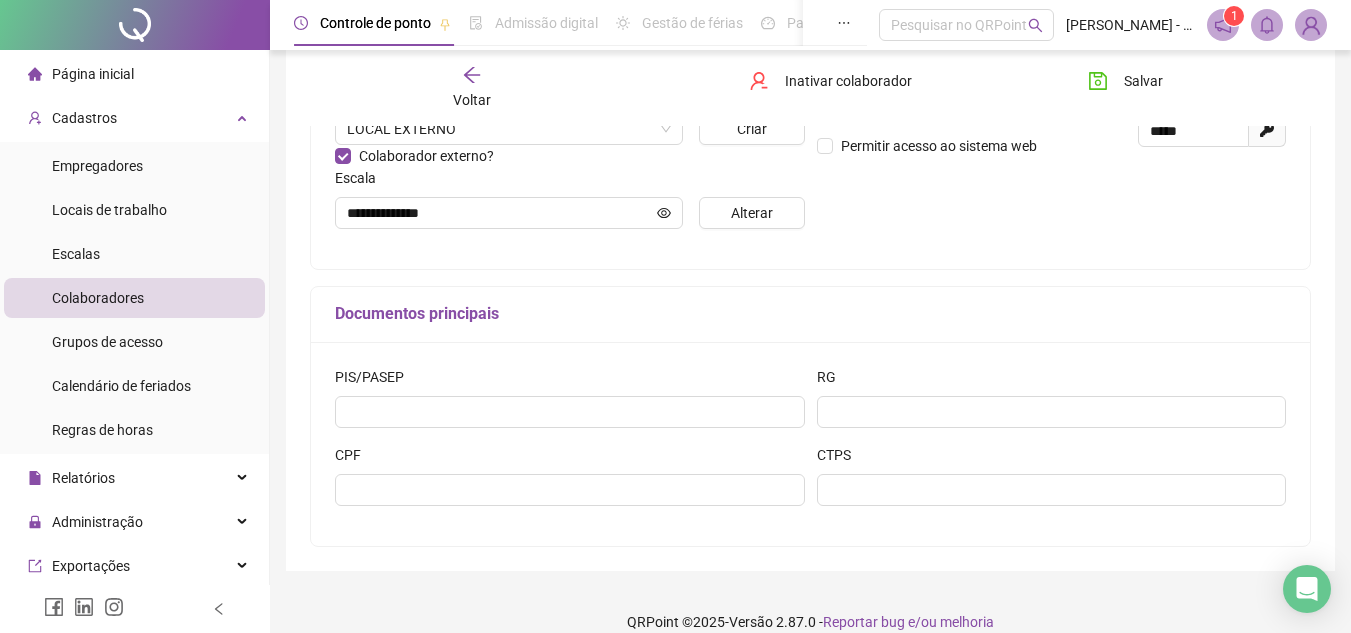 scroll, scrollTop: 500, scrollLeft: 0, axis: vertical 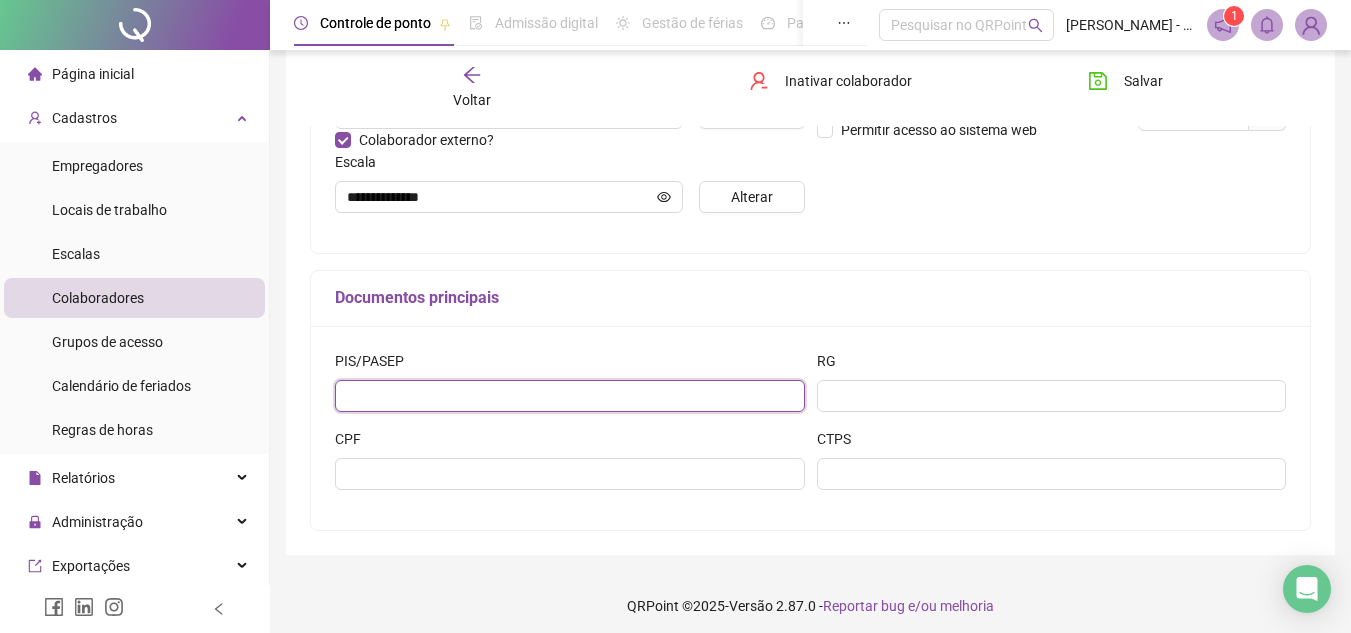 click at bounding box center (570, 396) 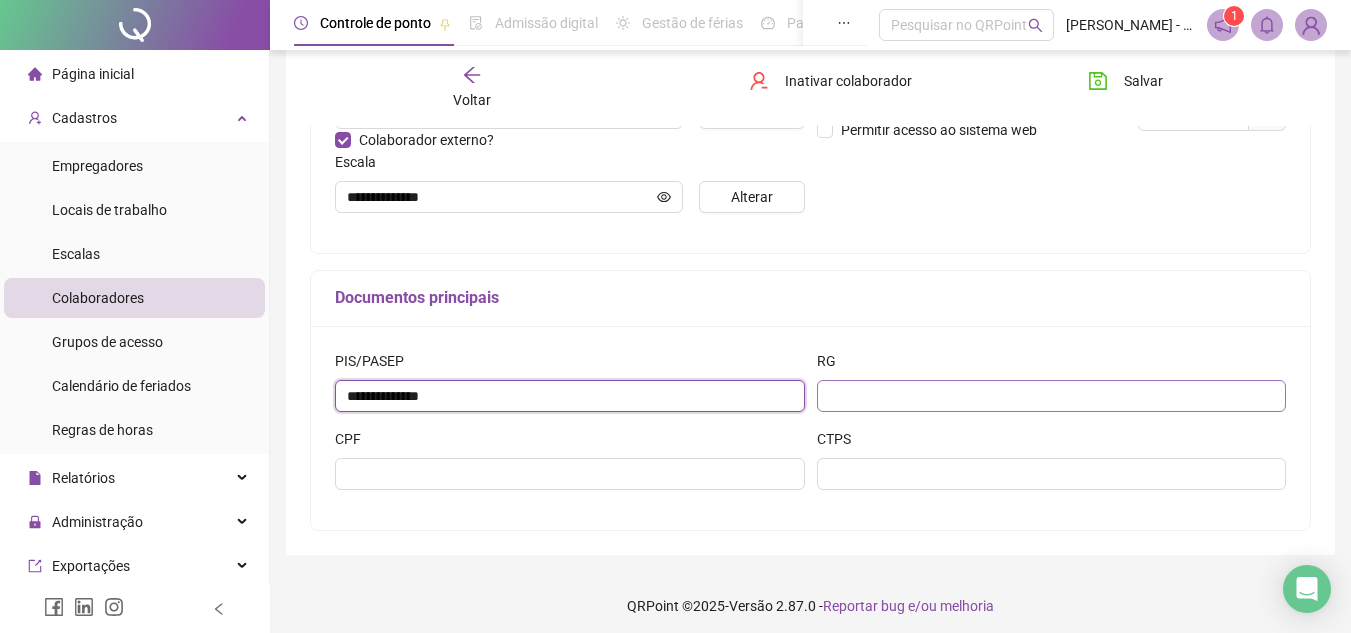type on "**********" 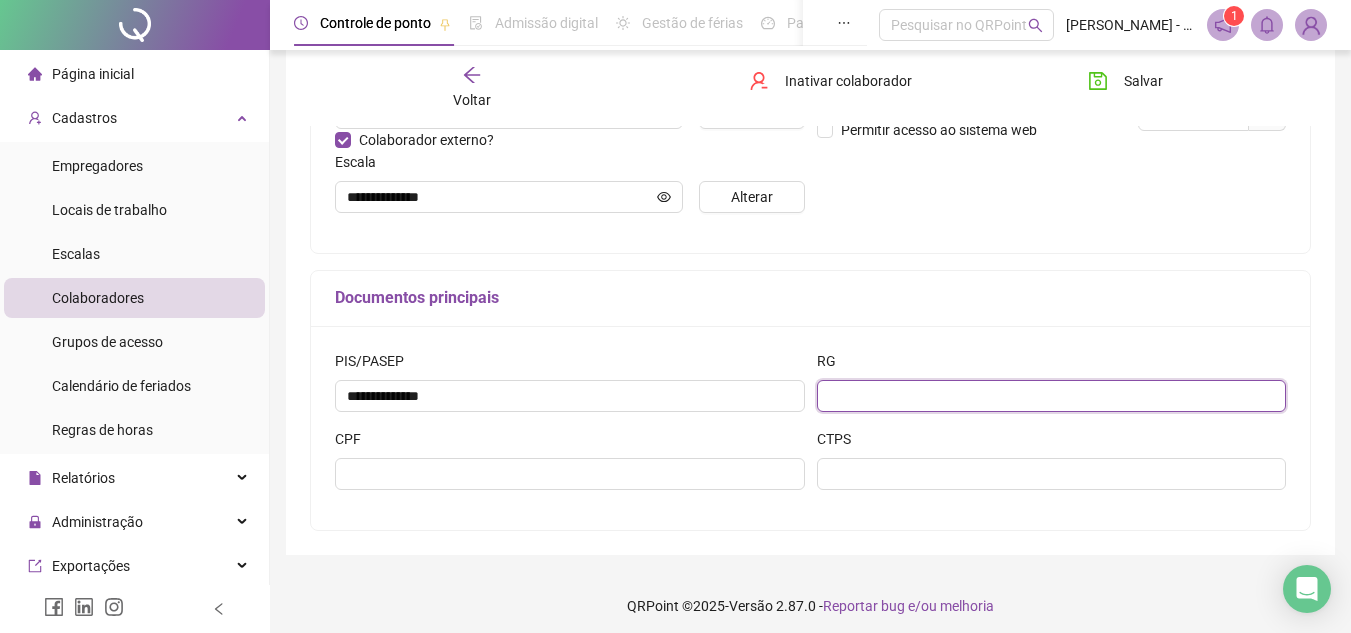 click at bounding box center (1052, 396) 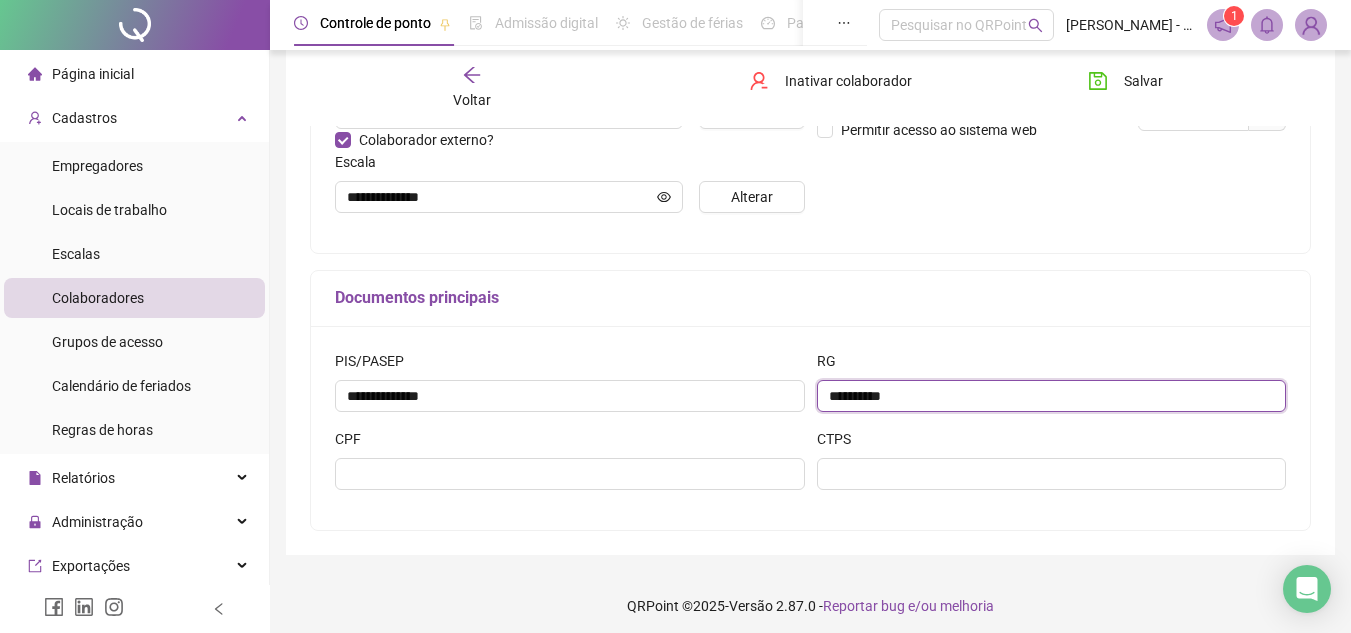 type on "**********" 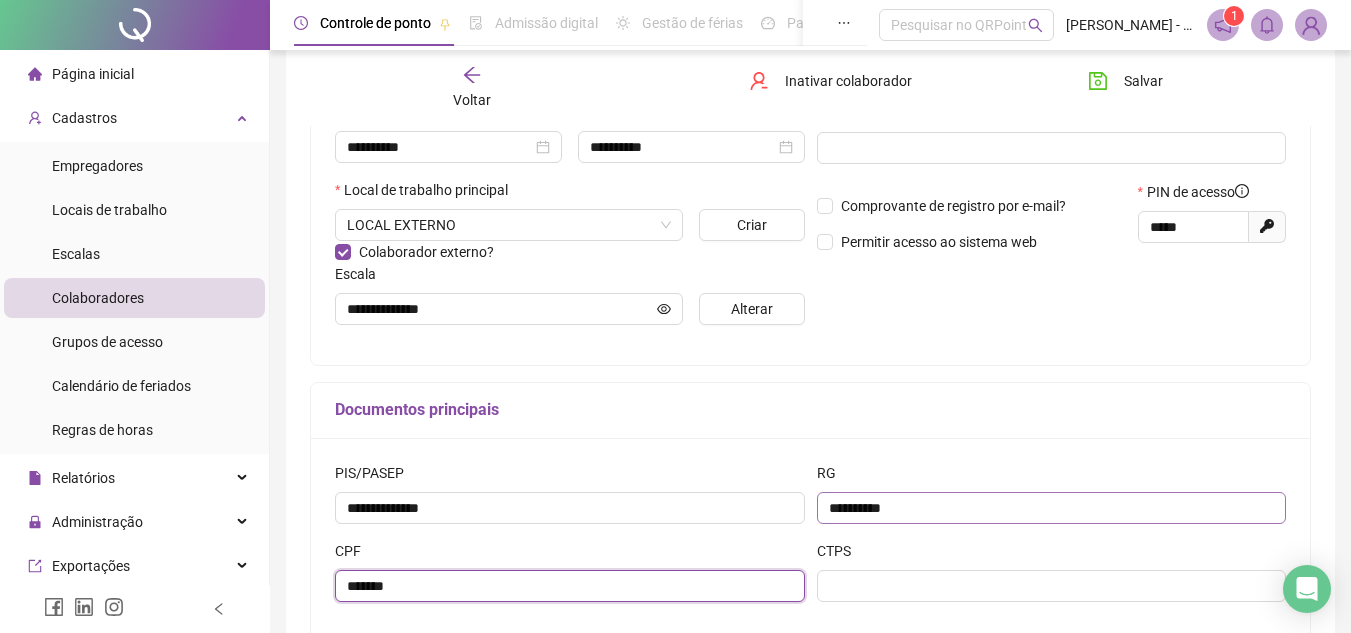 scroll, scrollTop: 508, scrollLeft: 0, axis: vertical 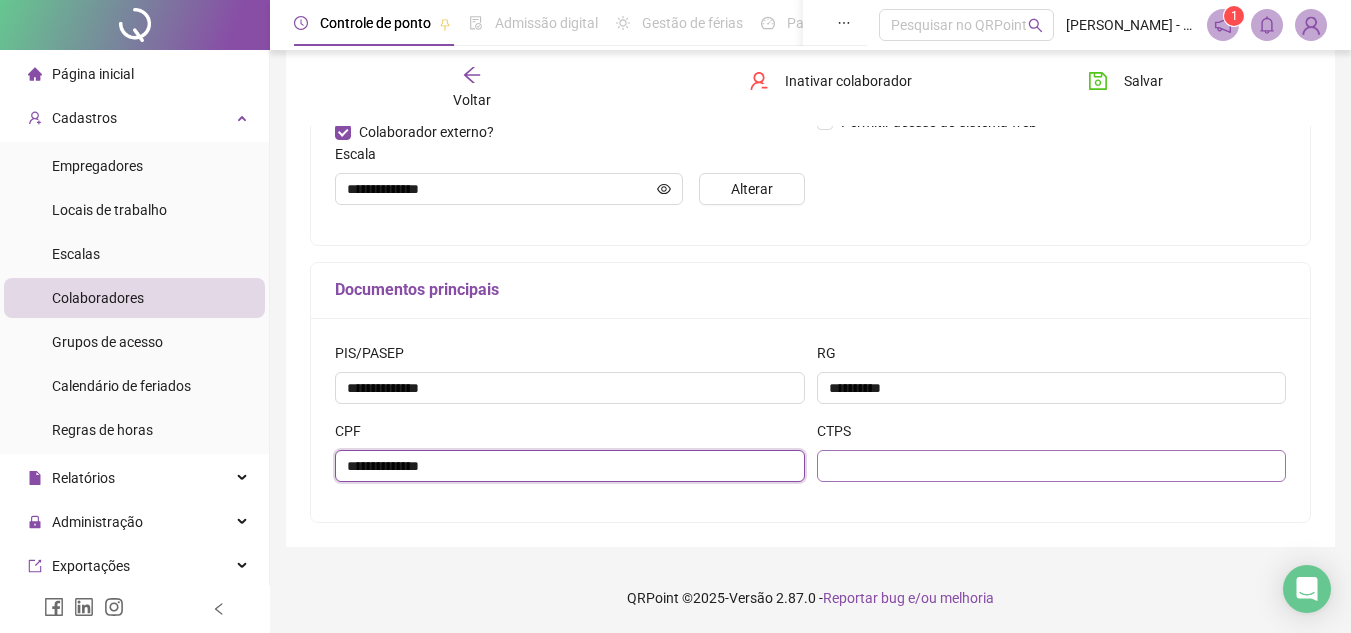 type on "**********" 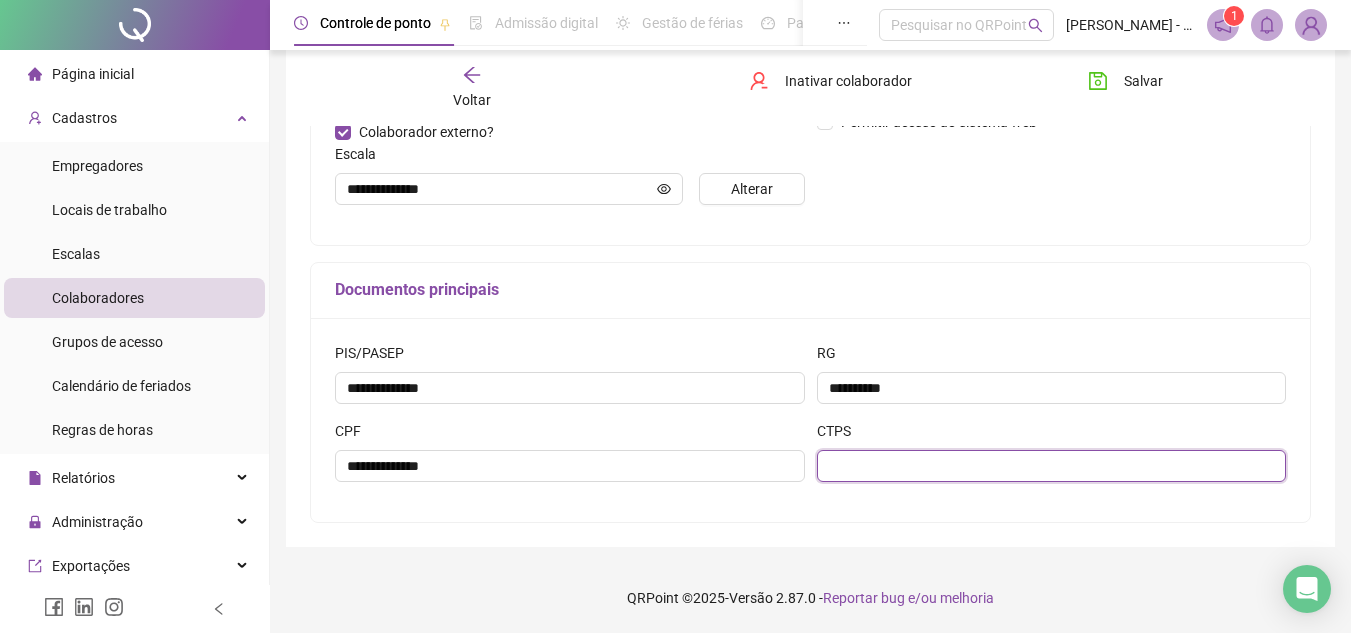 click at bounding box center [1052, 466] 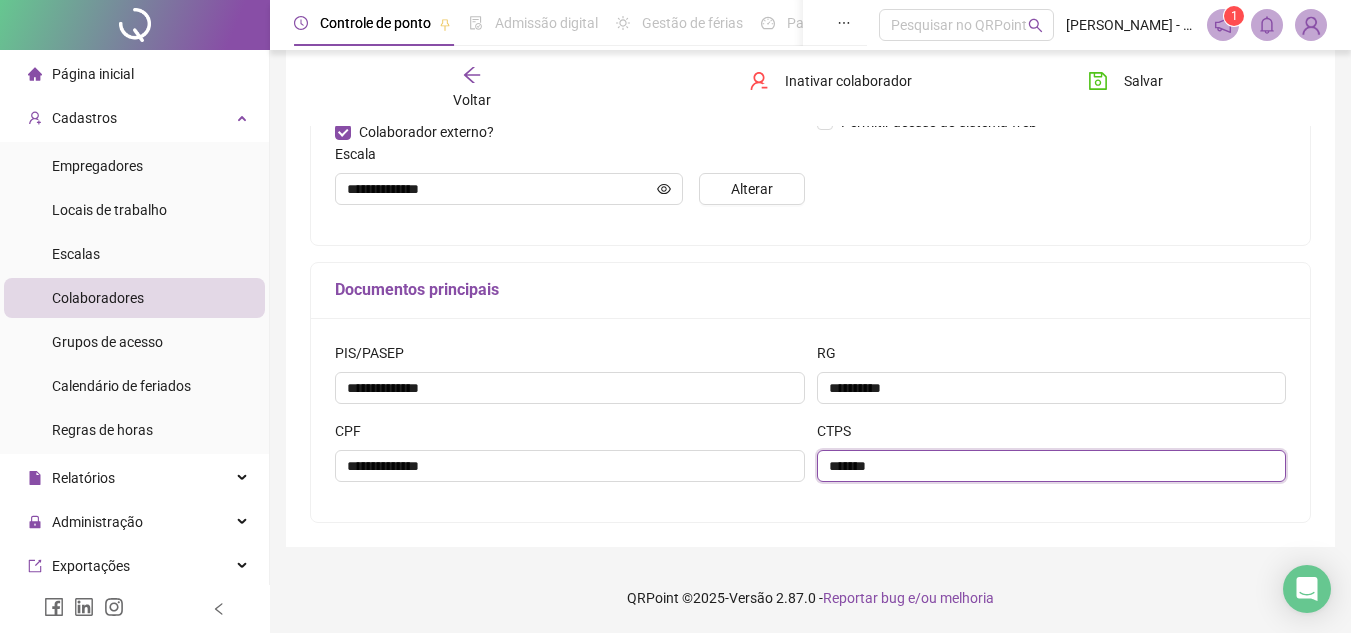 type on "*******" 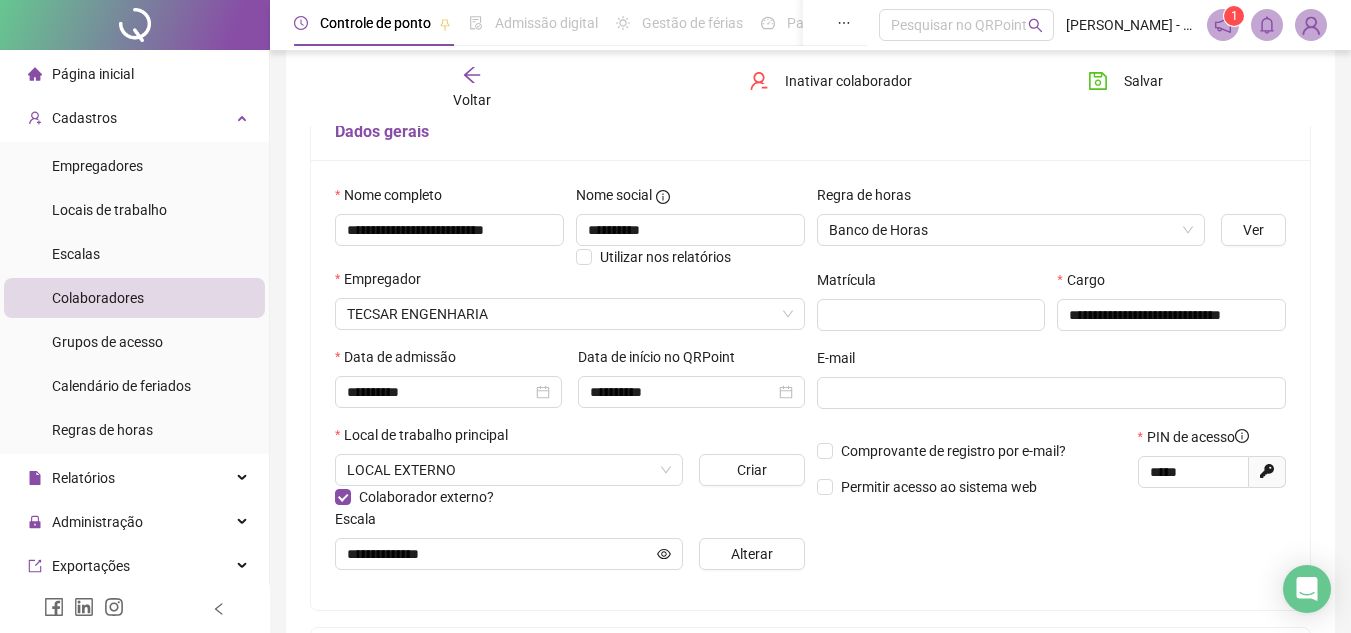 scroll, scrollTop: 108, scrollLeft: 0, axis: vertical 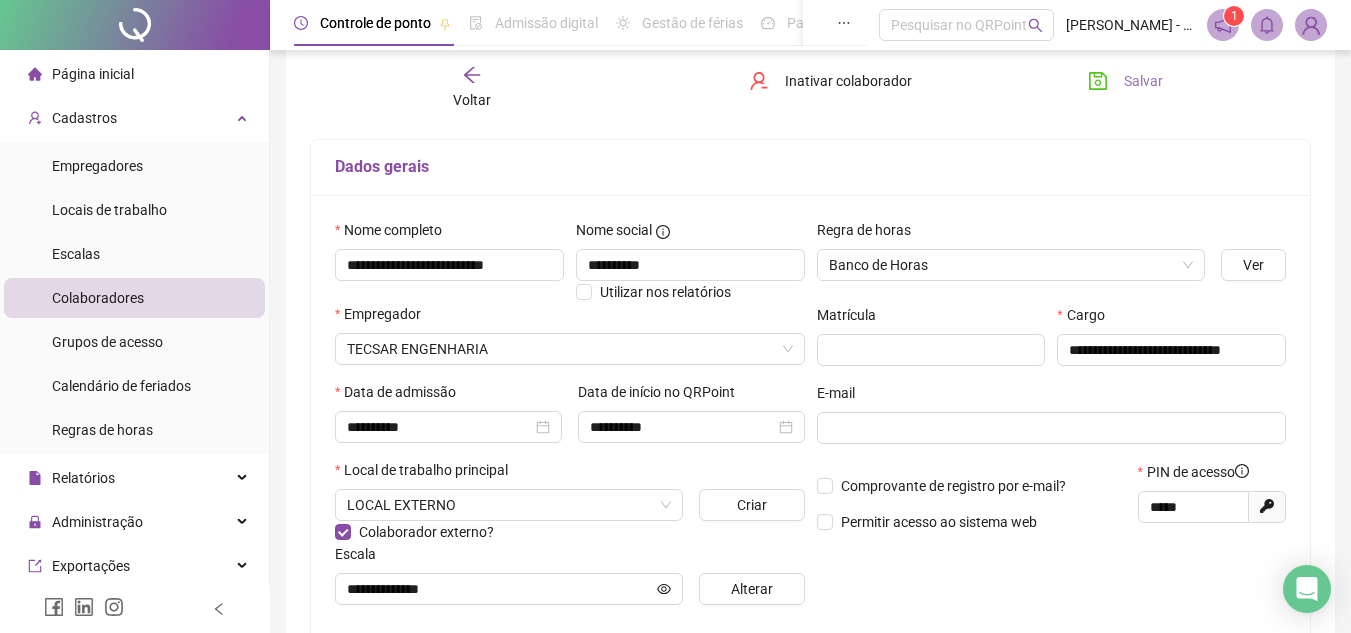 click on "Salvar" at bounding box center [1125, 81] 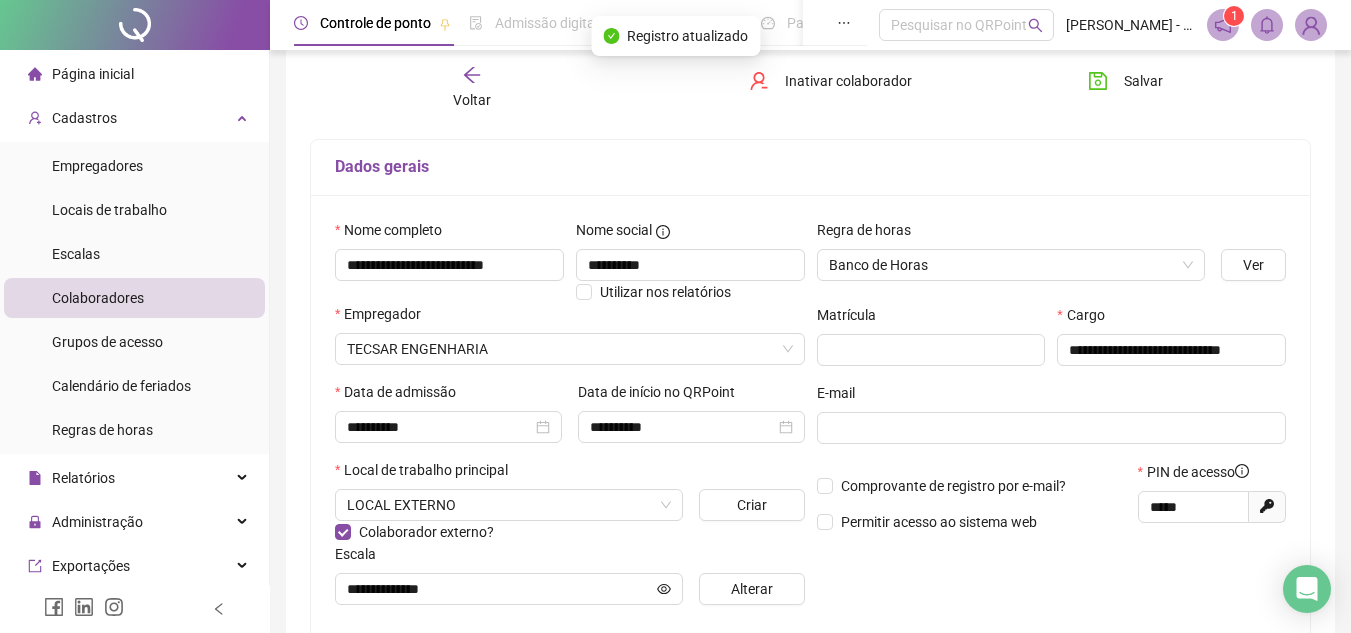 drag, startPoint x: 484, startPoint y: 86, endPoint x: 884, endPoint y: 623, distance: 669.60364 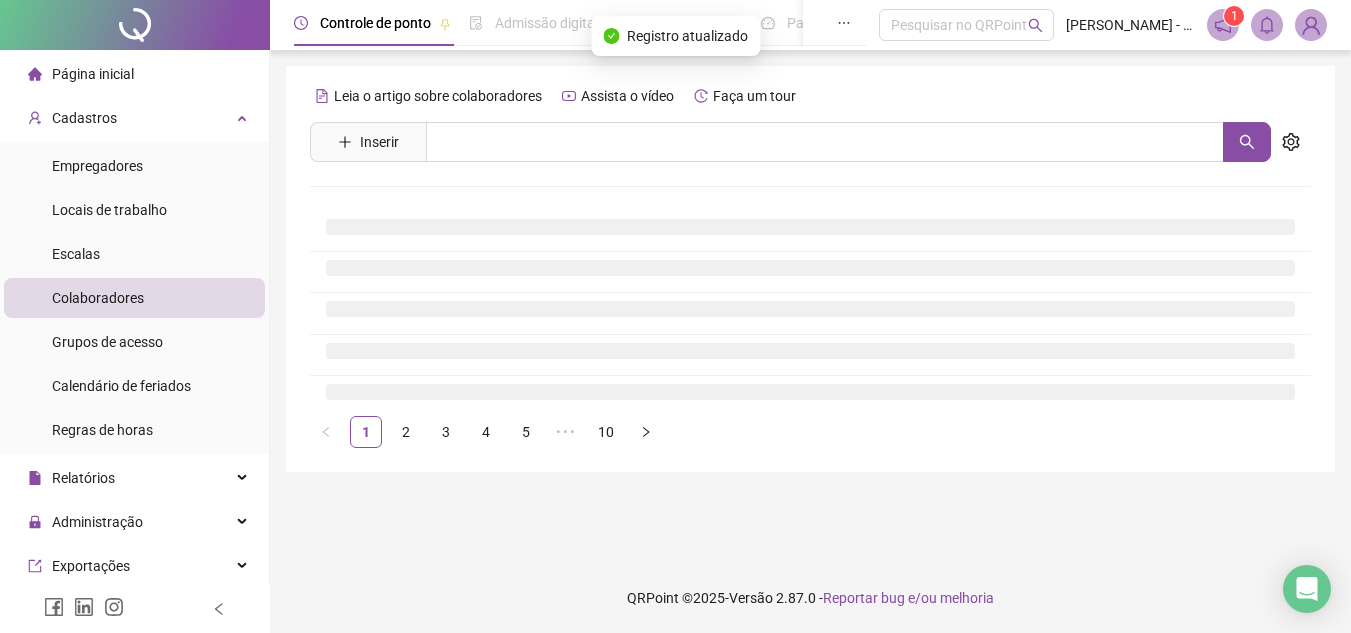 scroll, scrollTop: 0, scrollLeft: 0, axis: both 